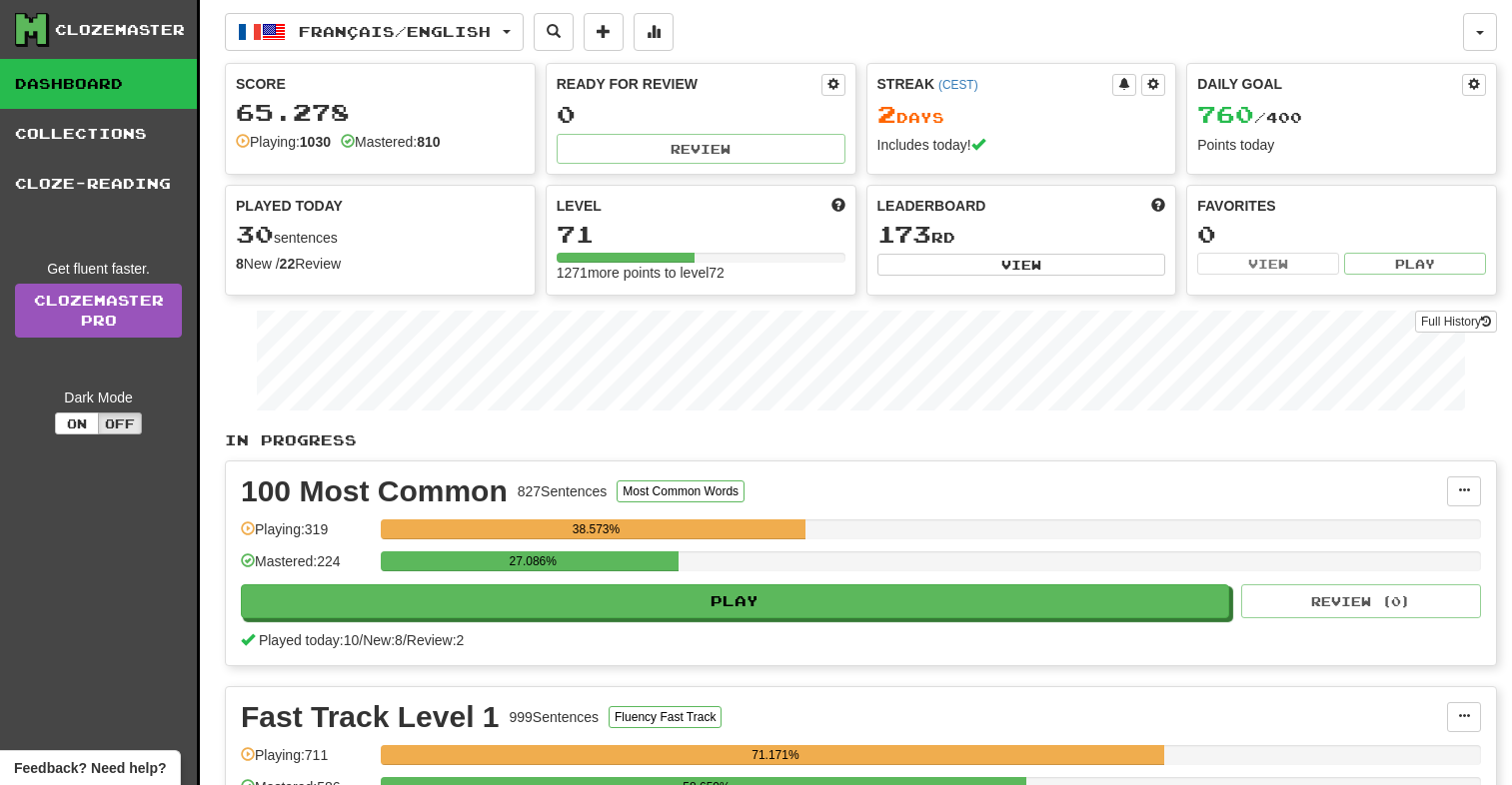 scroll, scrollTop: 0, scrollLeft: 0, axis: both 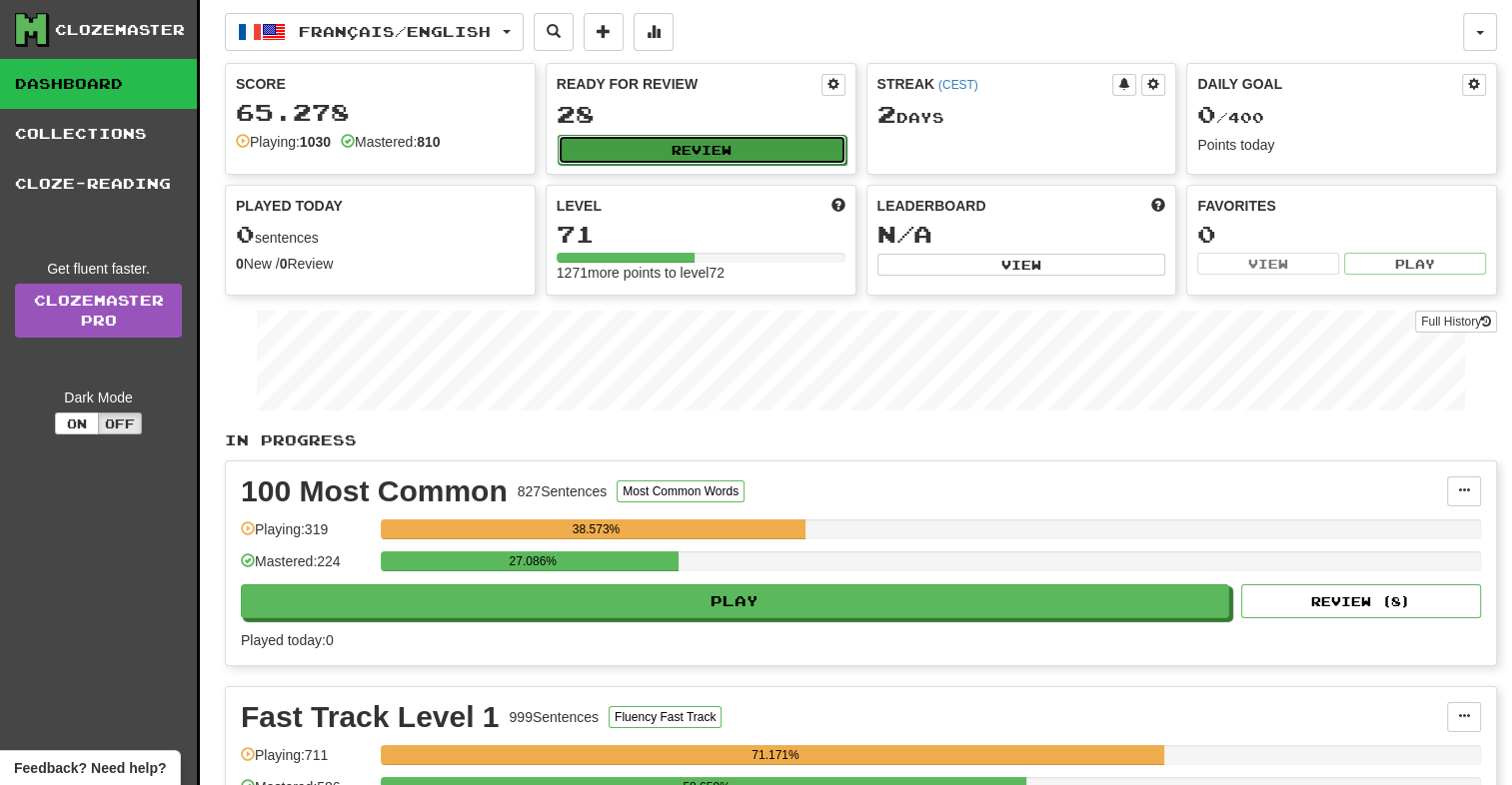 click on "Review" at bounding box center (702, 150) 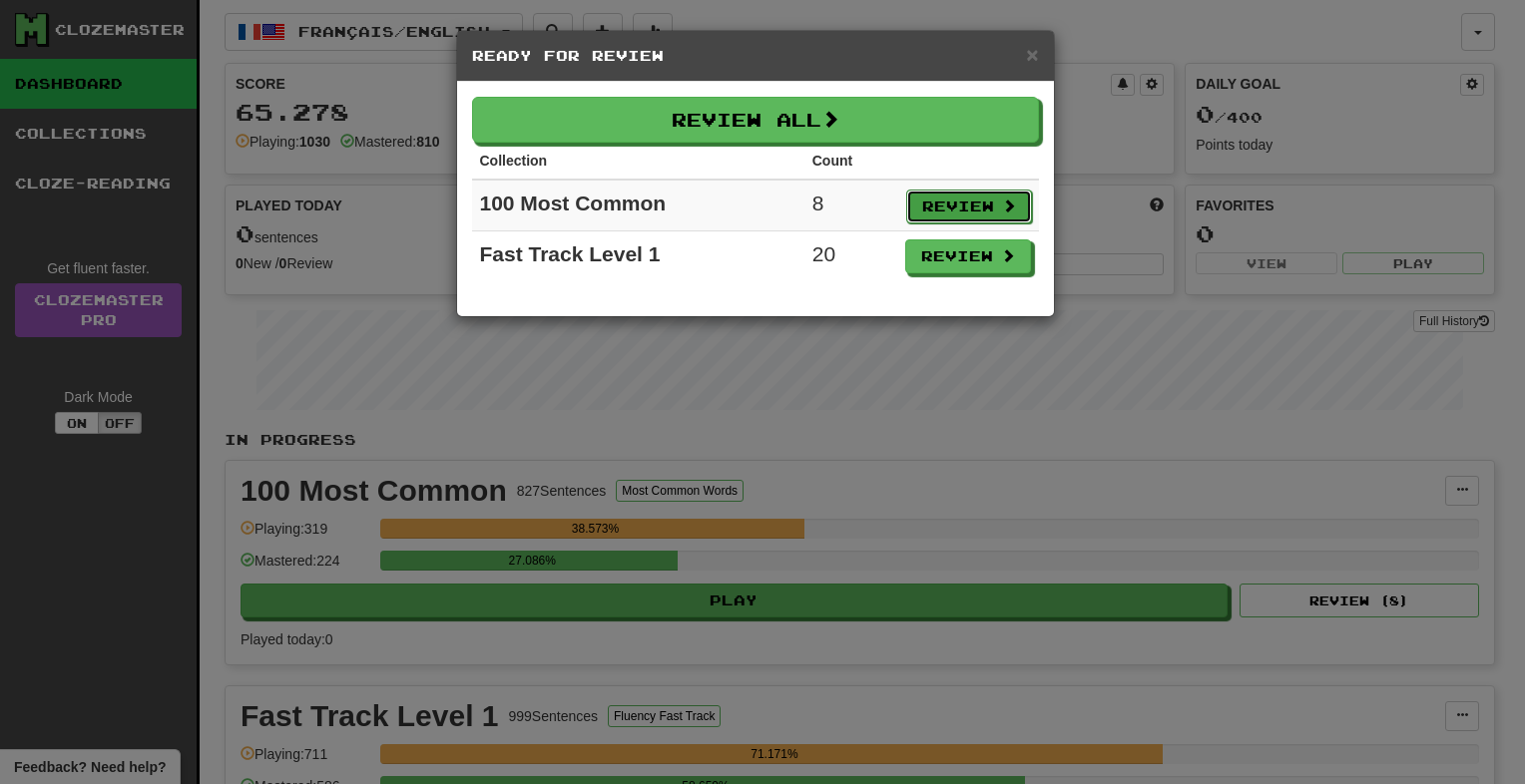 click on "Review" at bounding box center [969, 206] 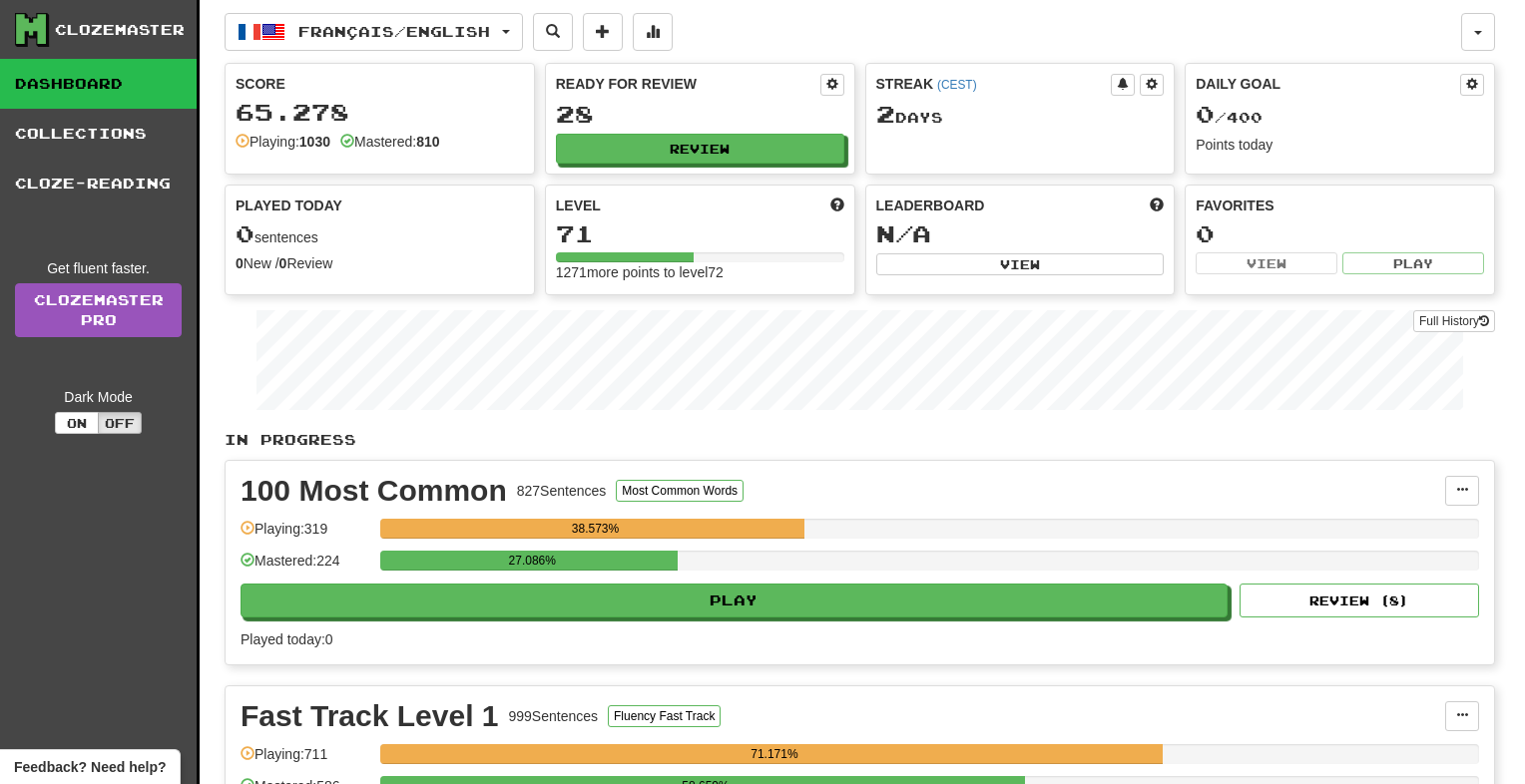 select on "**" 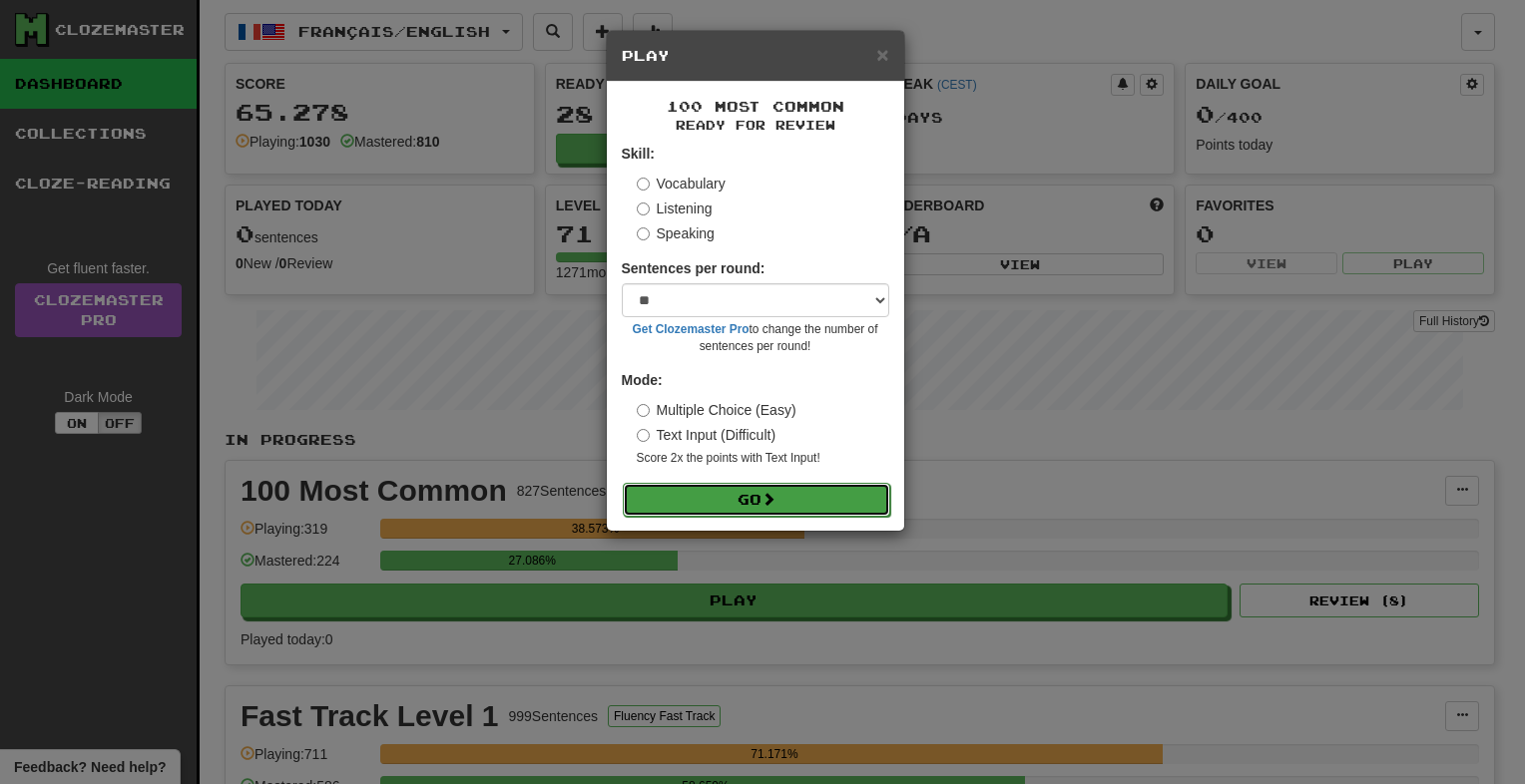 click on "Go" at bounding box center (757, 500) 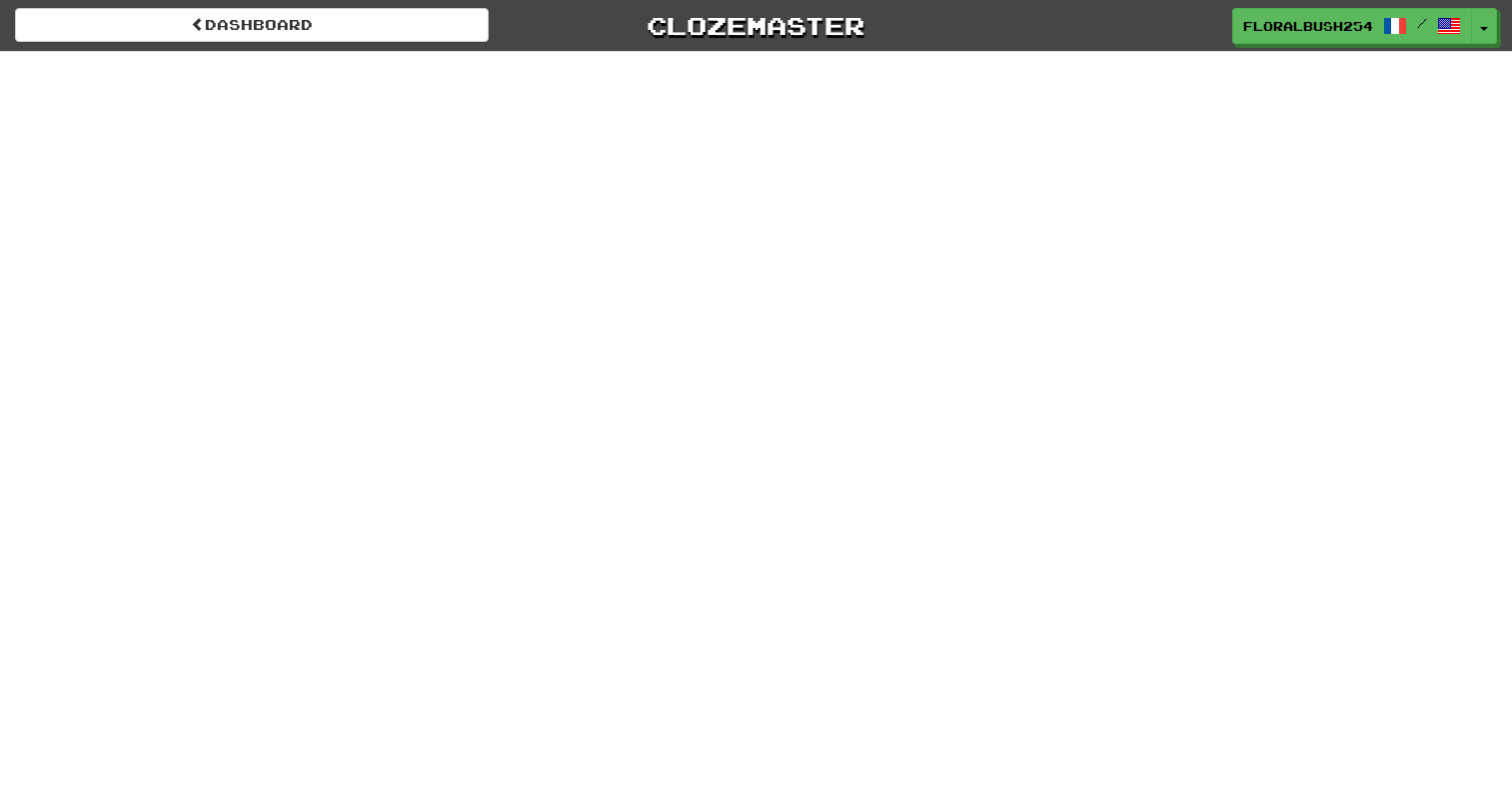 scroll, scrollTop: 0, scrollLeft: 0, axis: both 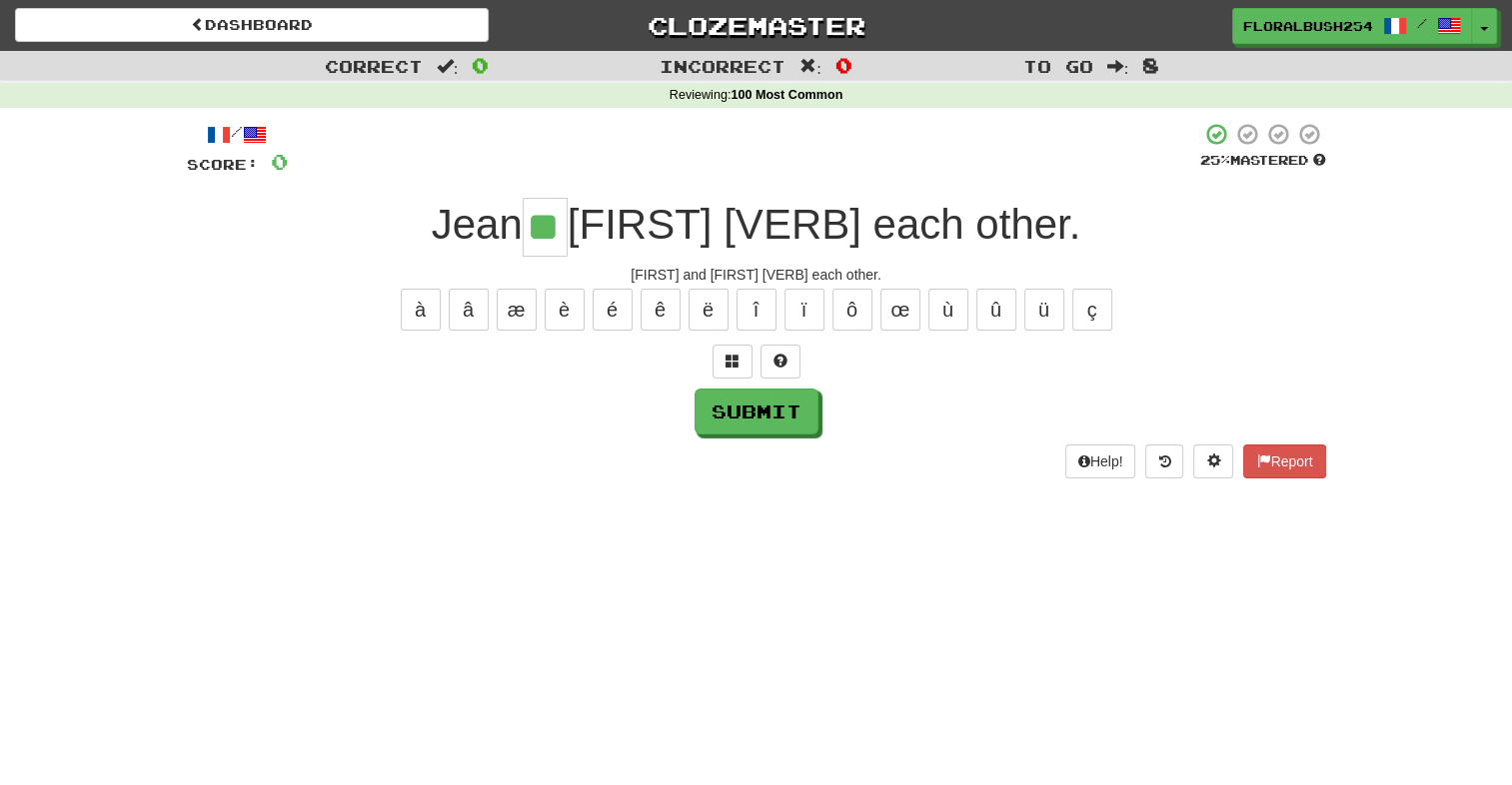 type on "**" 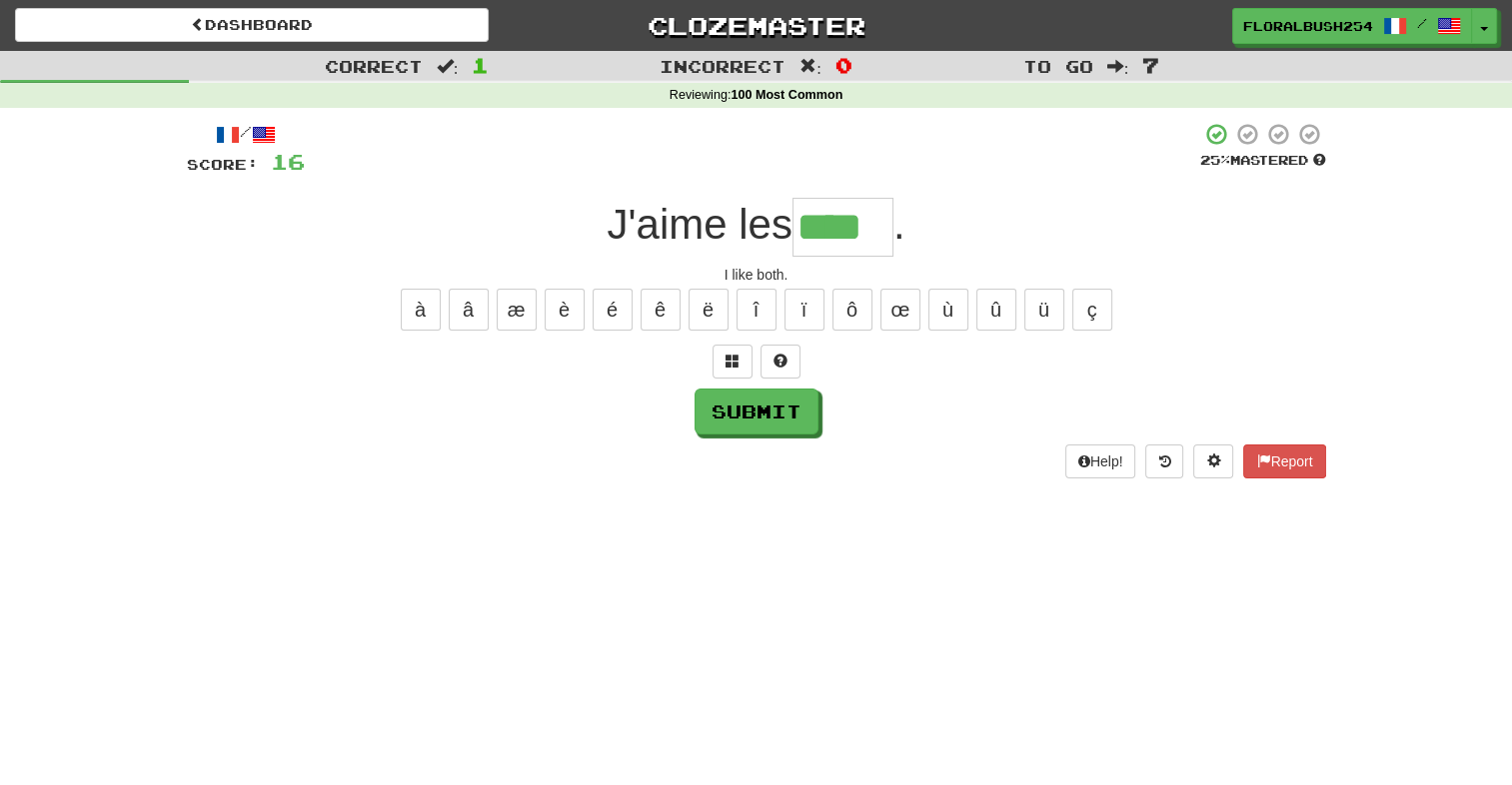 type on "****" 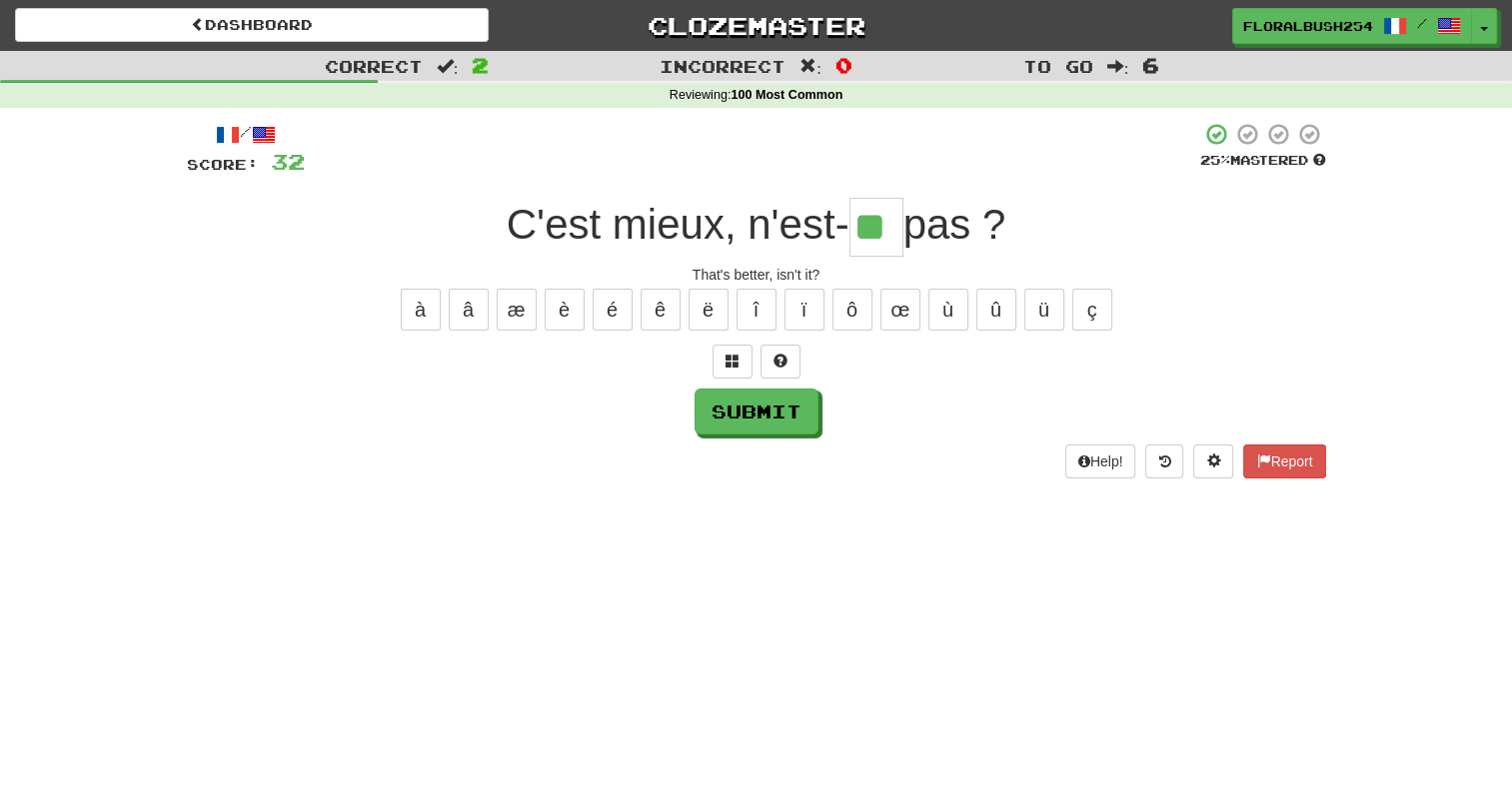 type on "**" 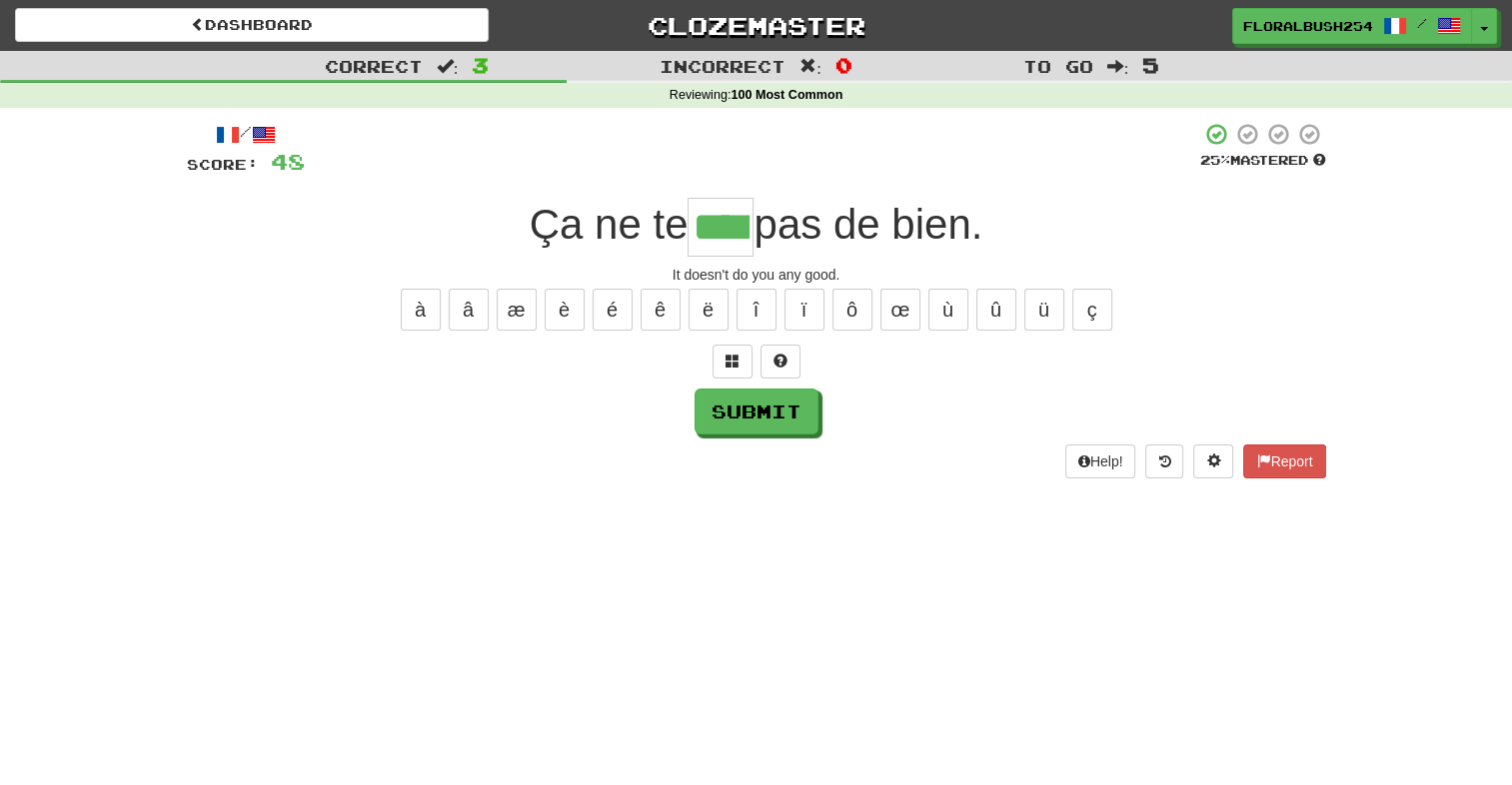 type on "****" 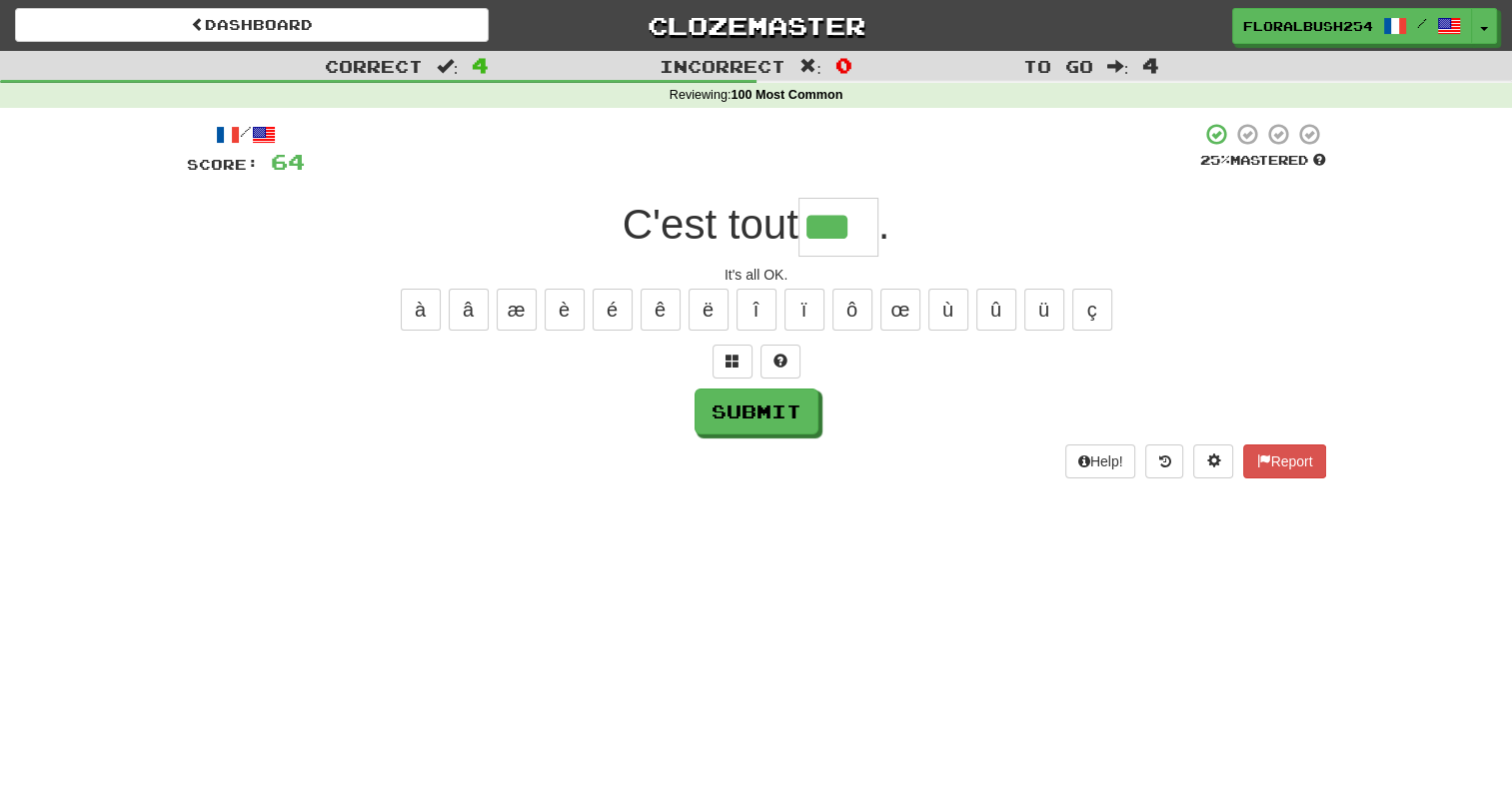 type on "***" 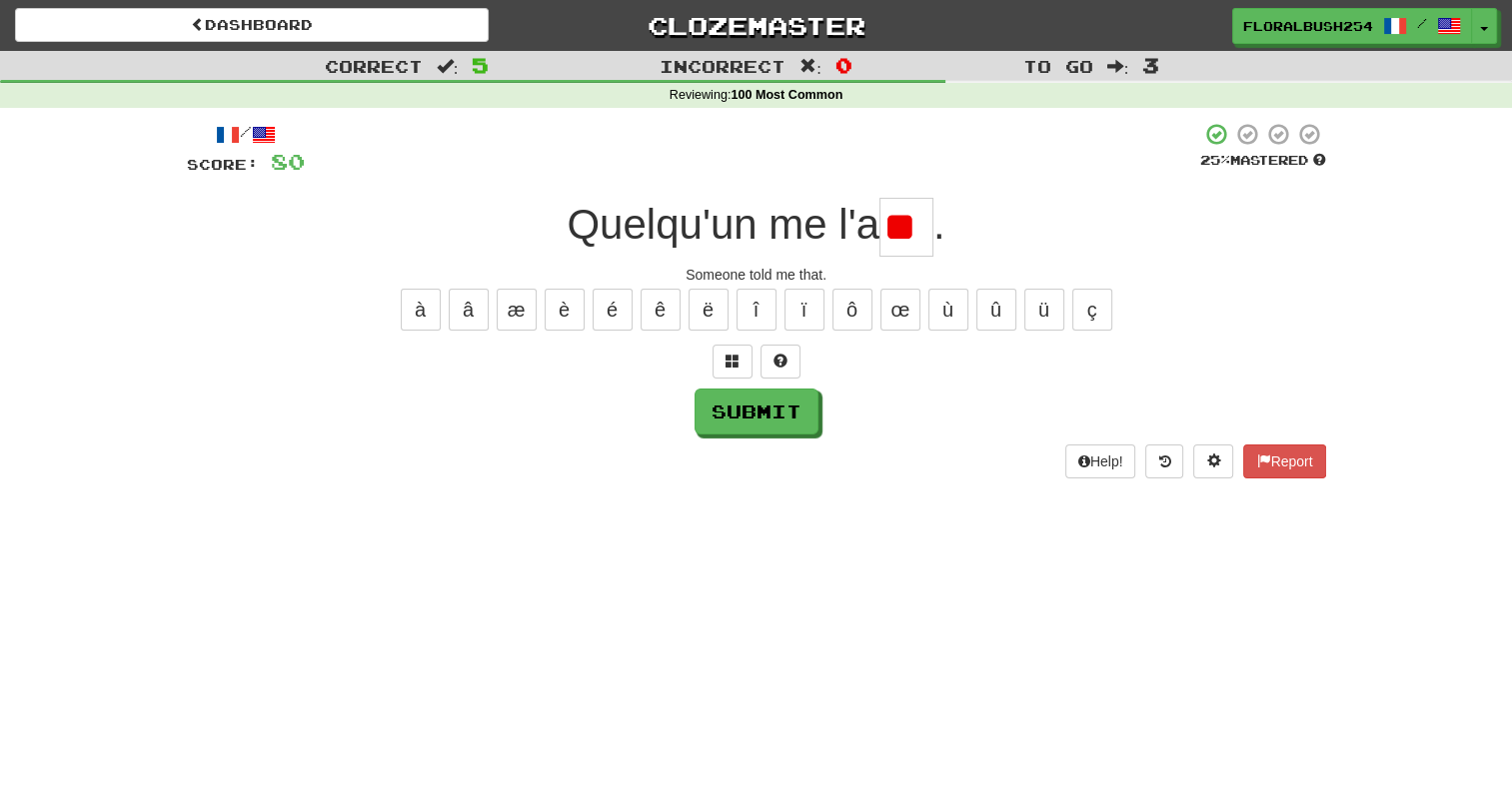 type on "*" 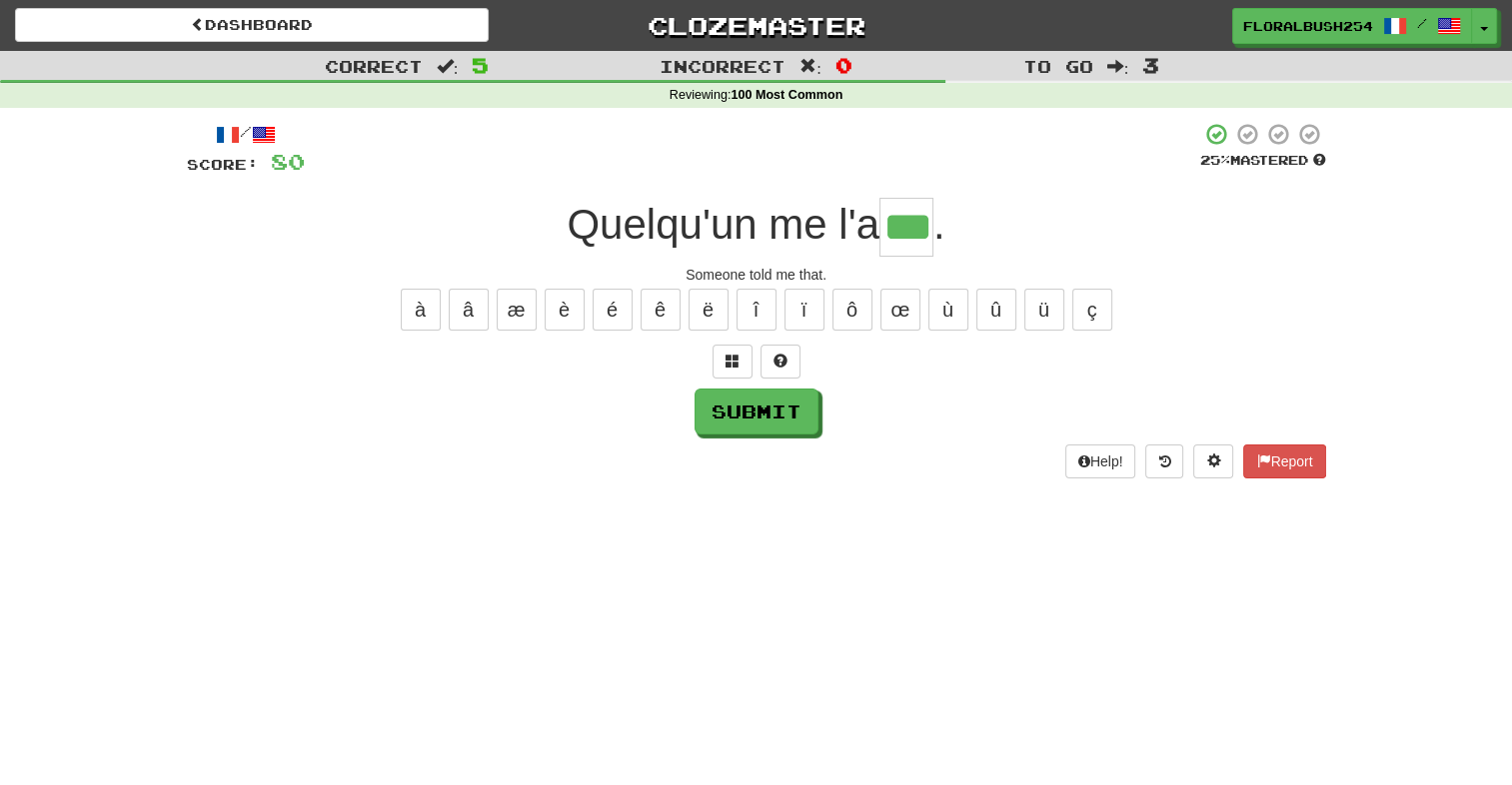 type on "***" 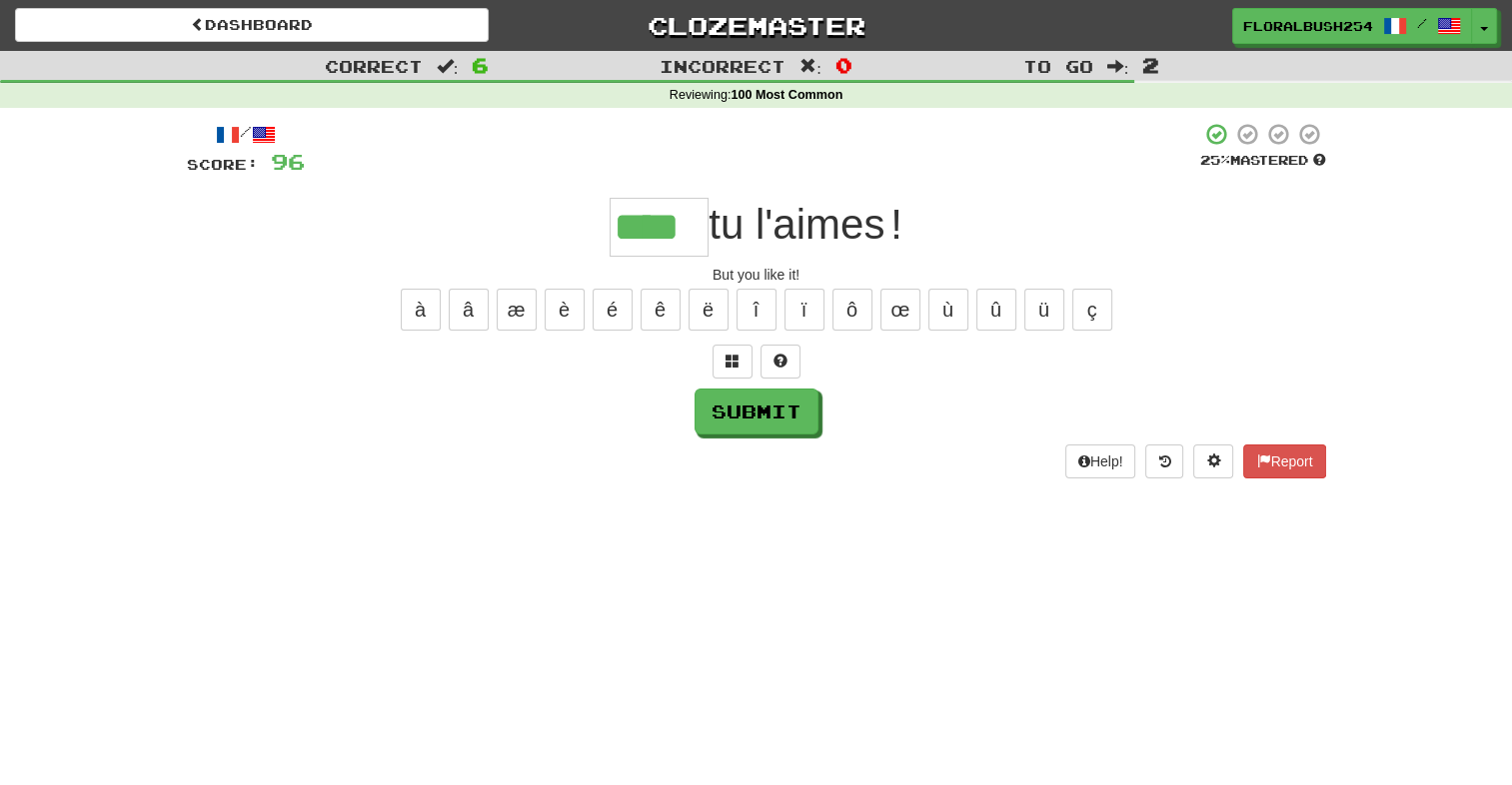 type on "****" 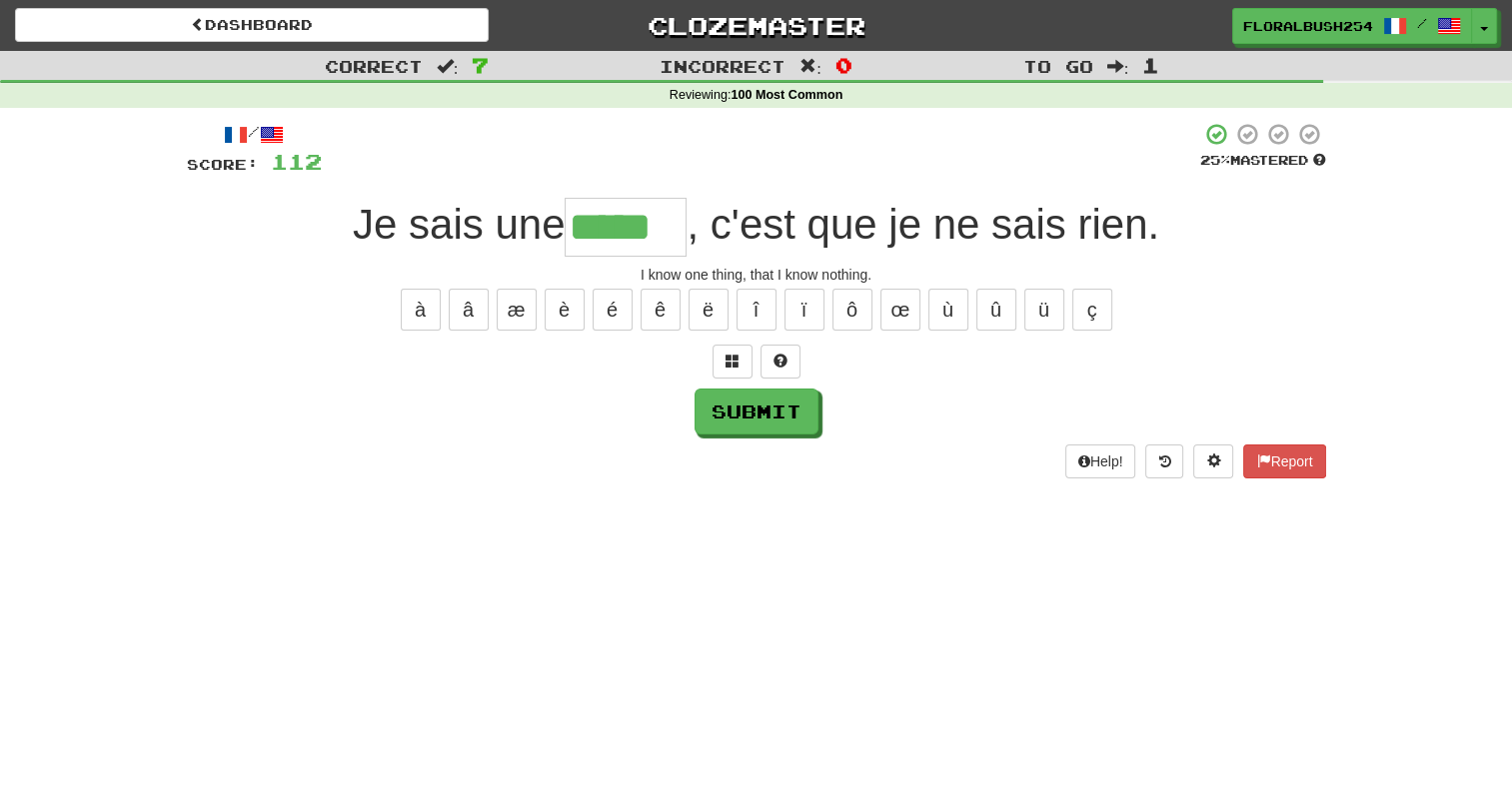 type on "*****" 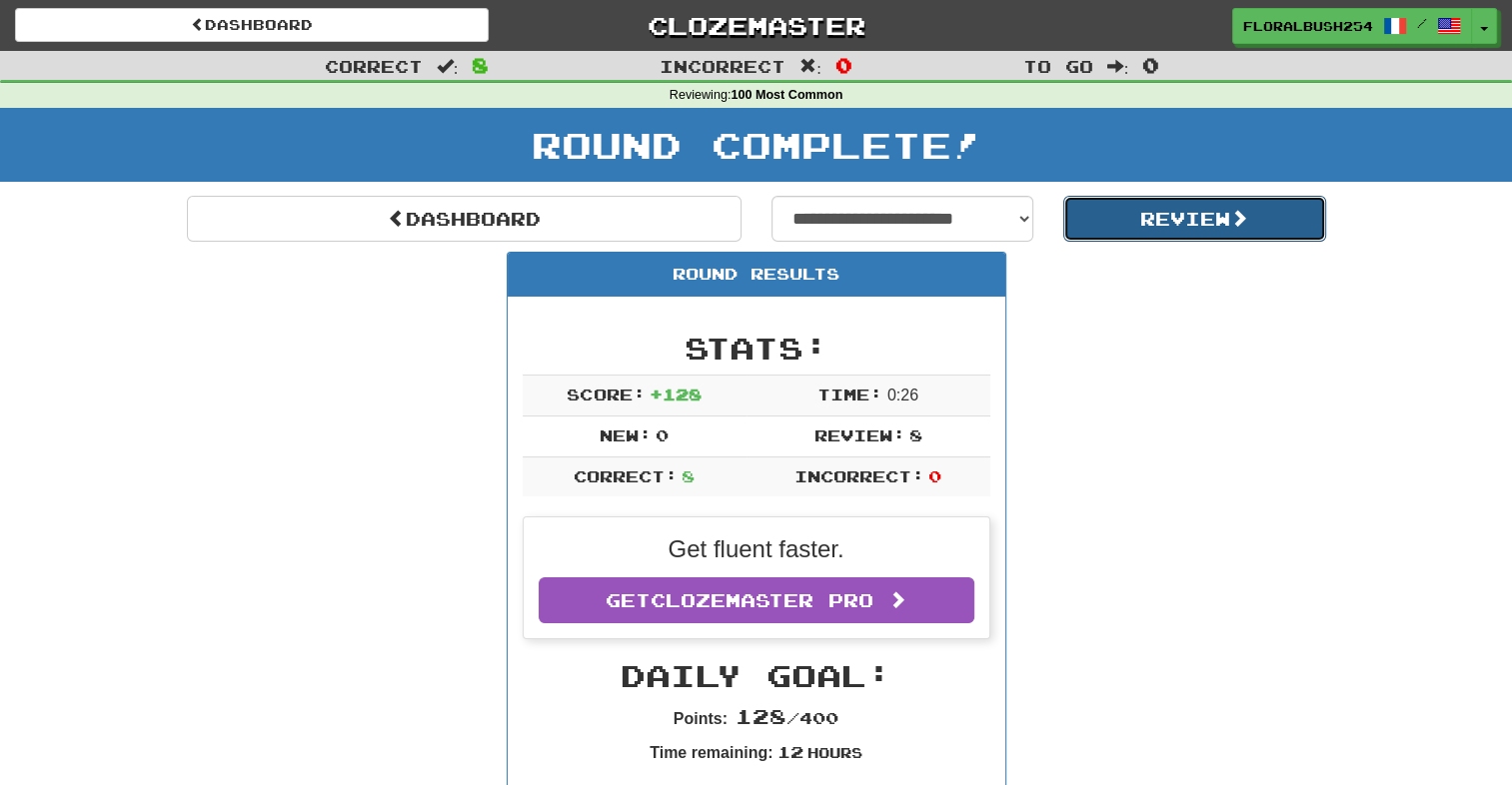 click on "Review" at bounding box center [1194, 219] 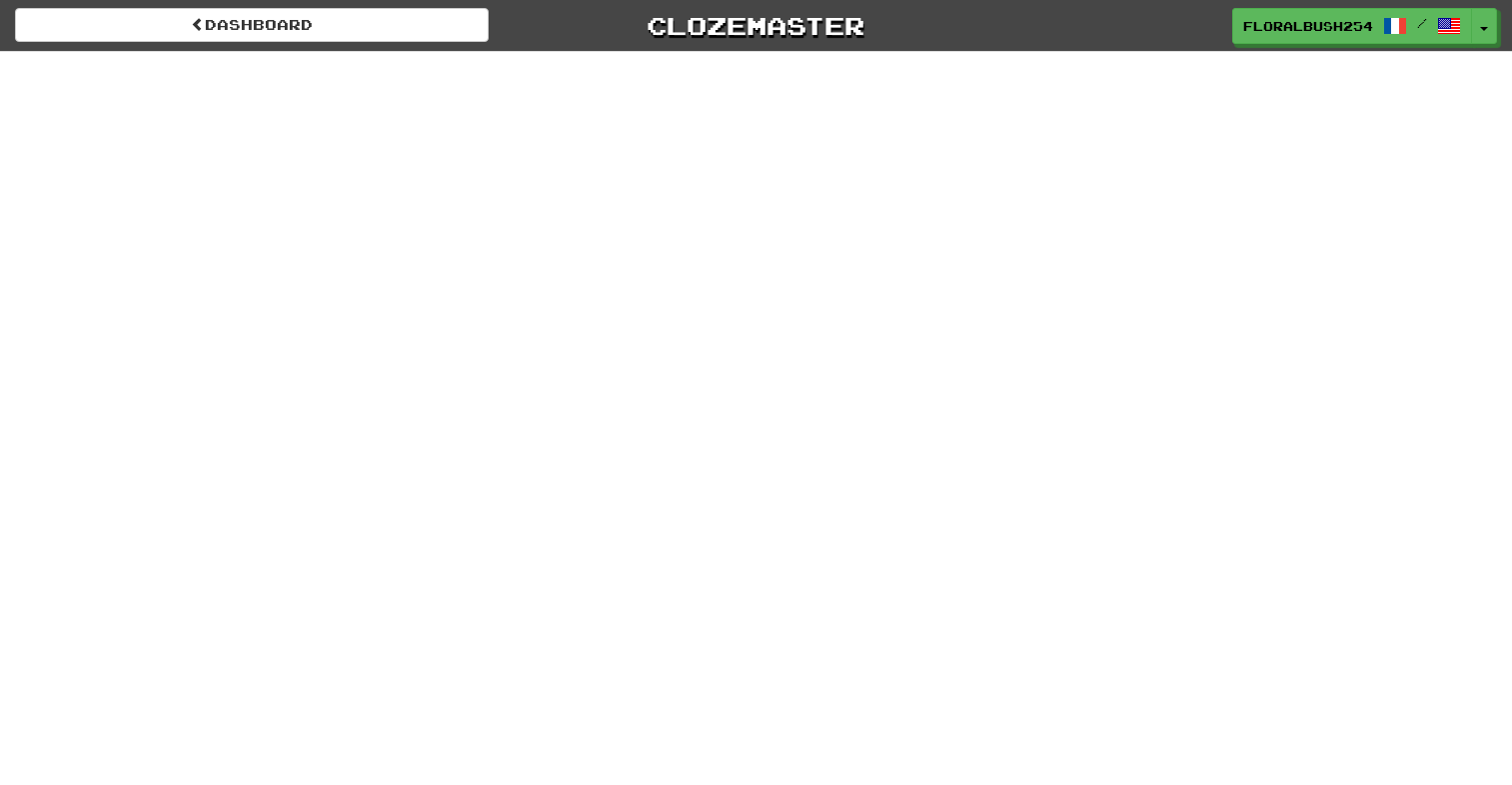 scroll, scrollTop: 0, scrollLeft: 0, axis: both 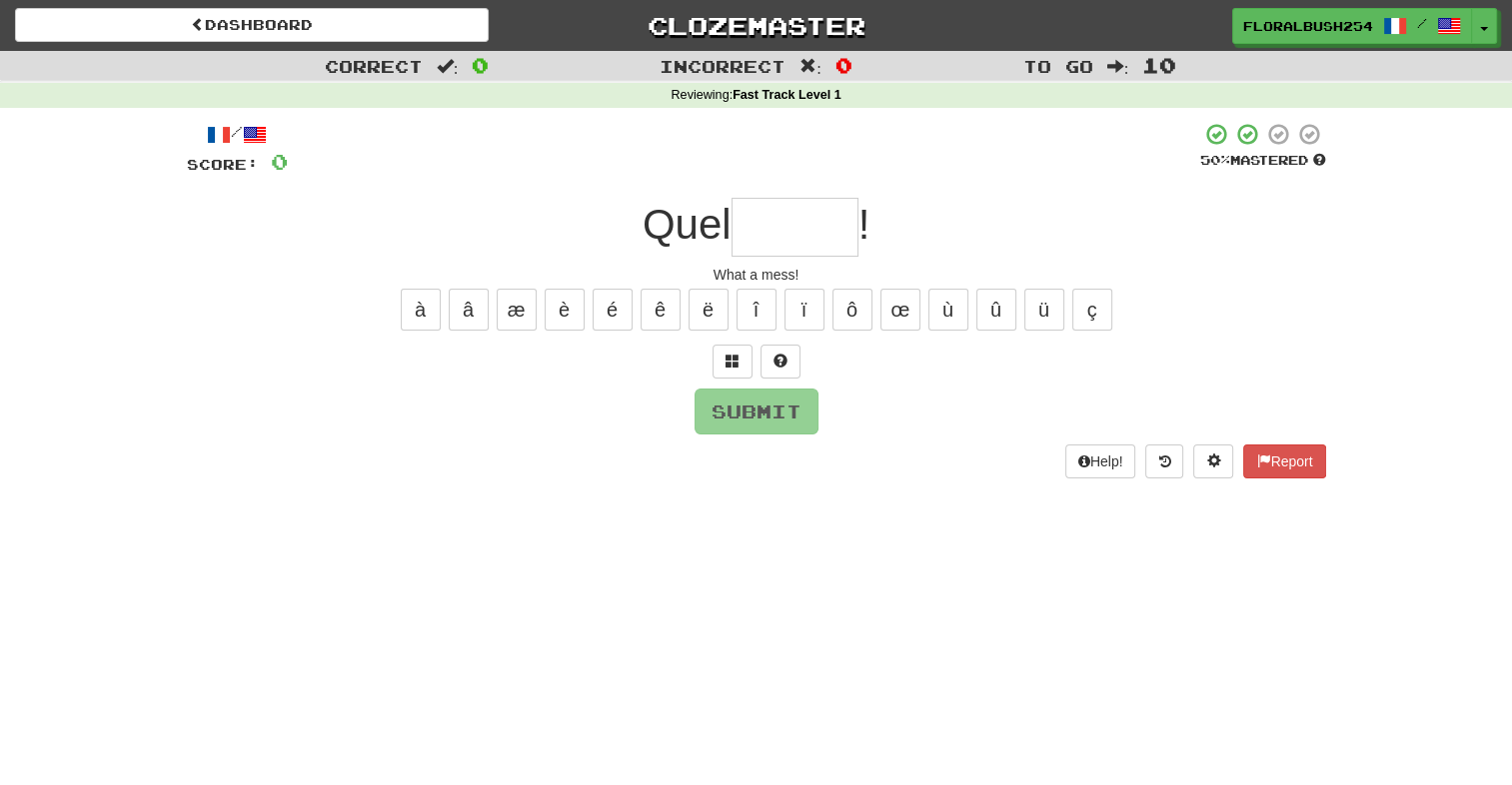 type on "*" 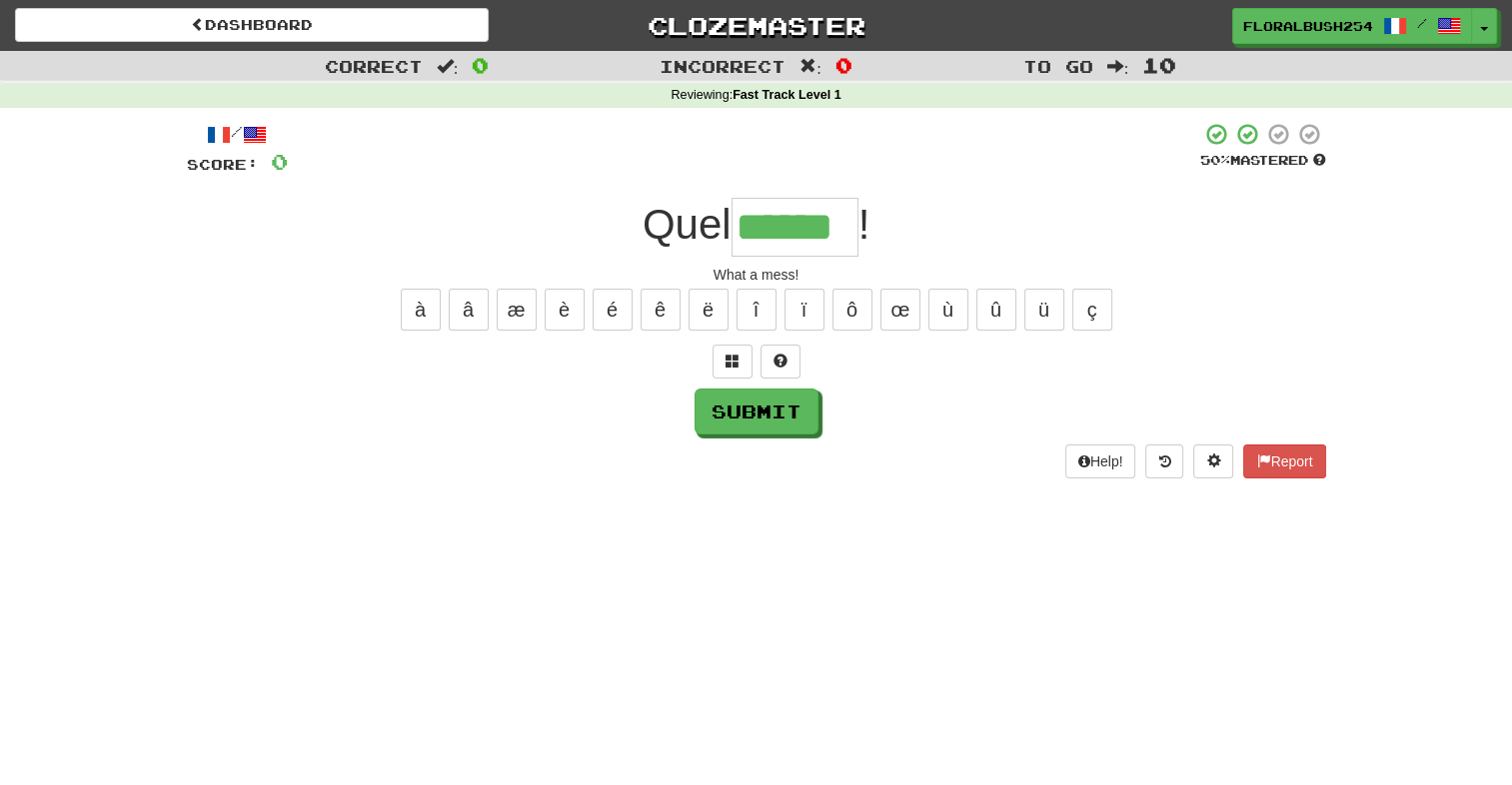type on "******" 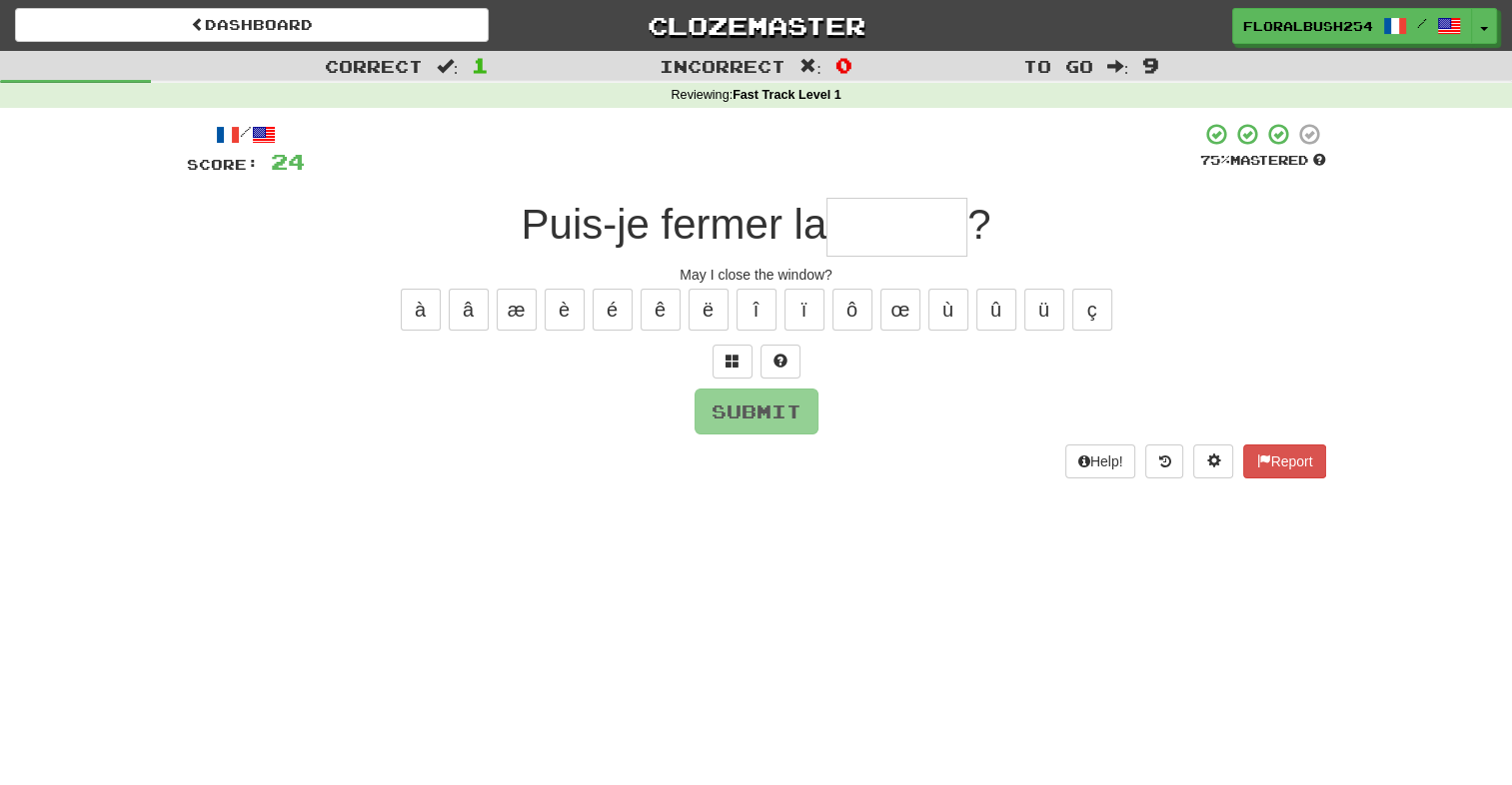 type on "*" 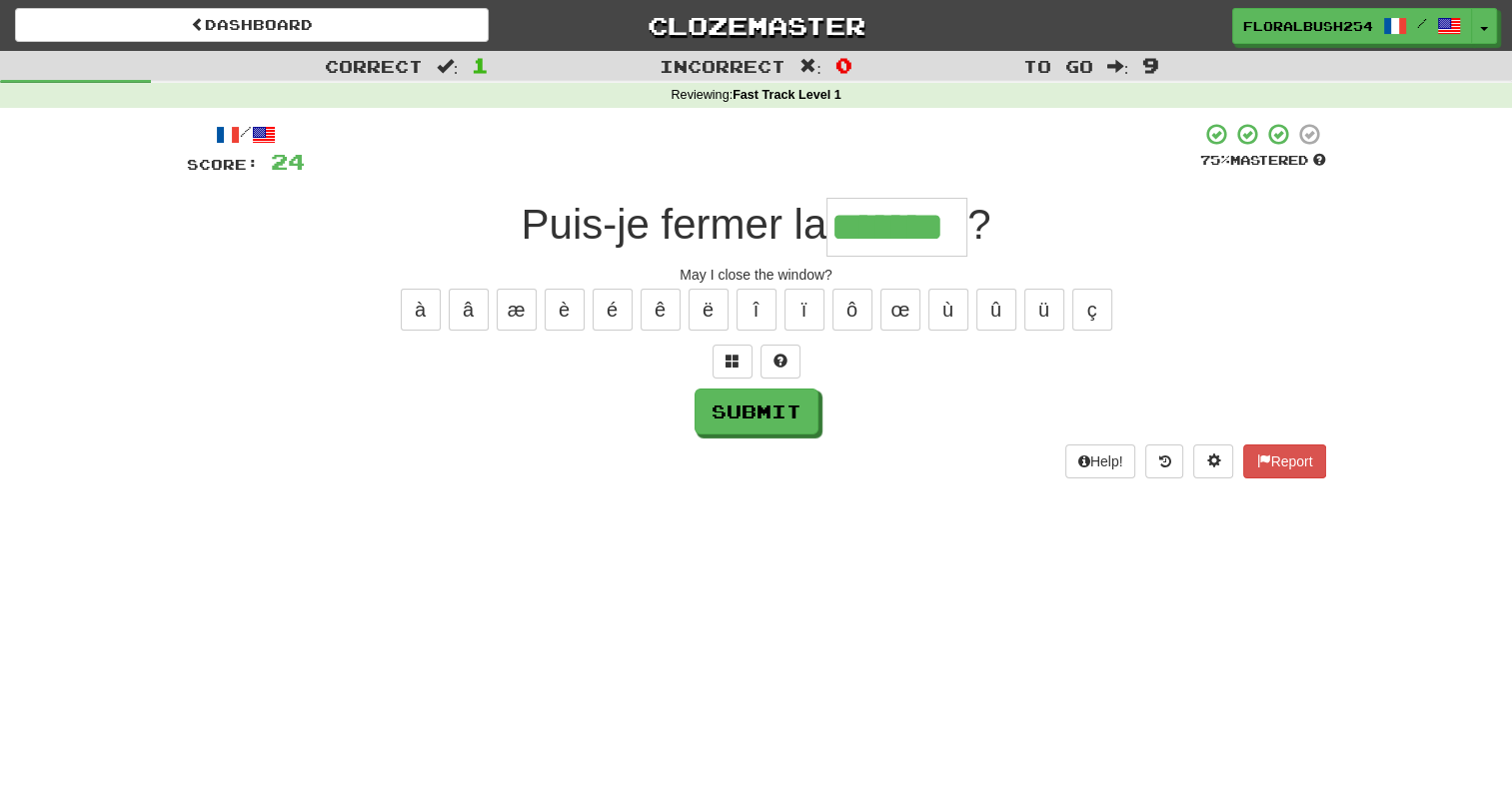 type on "*******" 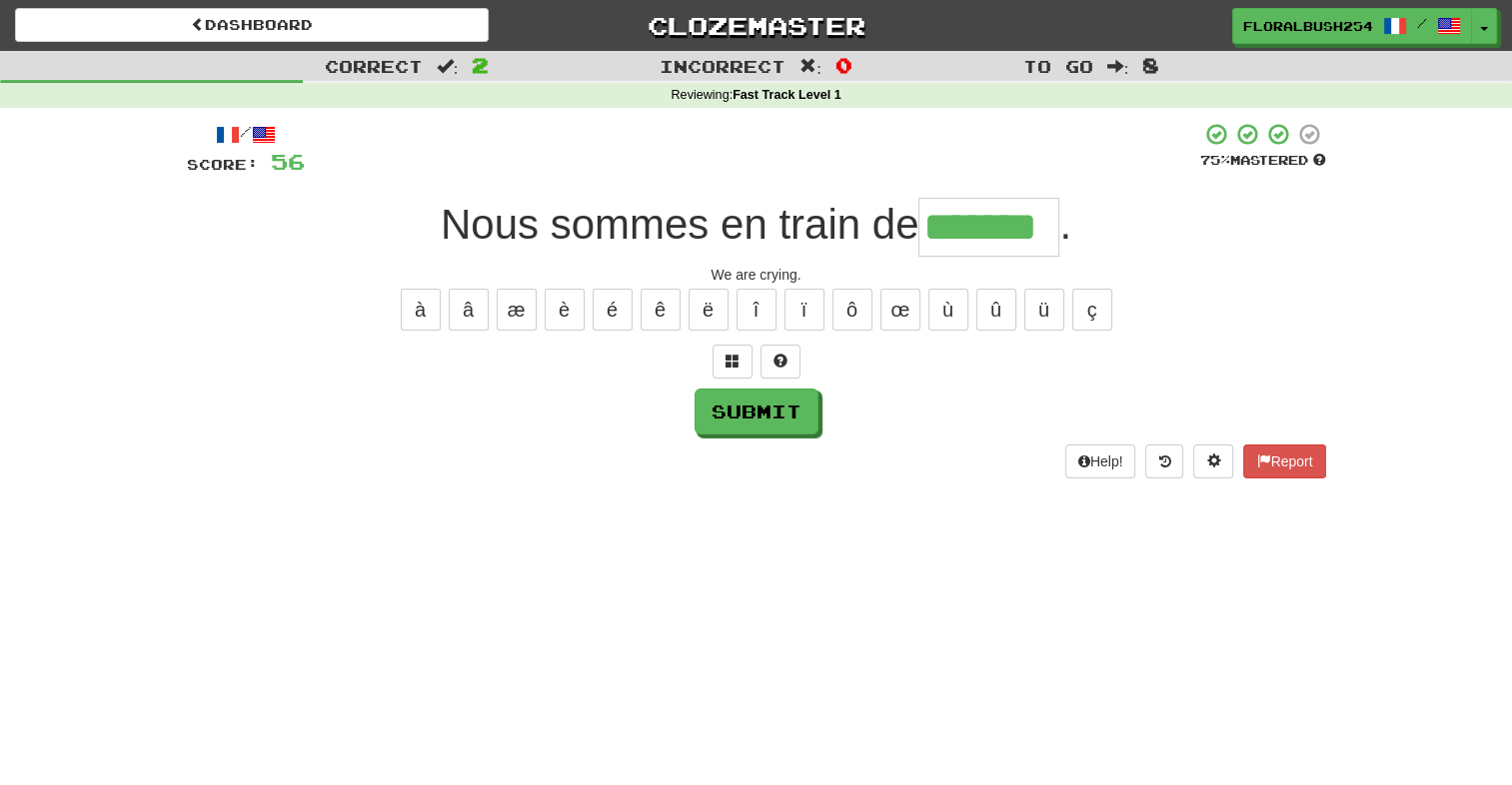 type on "*******" 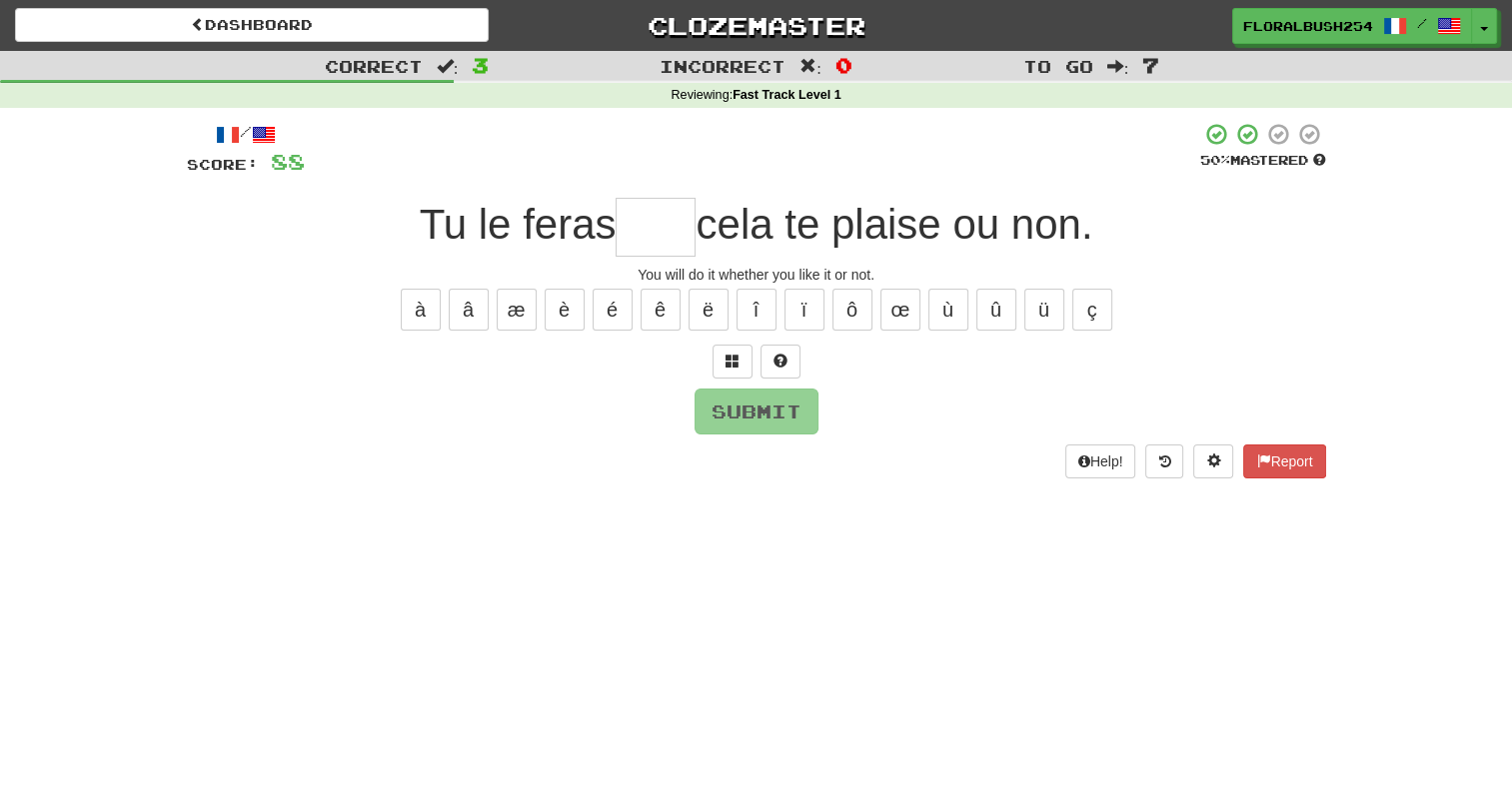 type on "*" 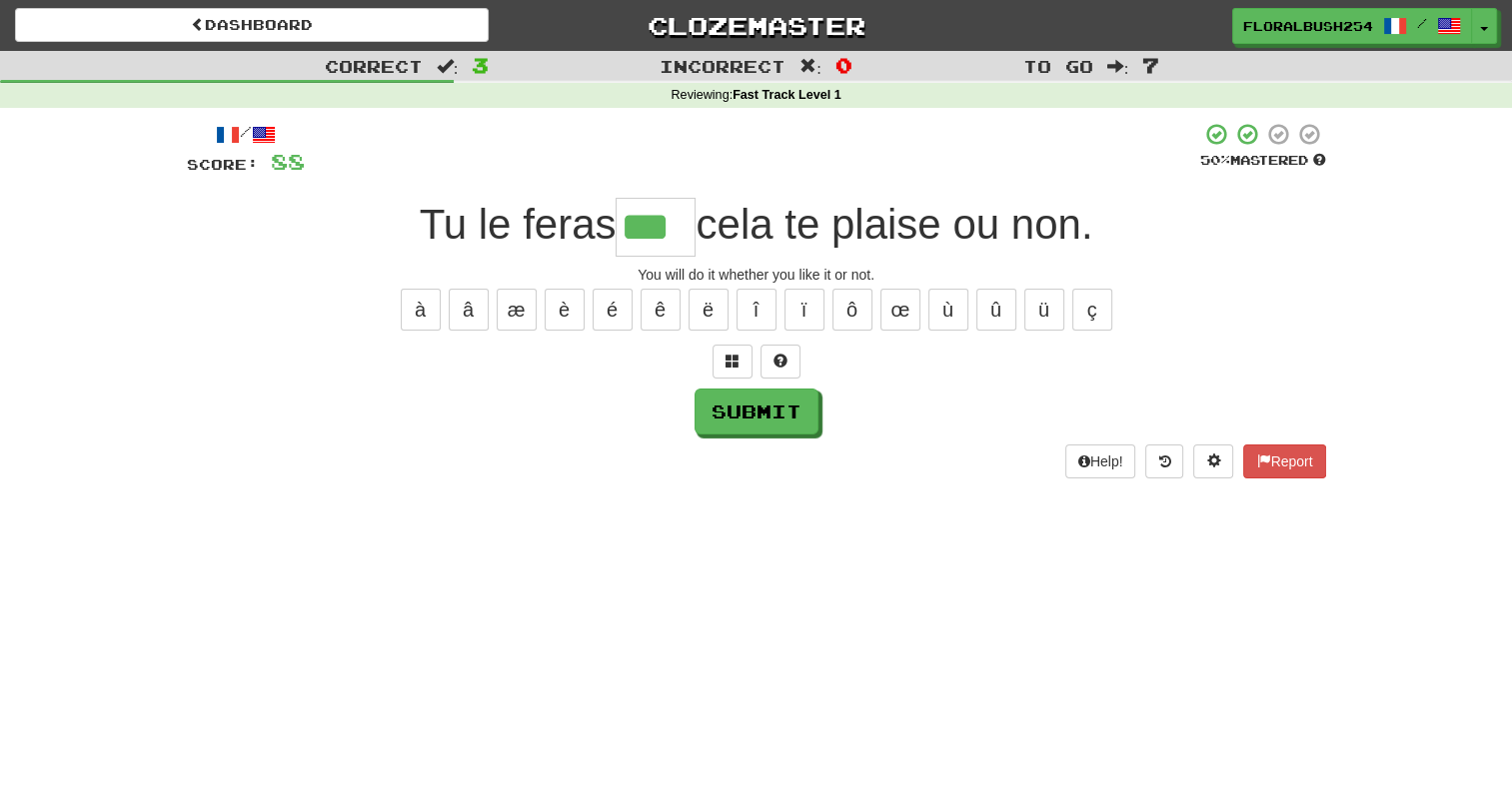type on "***" 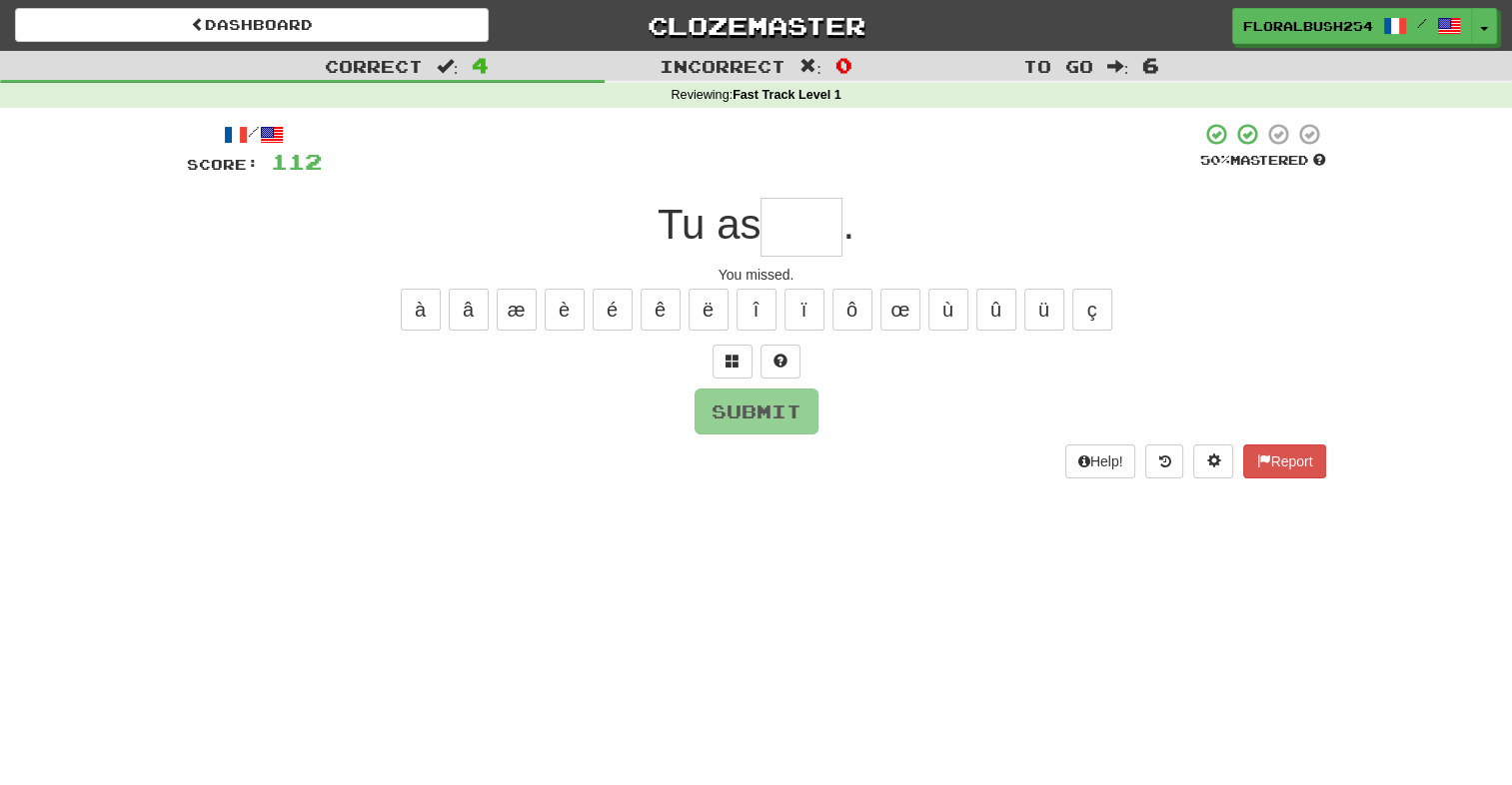 type on "*" 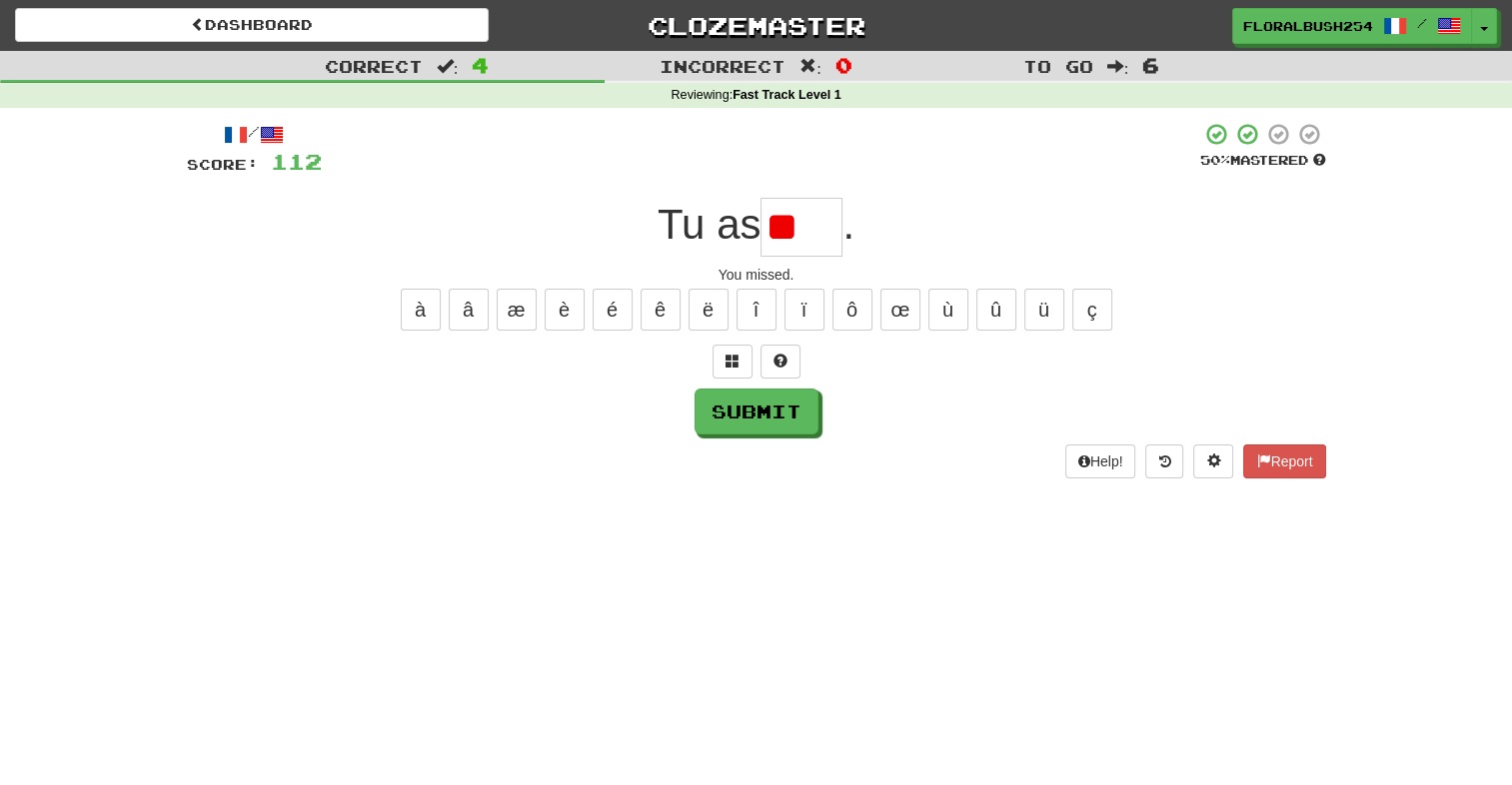 type on "*" 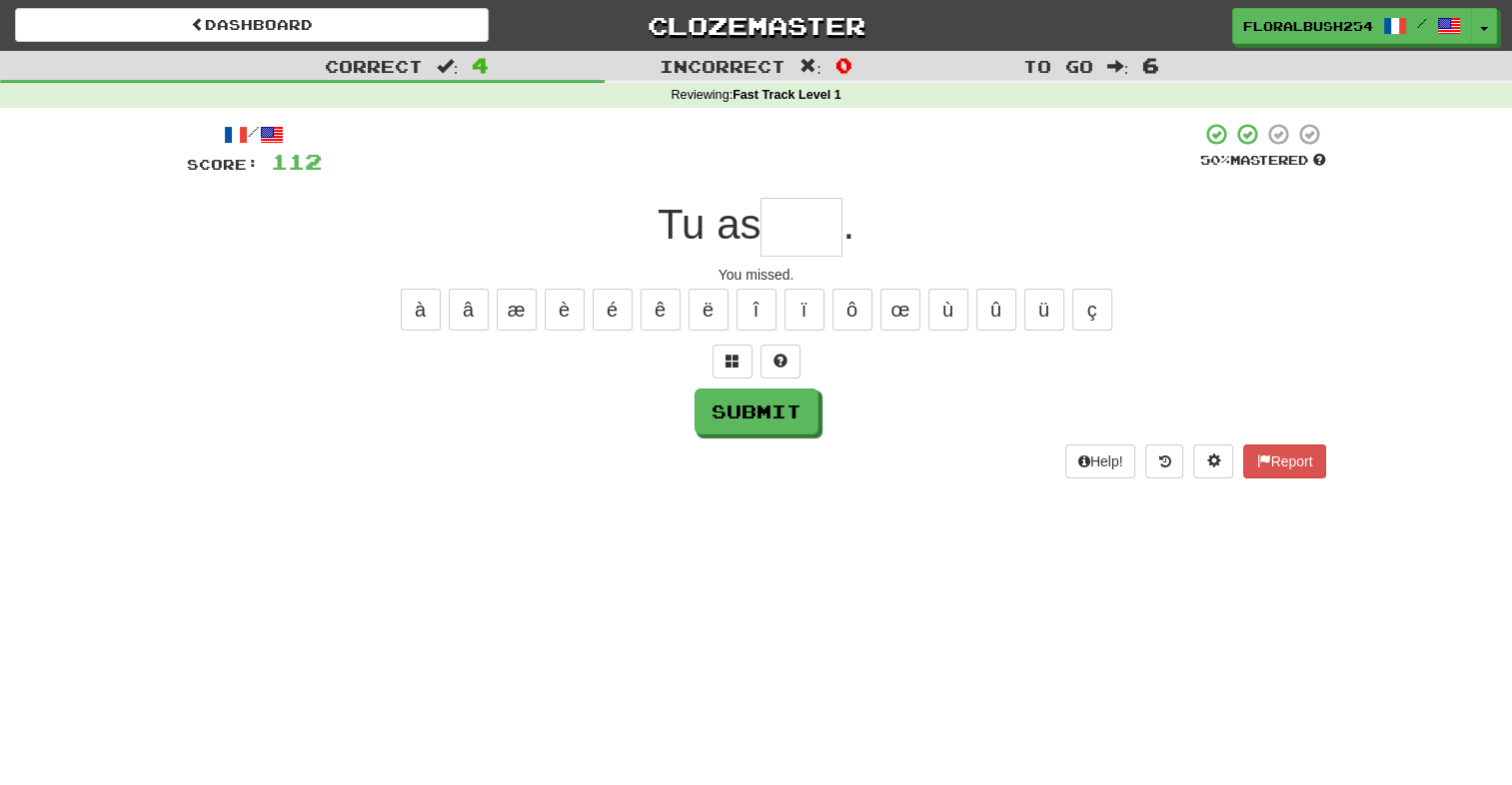 type on "*" 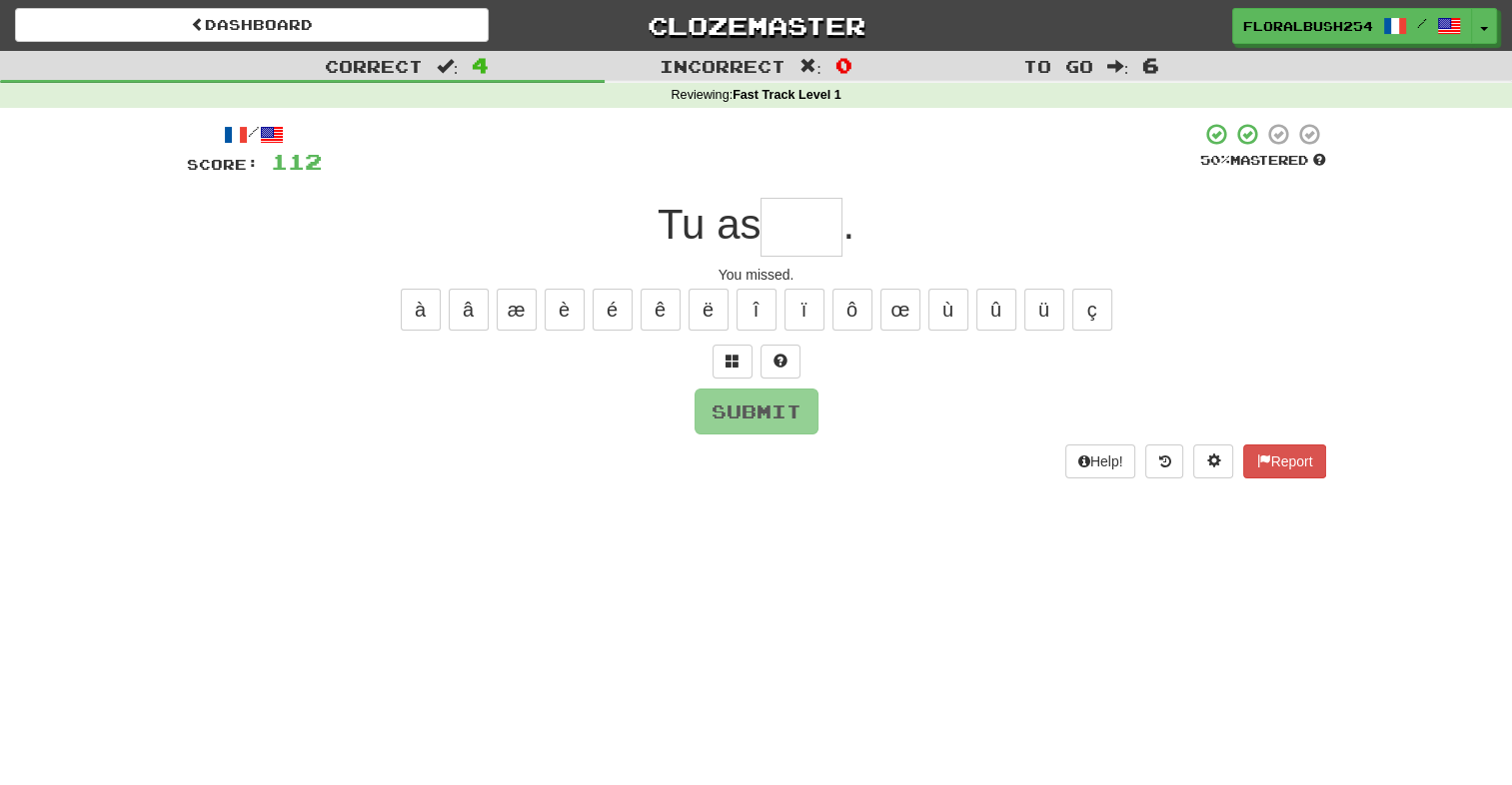 type on "*" 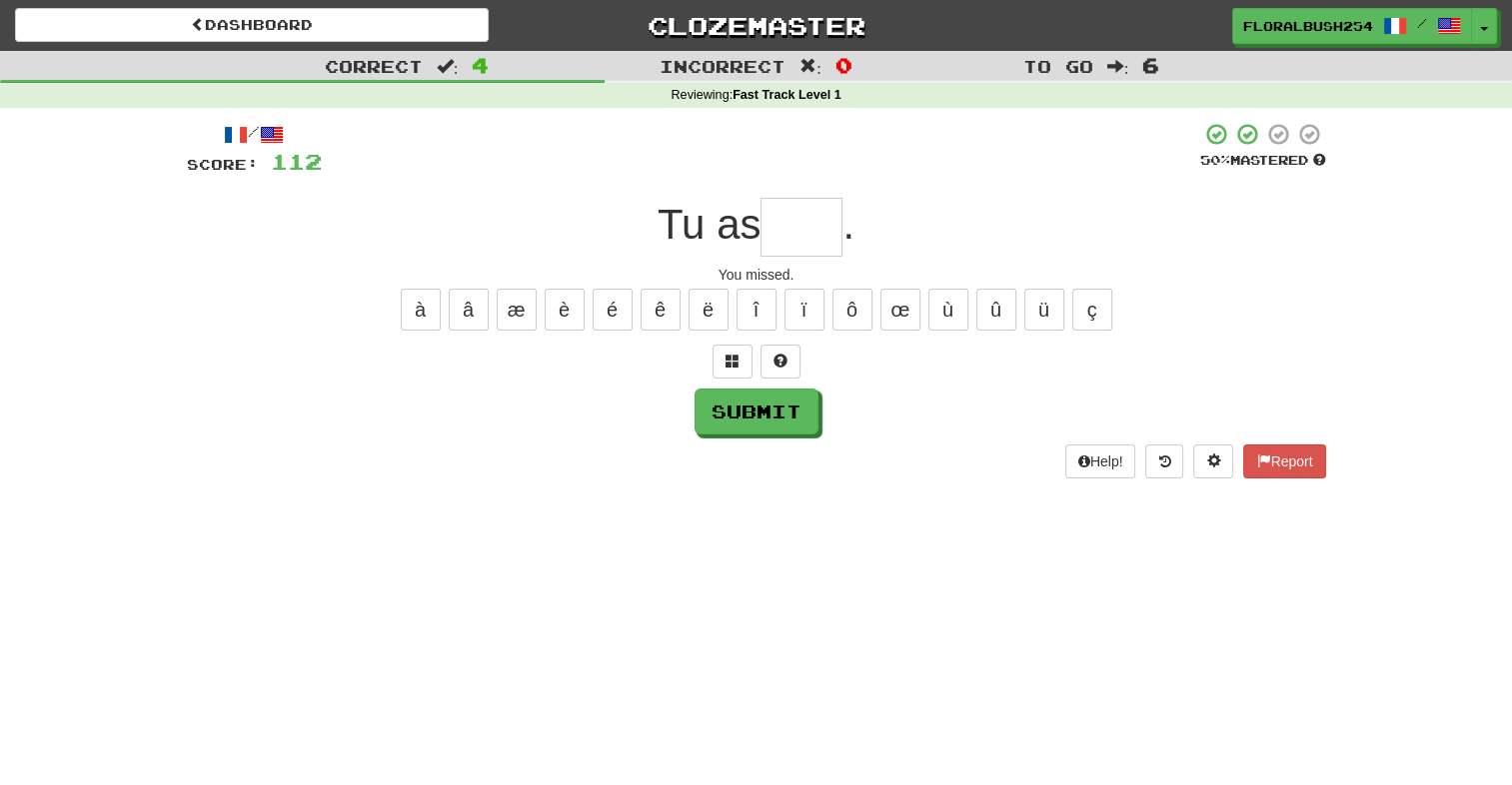 type on "*" 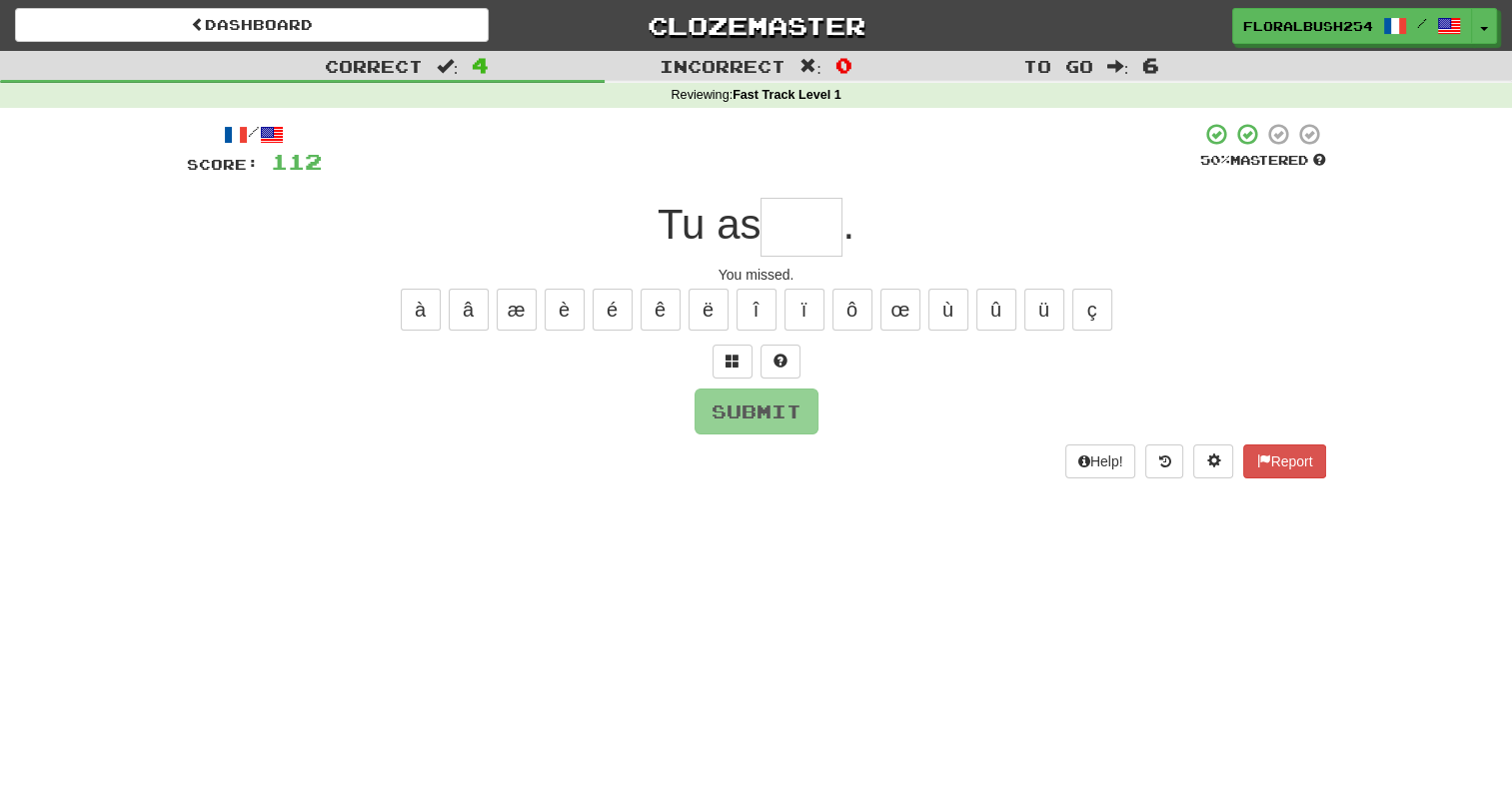 type on "*" 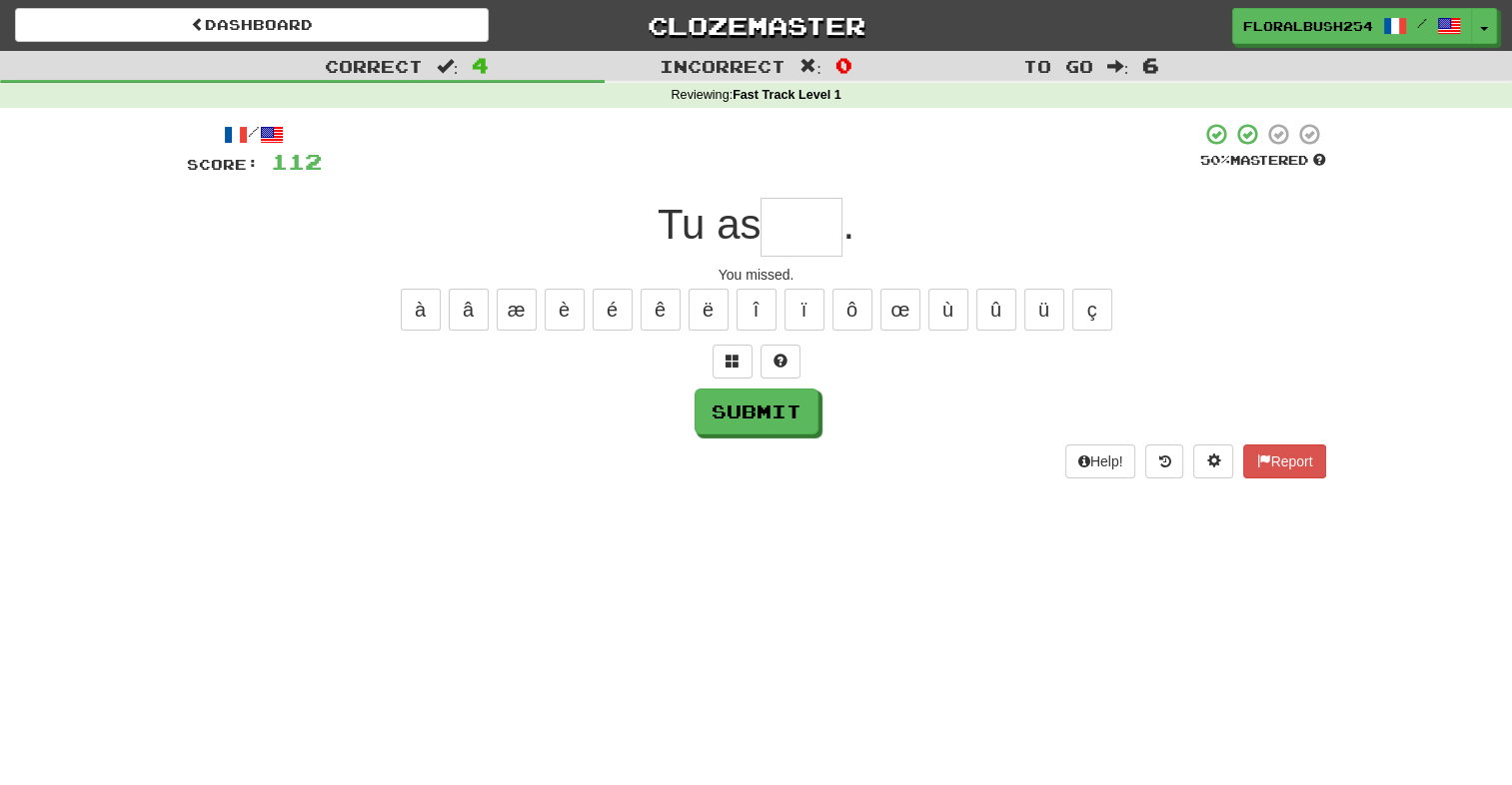 type on "*" 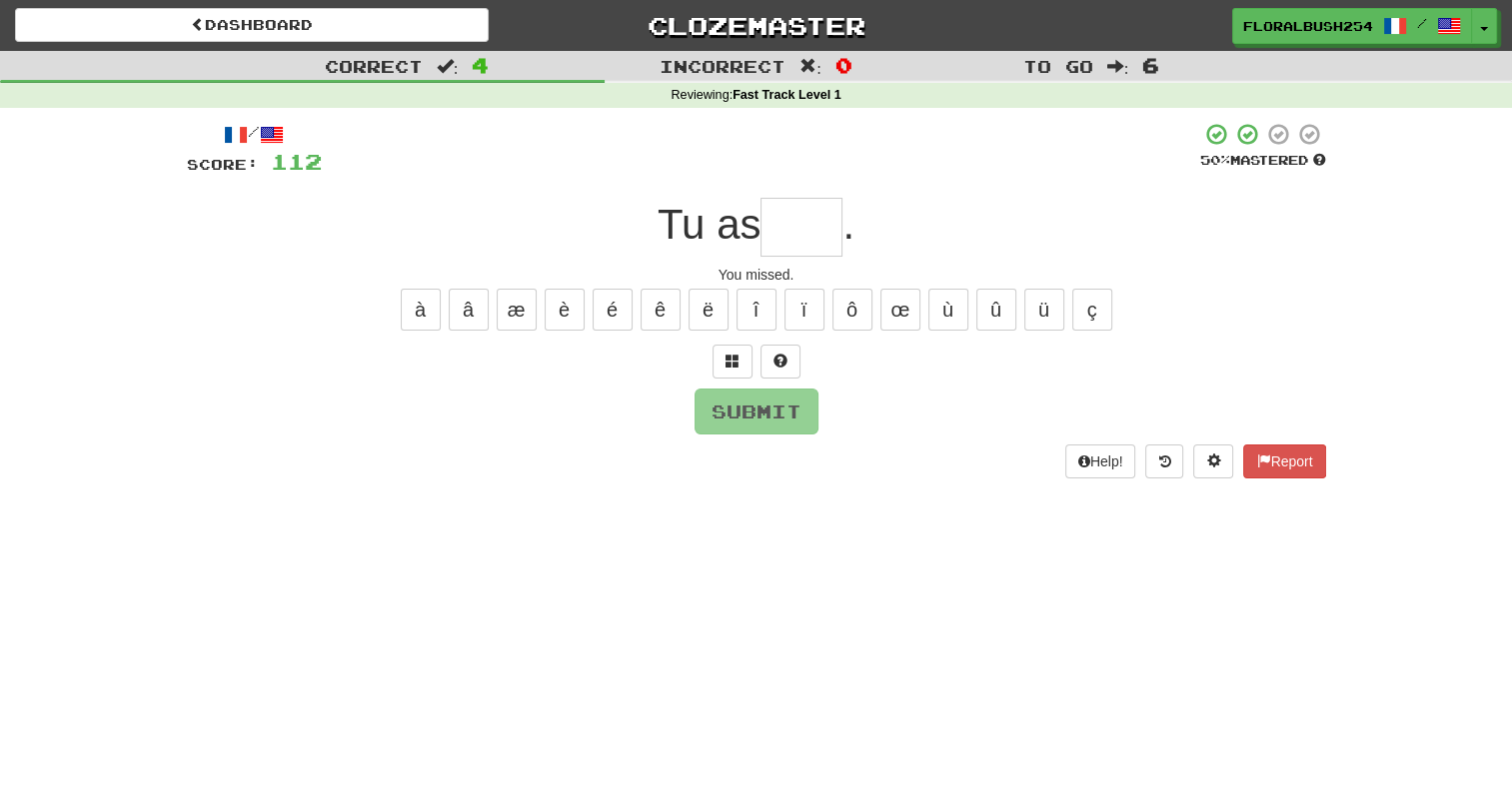 type on "*" 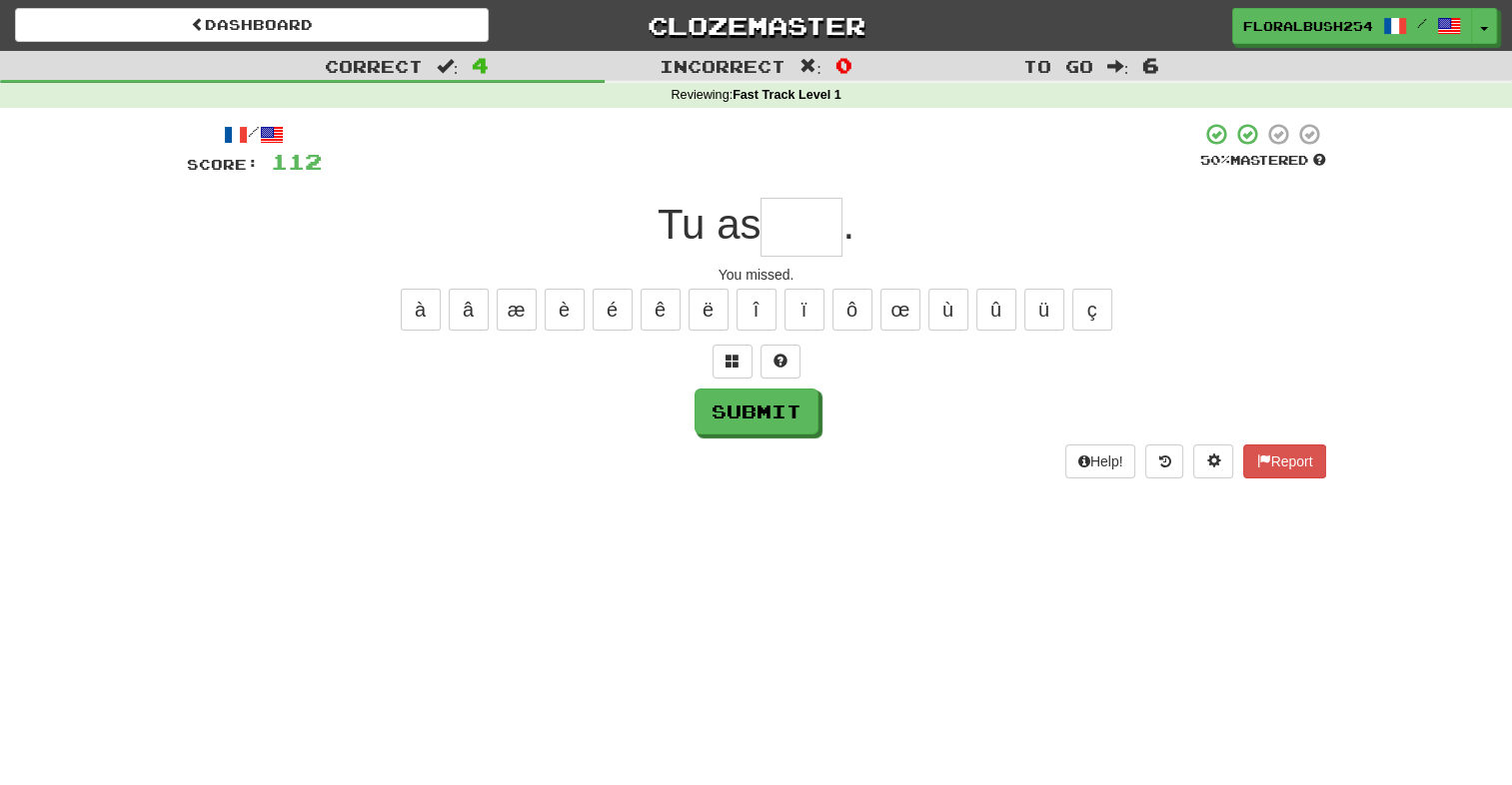 type on "*" 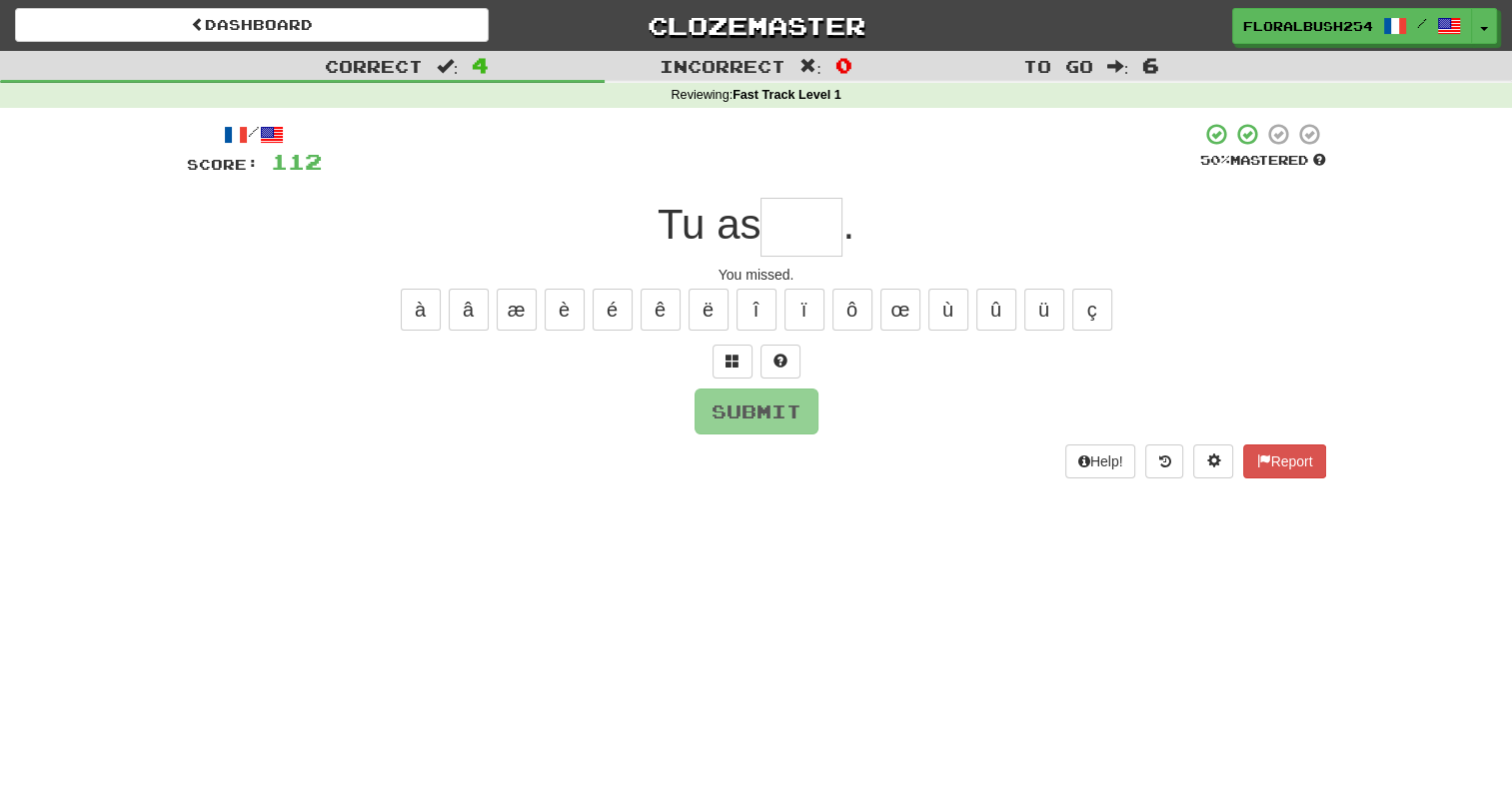 type on "*" 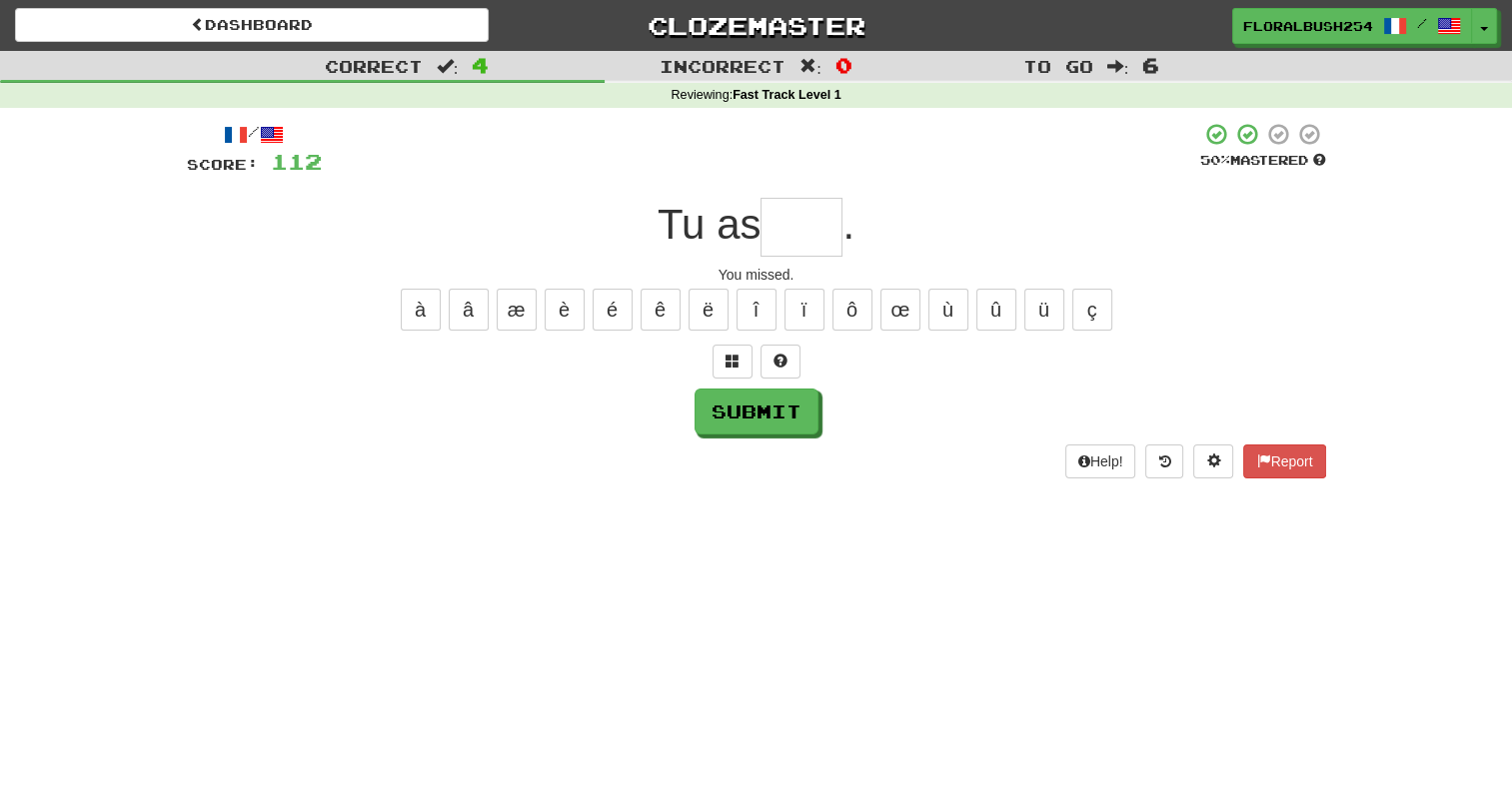 type on "*" 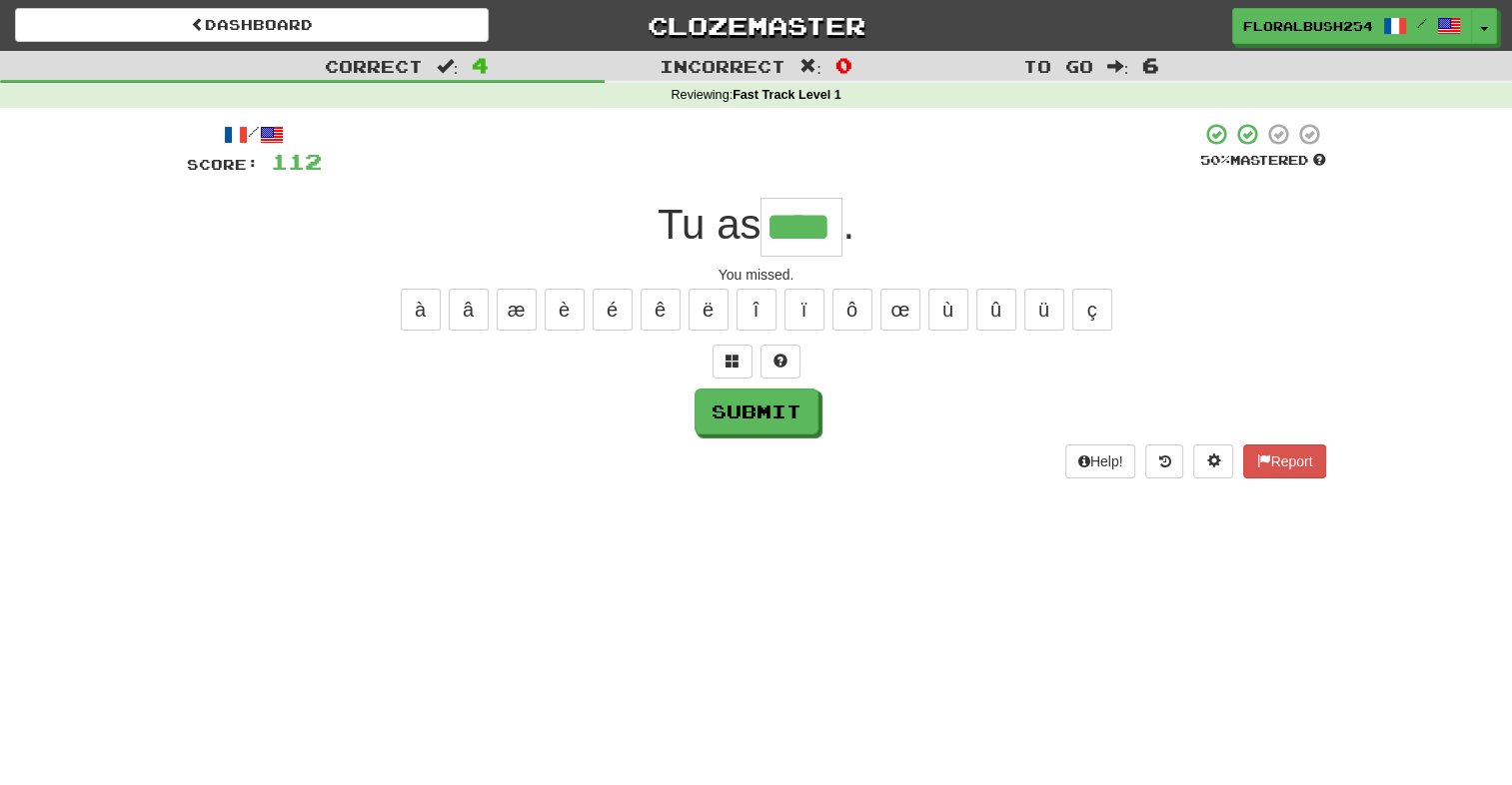 type on "****" 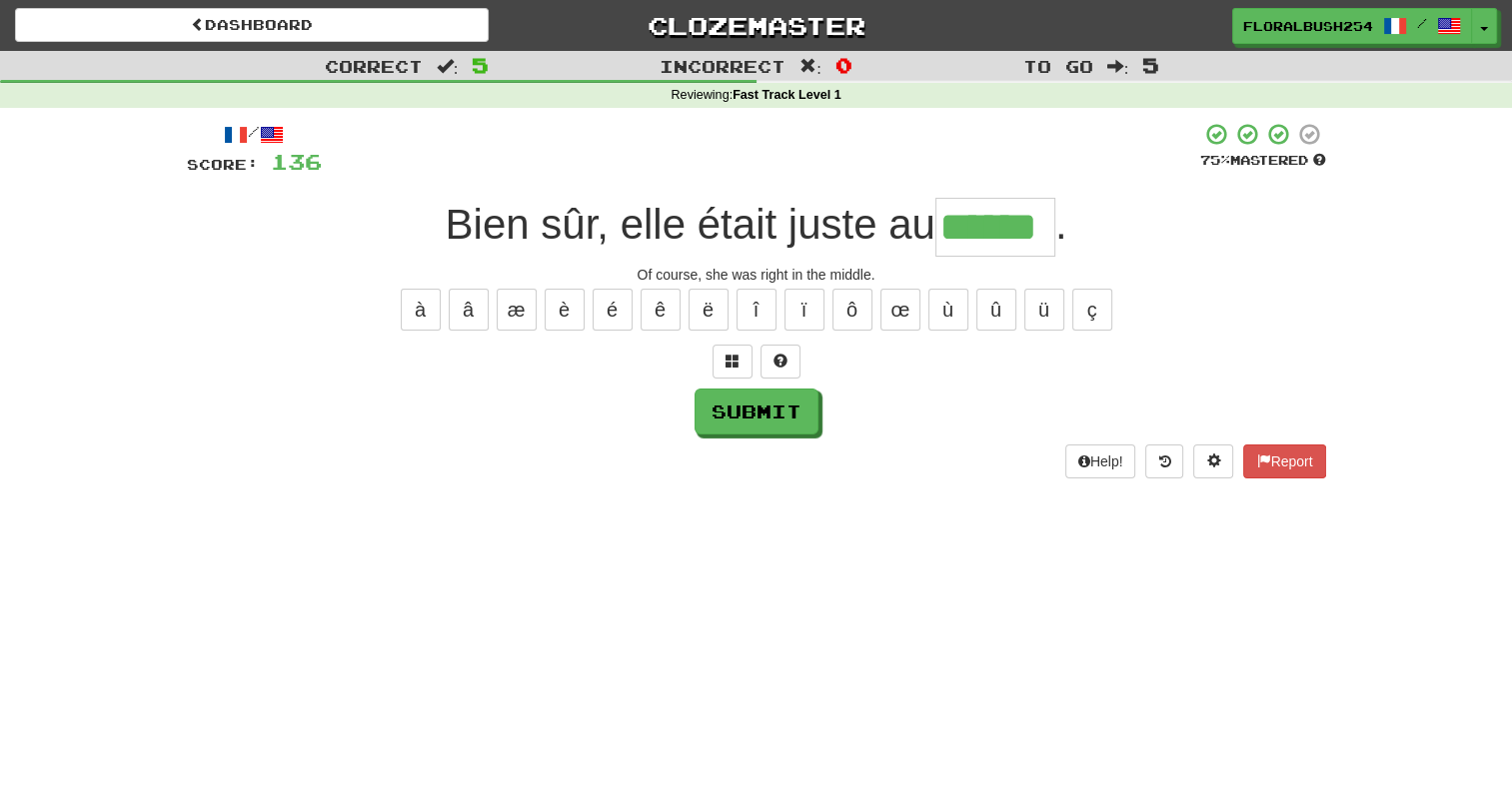 type on "******" 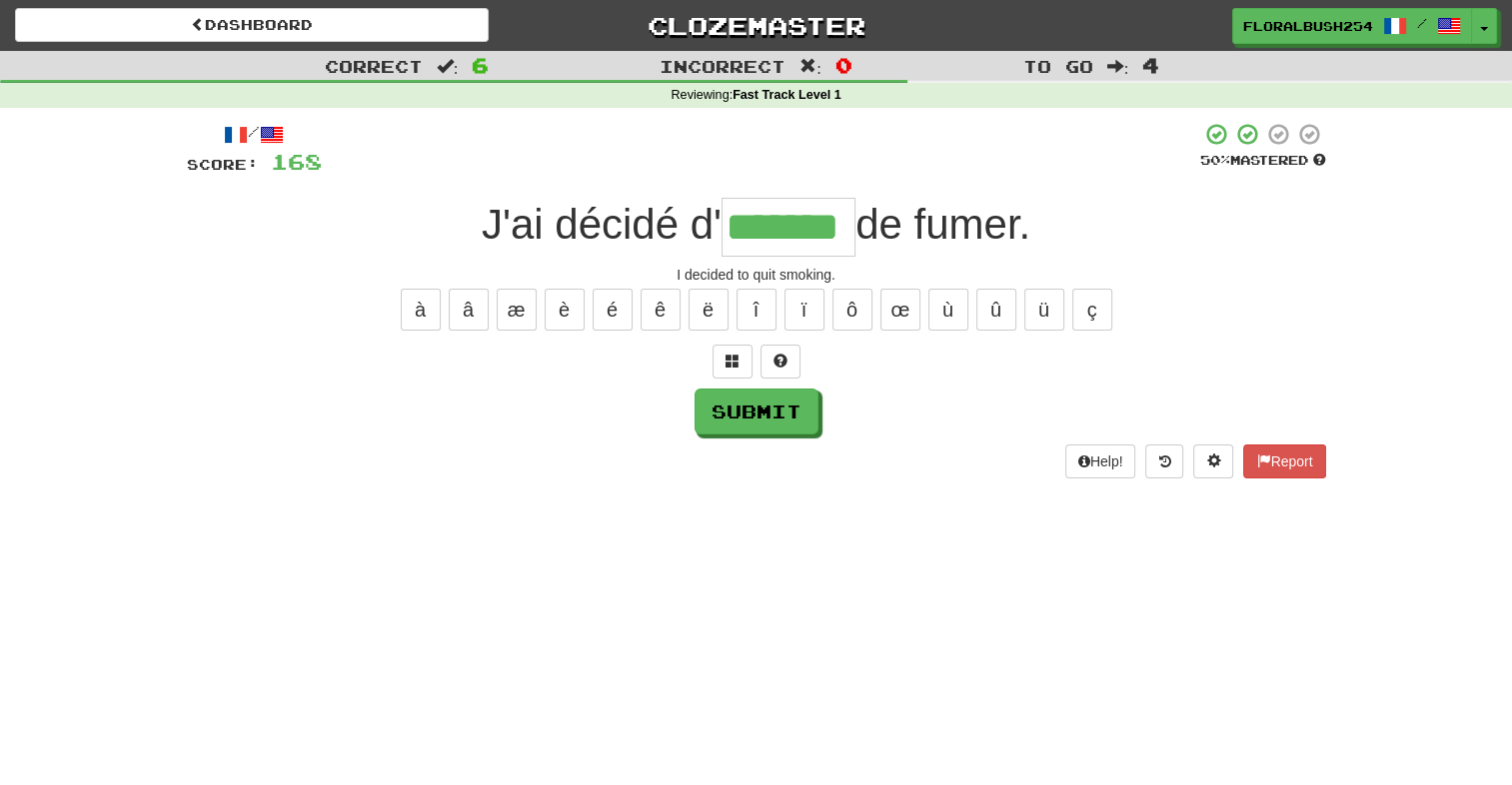 type on "*******" 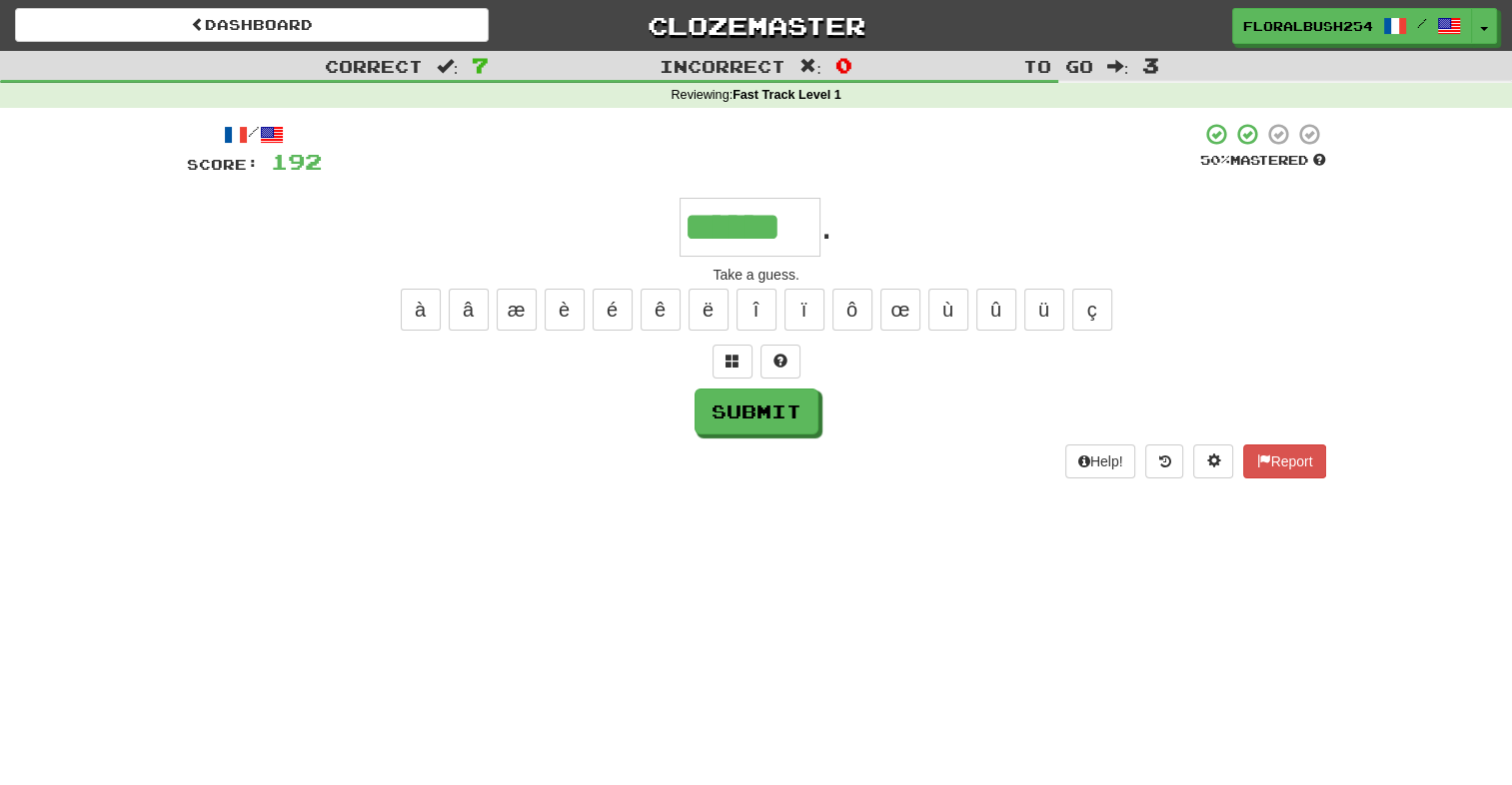type on "******" 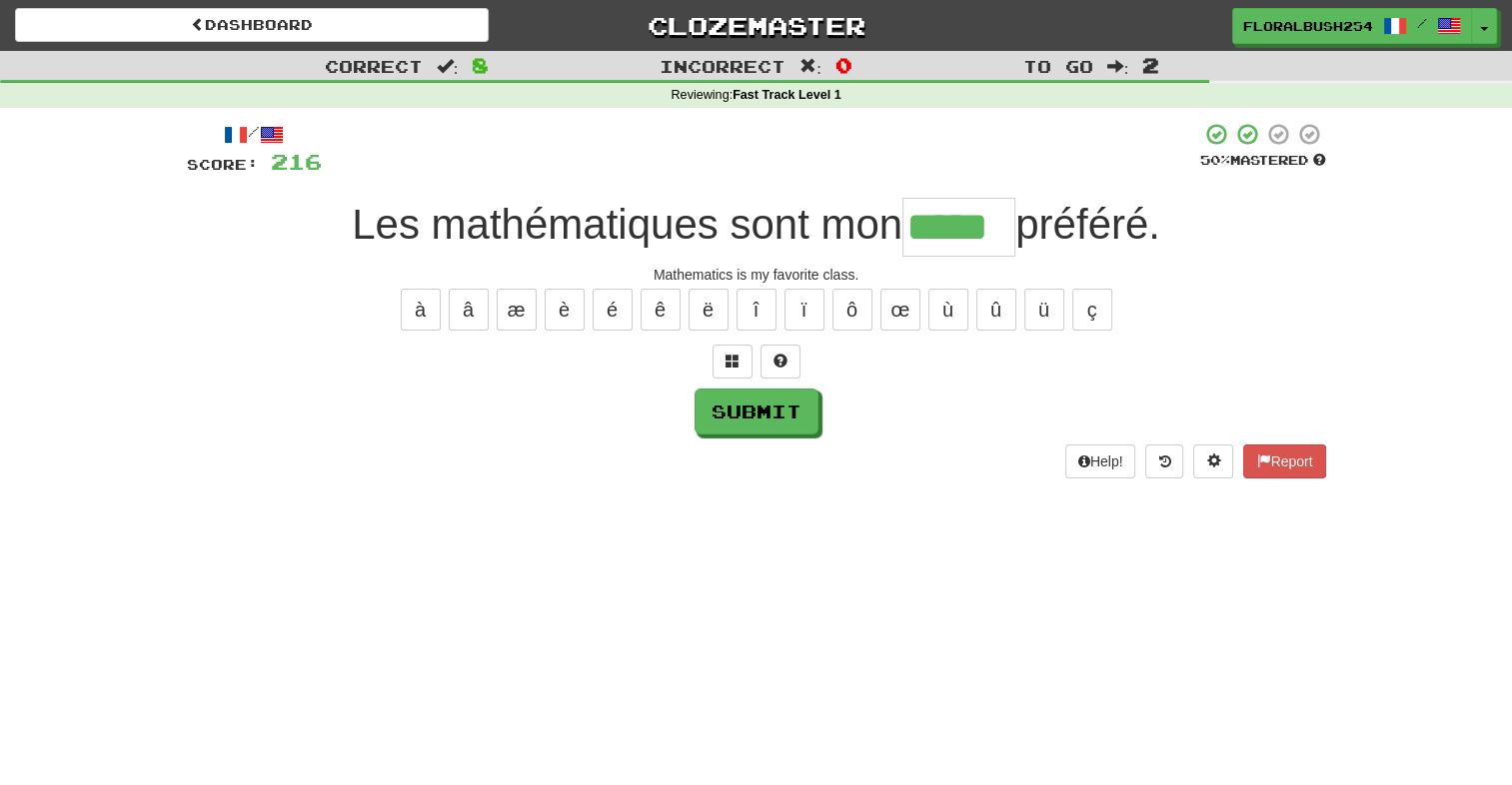type on "*****" 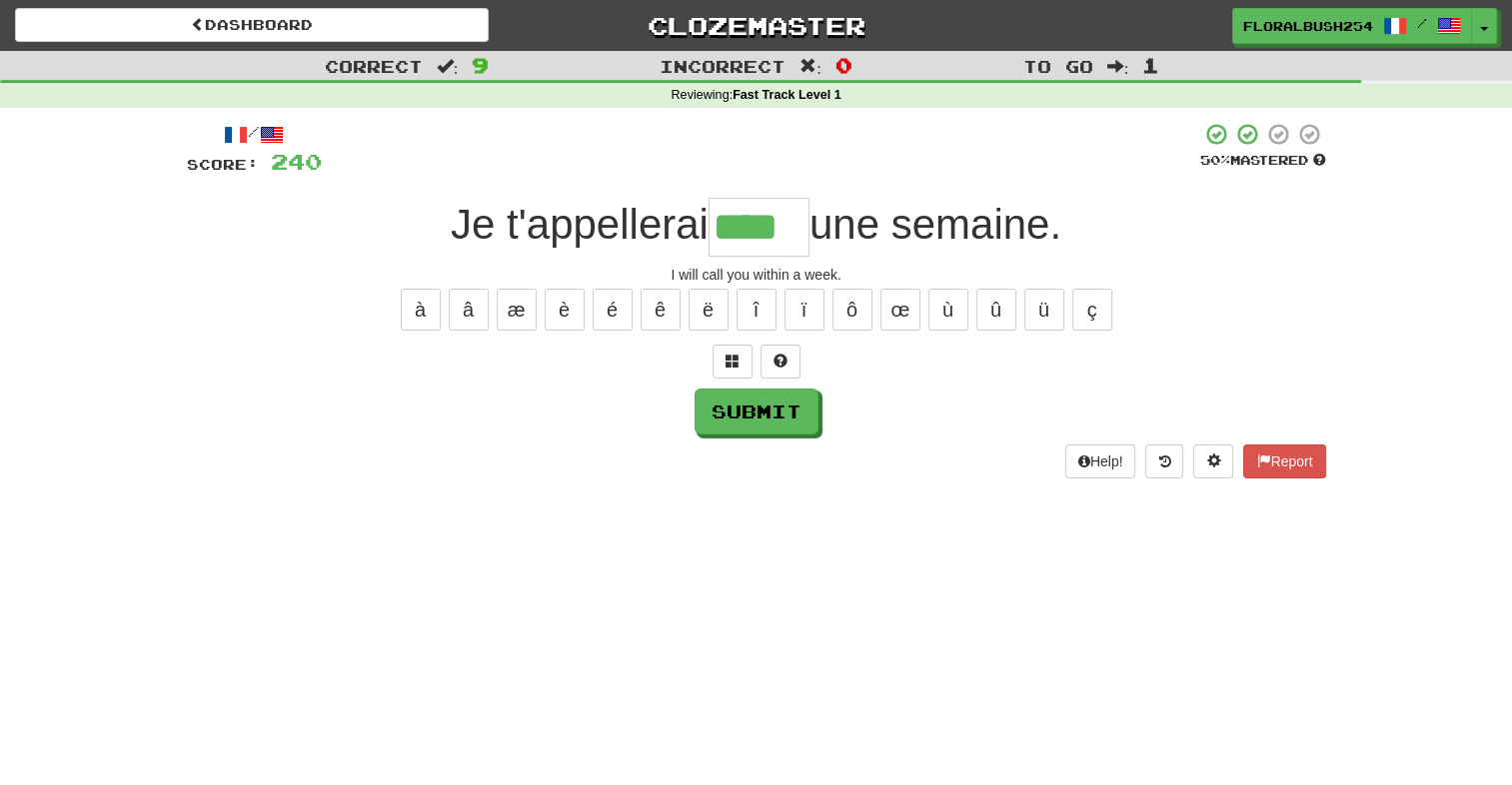 type on "****" 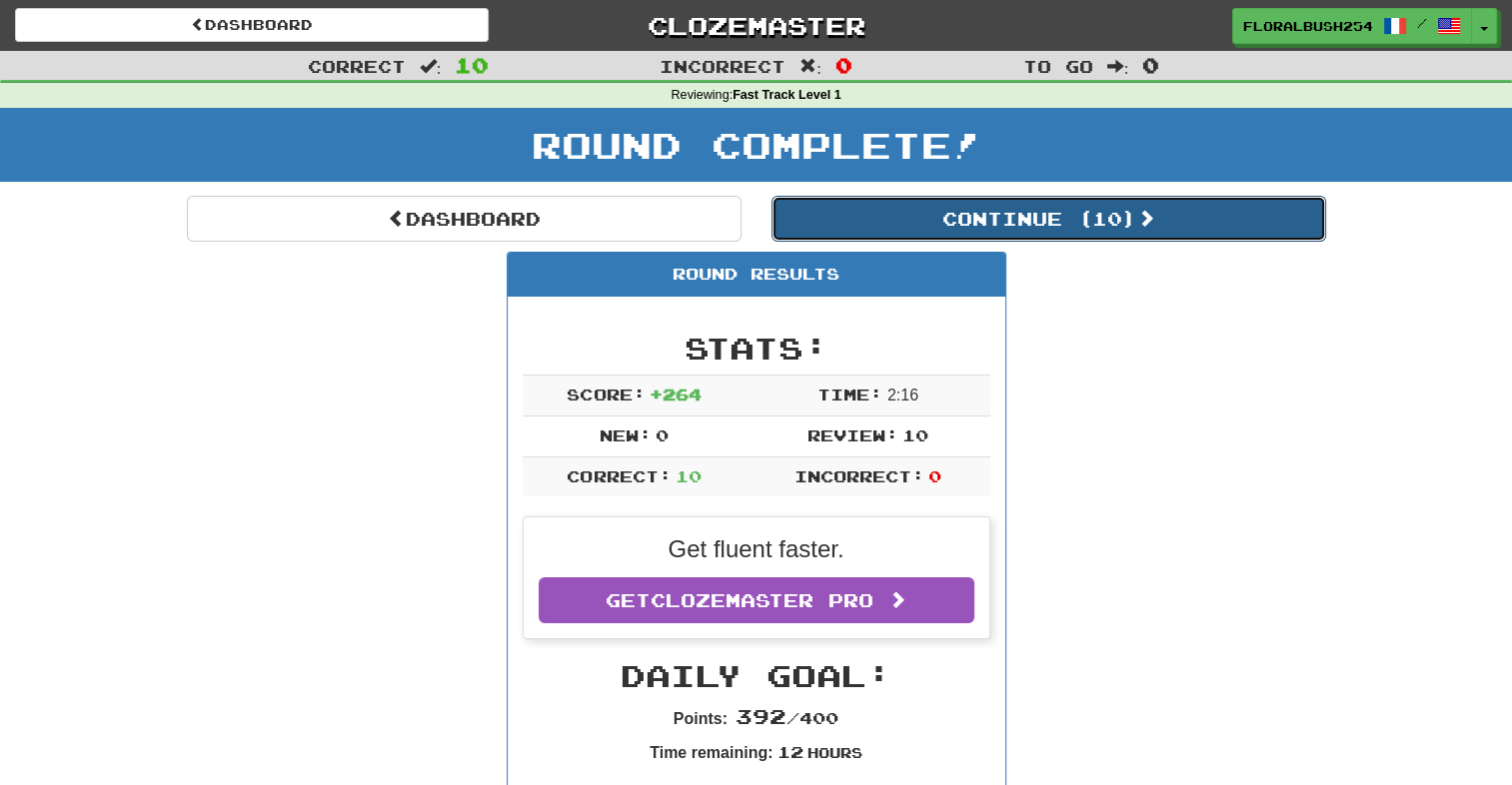 click on "Continue ( 10 )" at bounding box center (1048, 219) 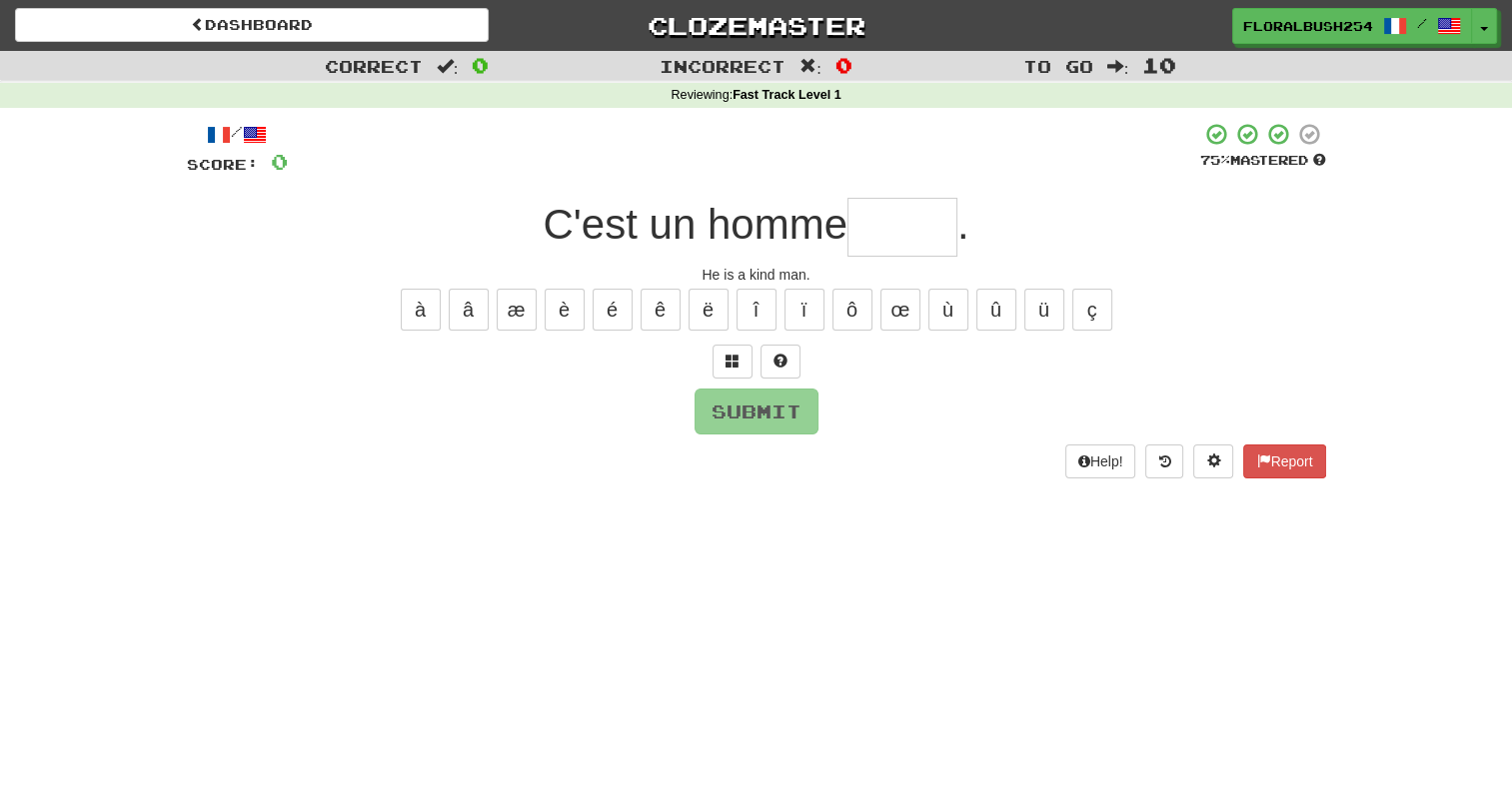 type on "*" 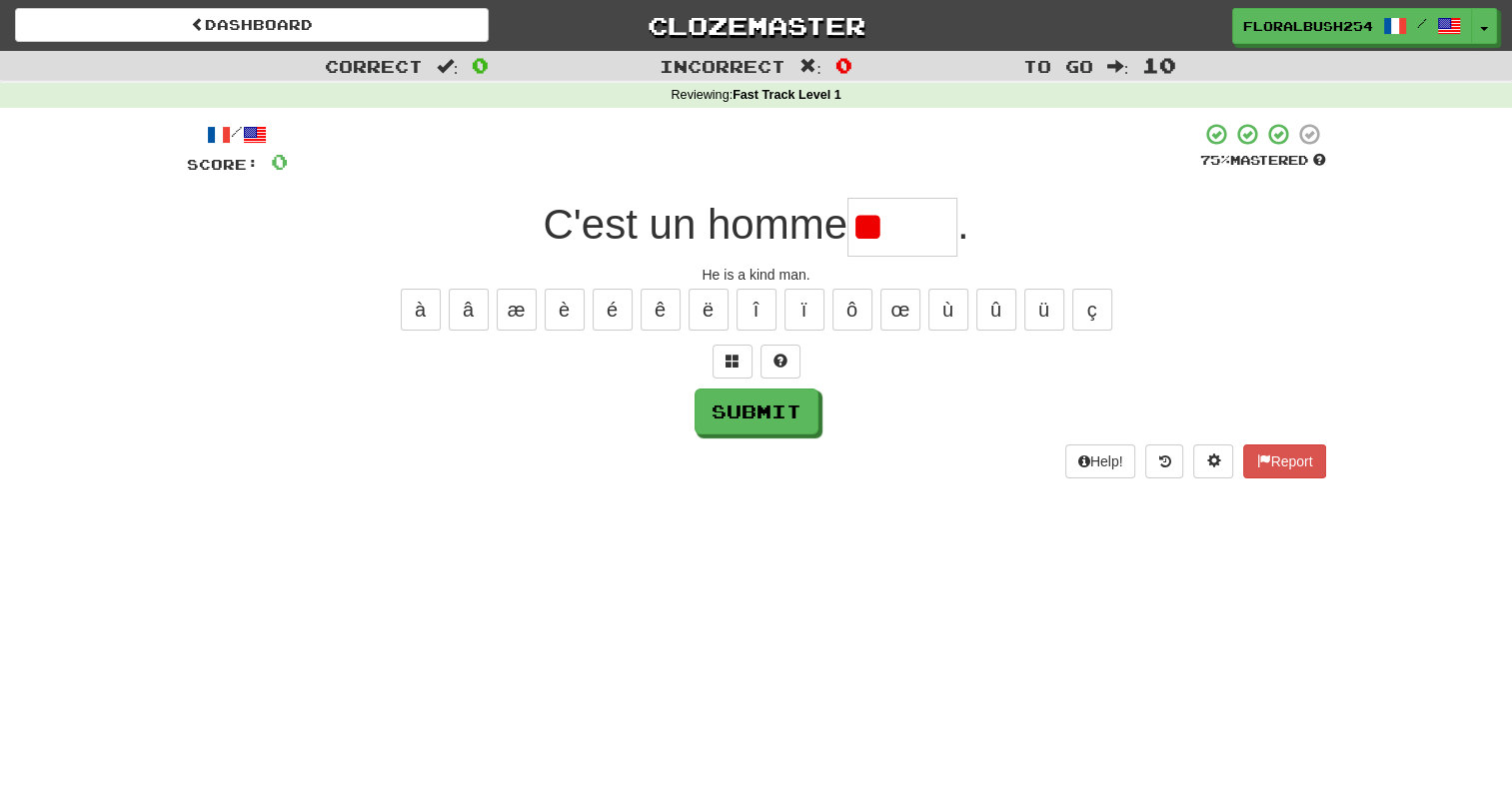 type on "*" 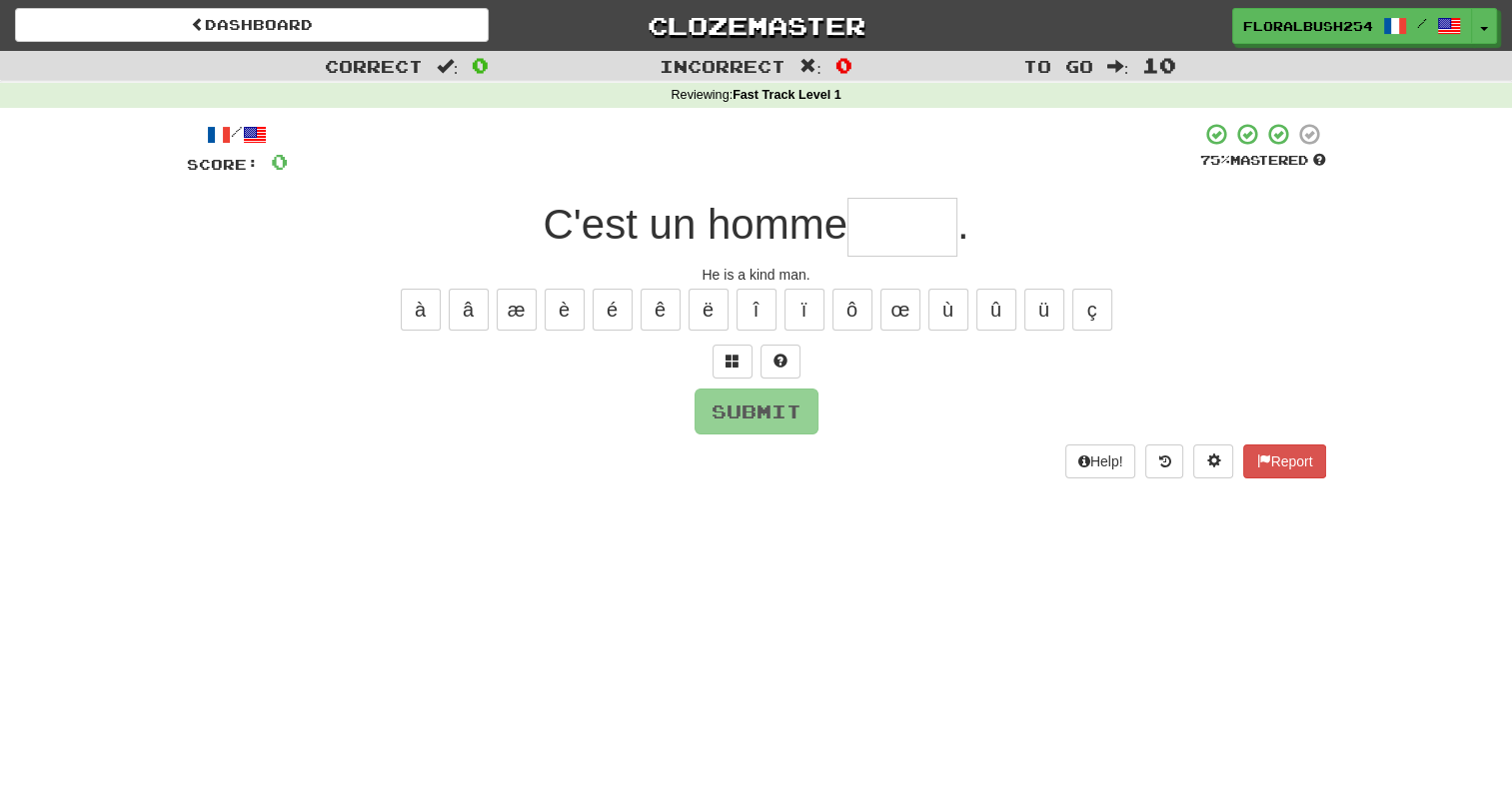 type on "*" 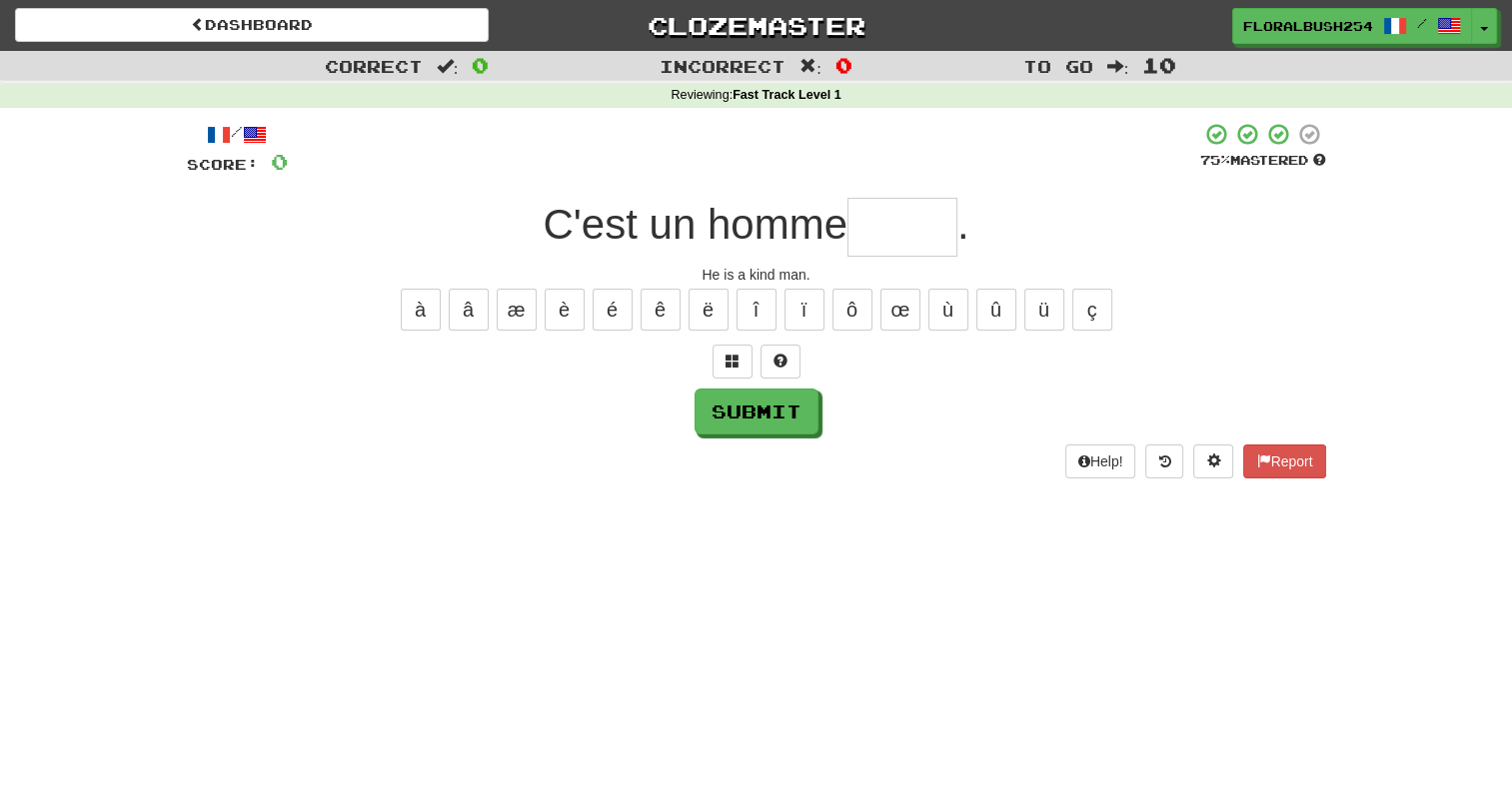 type on "*" 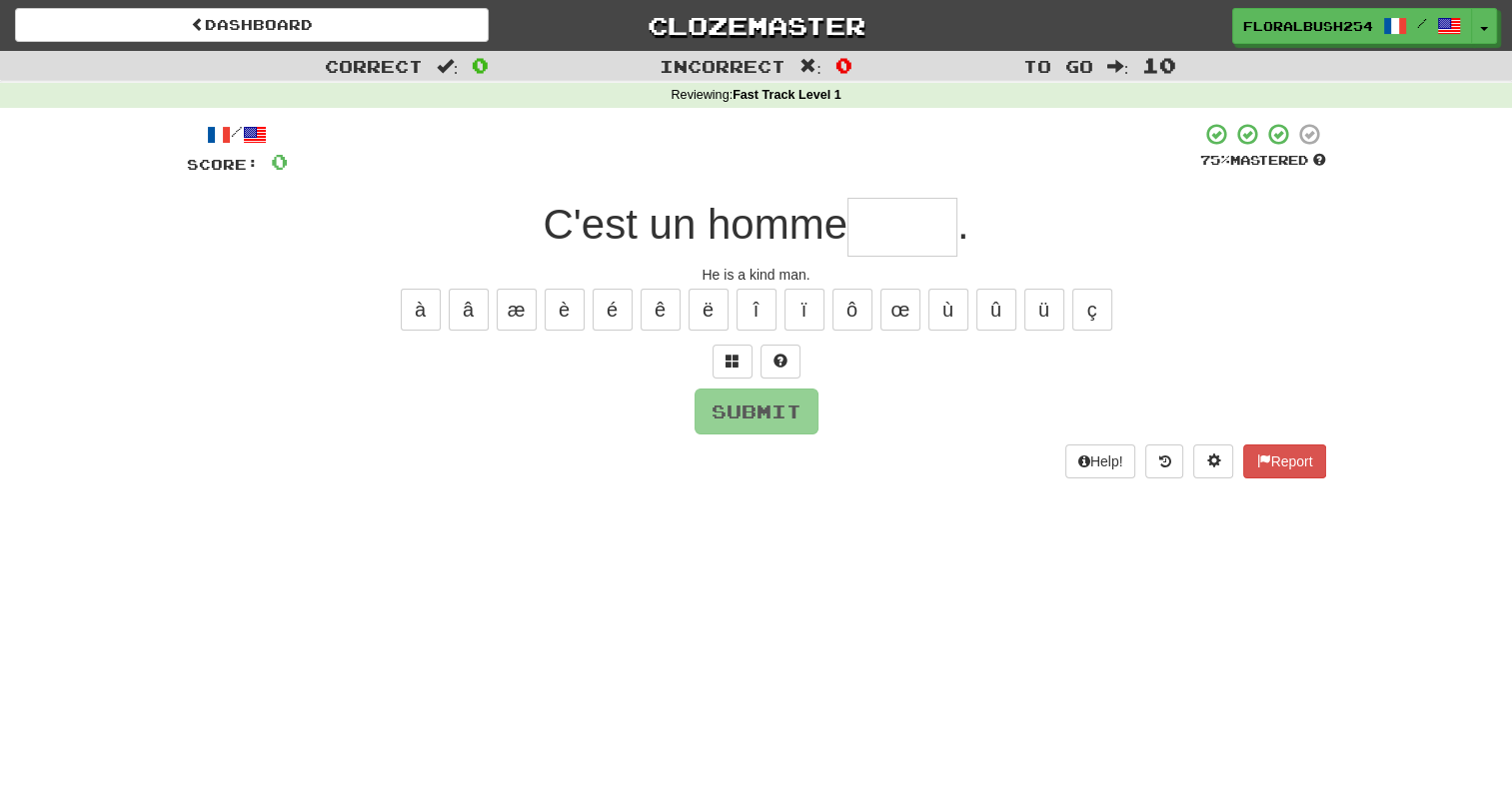 type on "*" 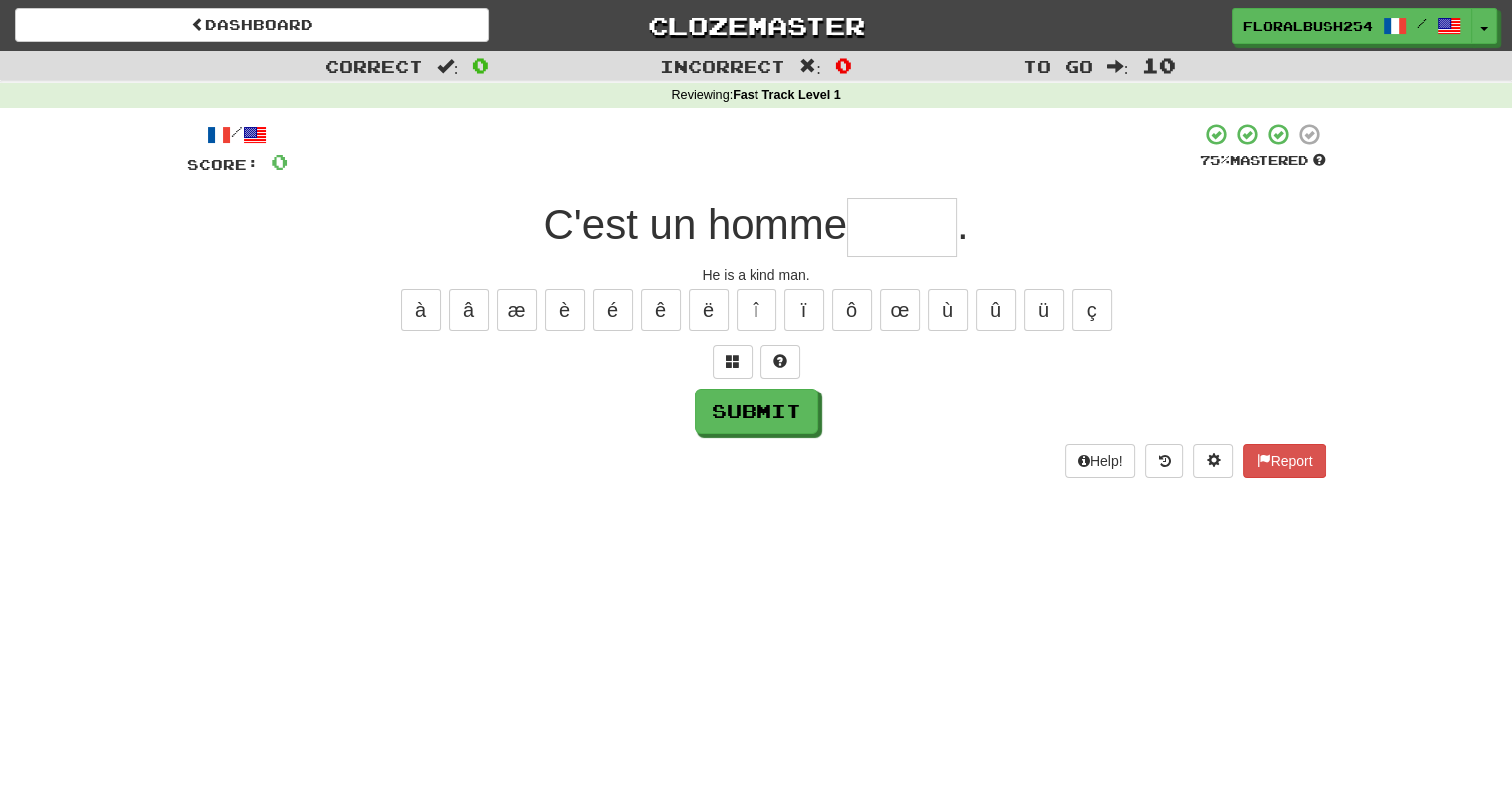 type on "*" 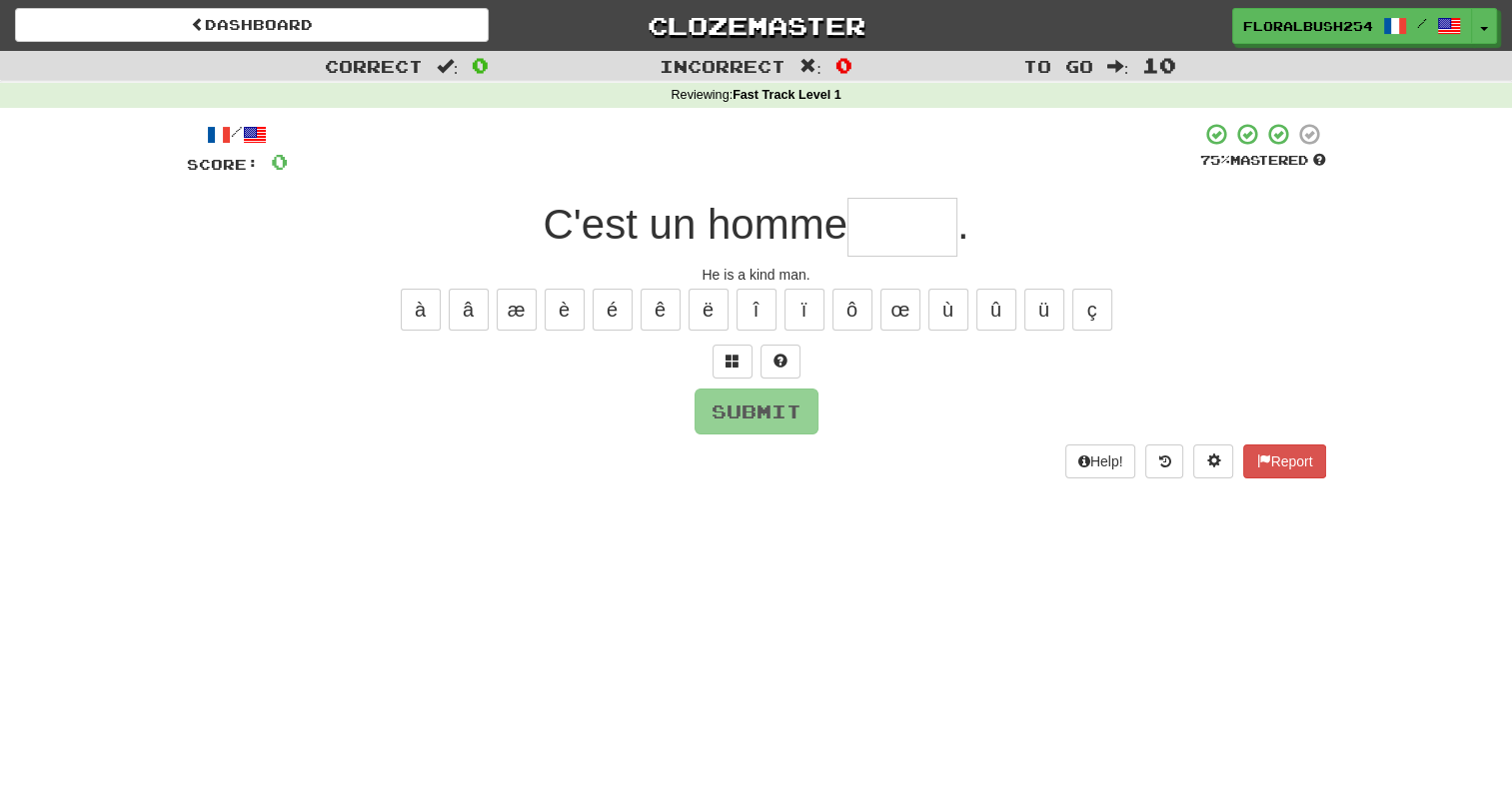 type on "*" 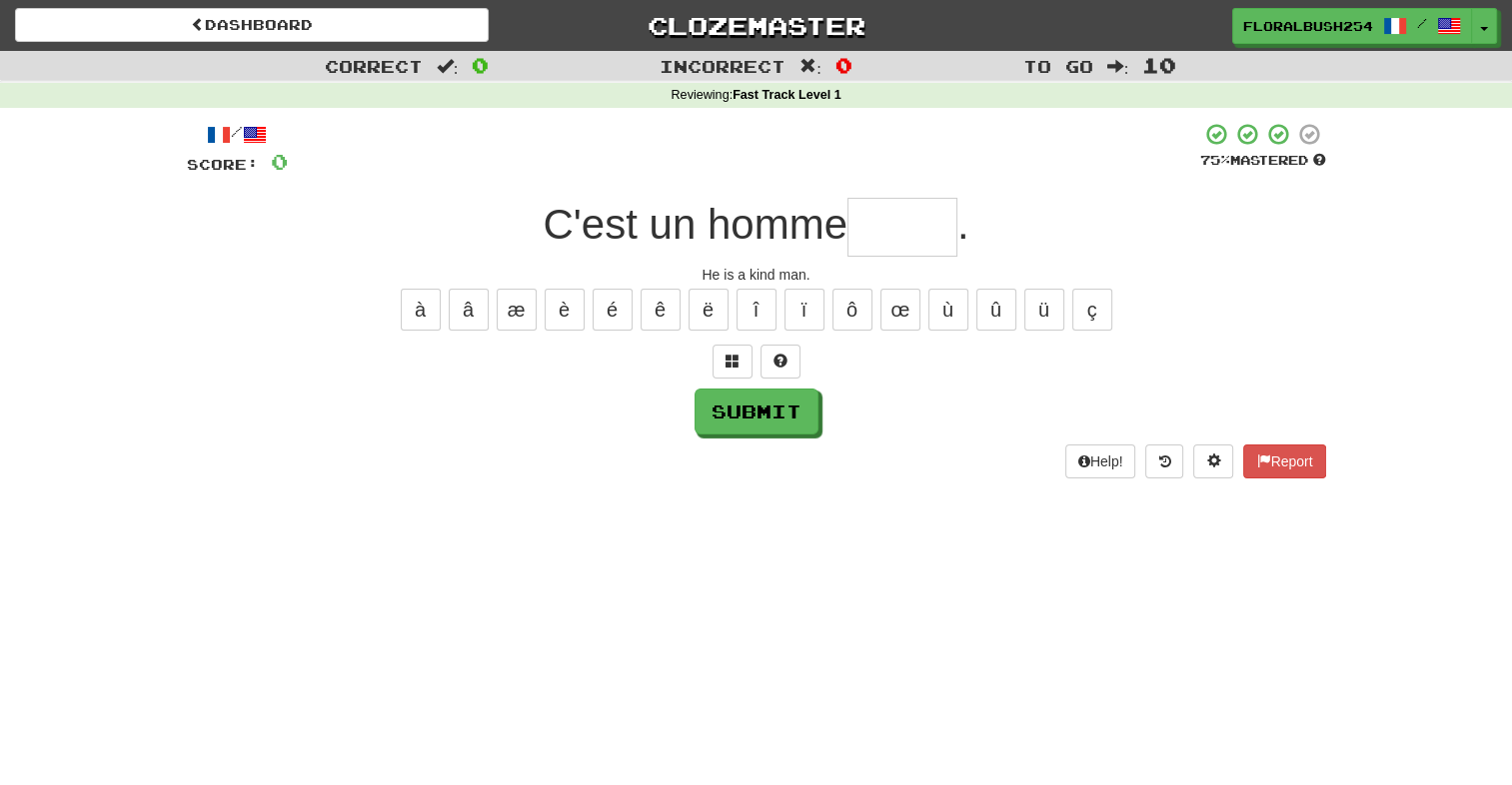 type on "*" 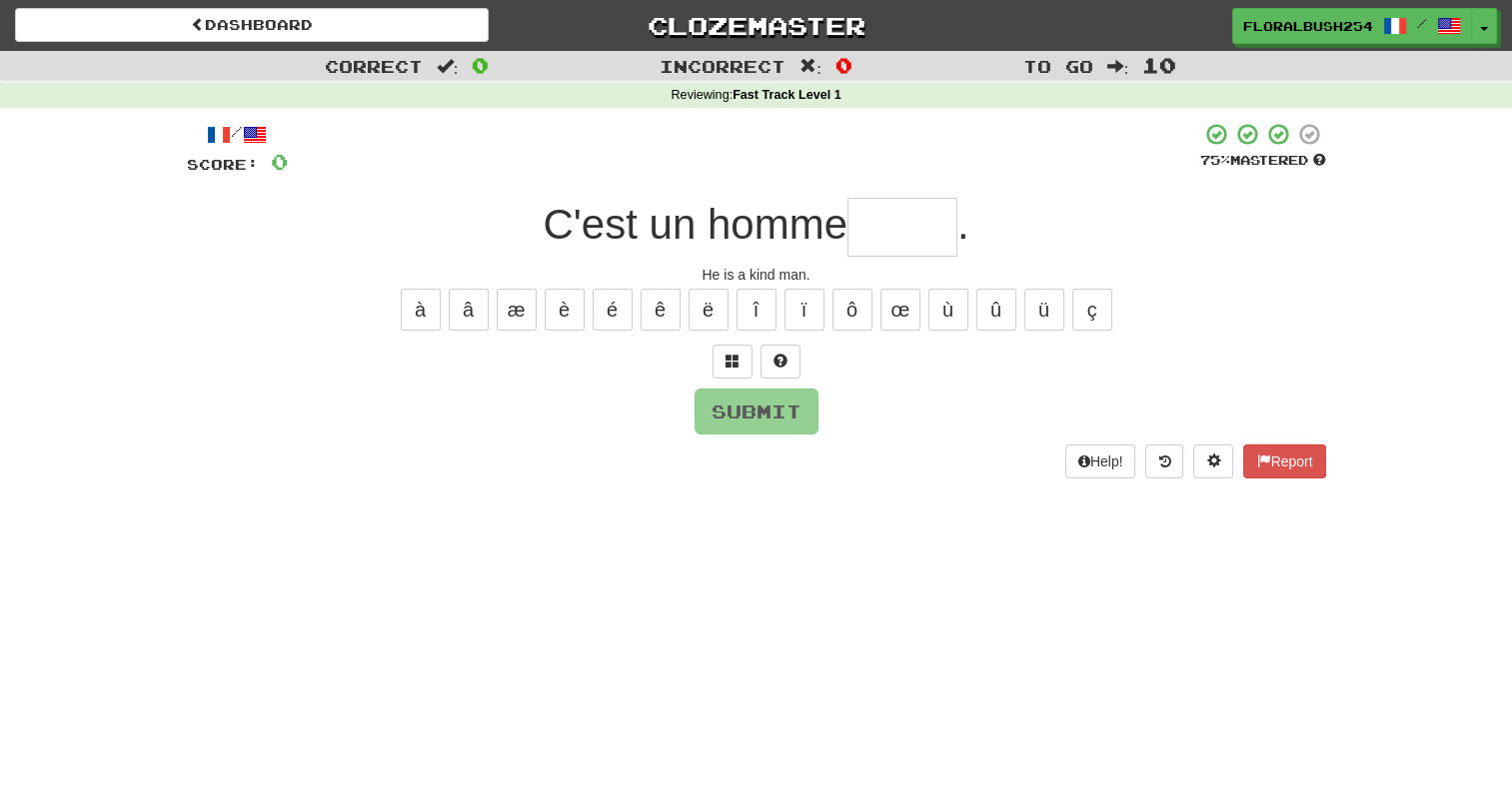 type on "*" 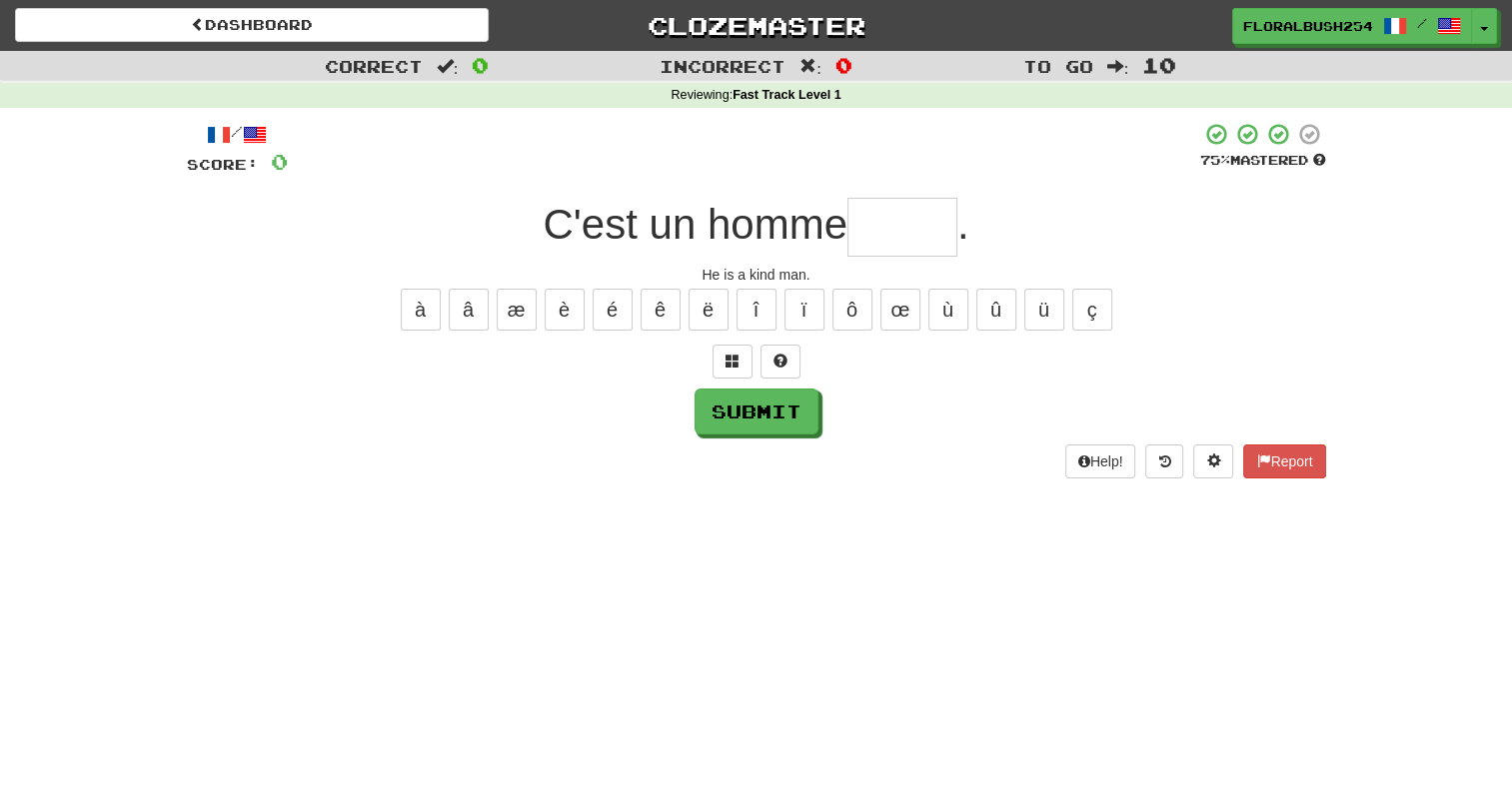 type on "*" 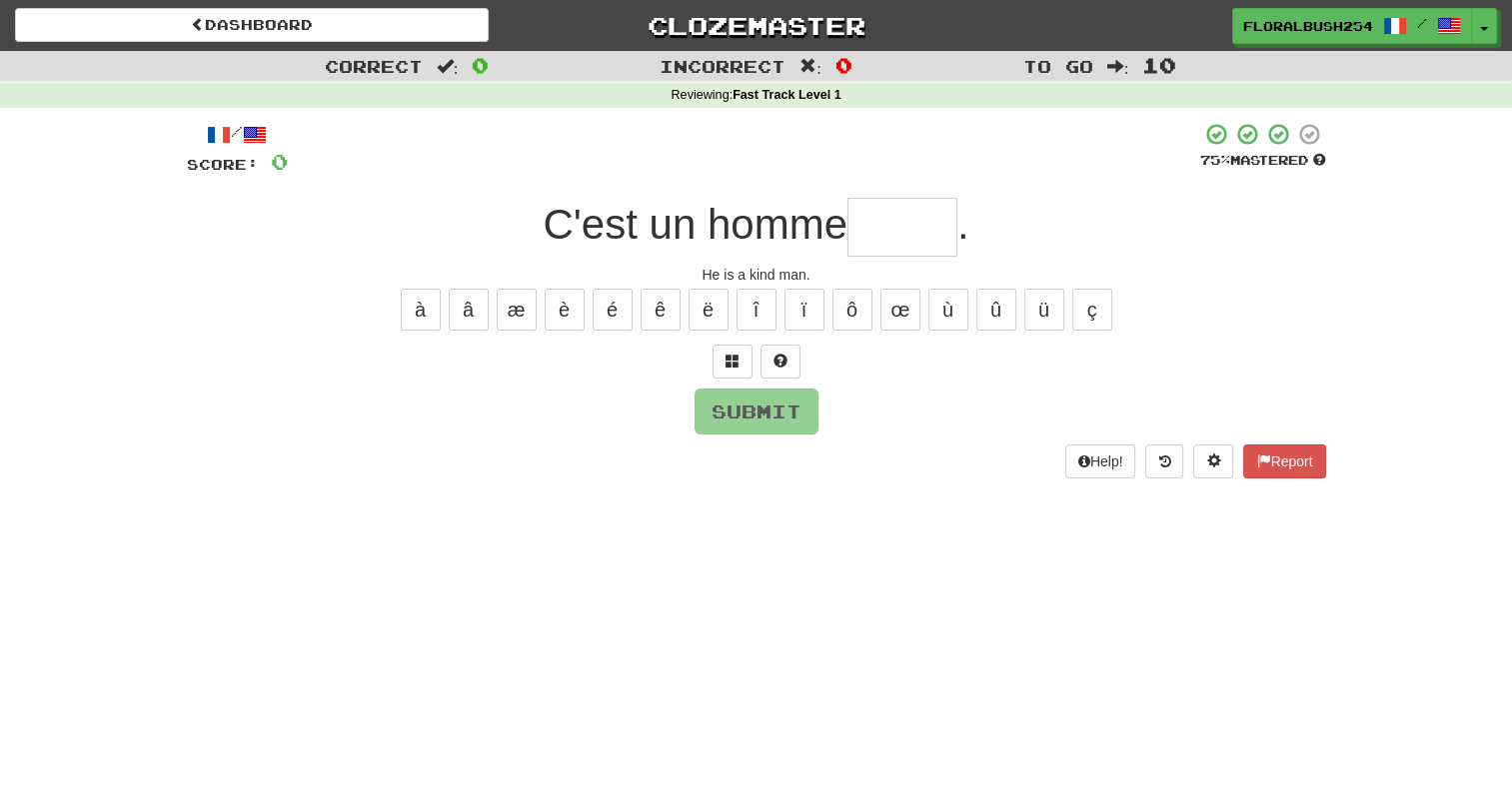 type on "*" 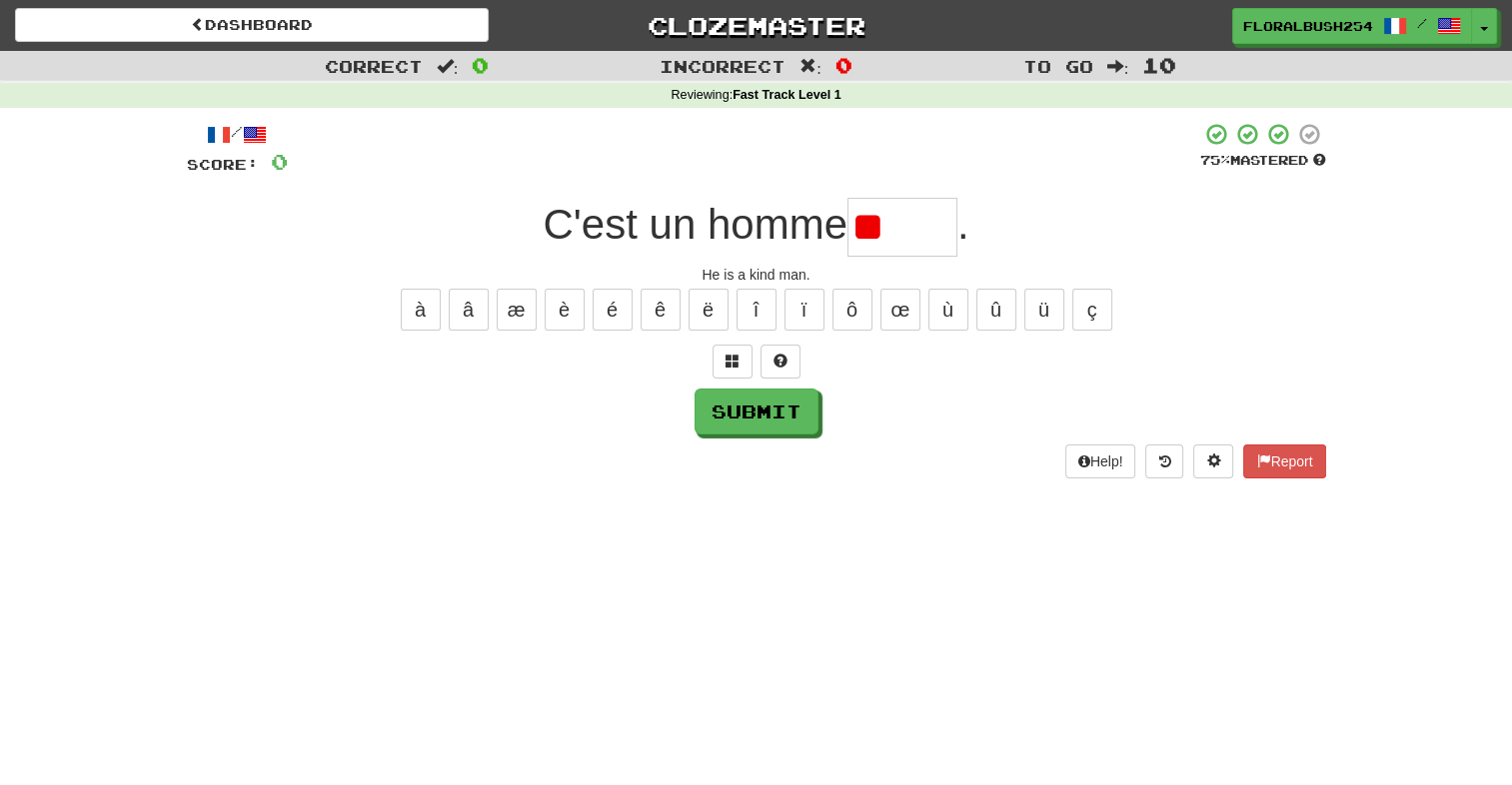 type on "*" 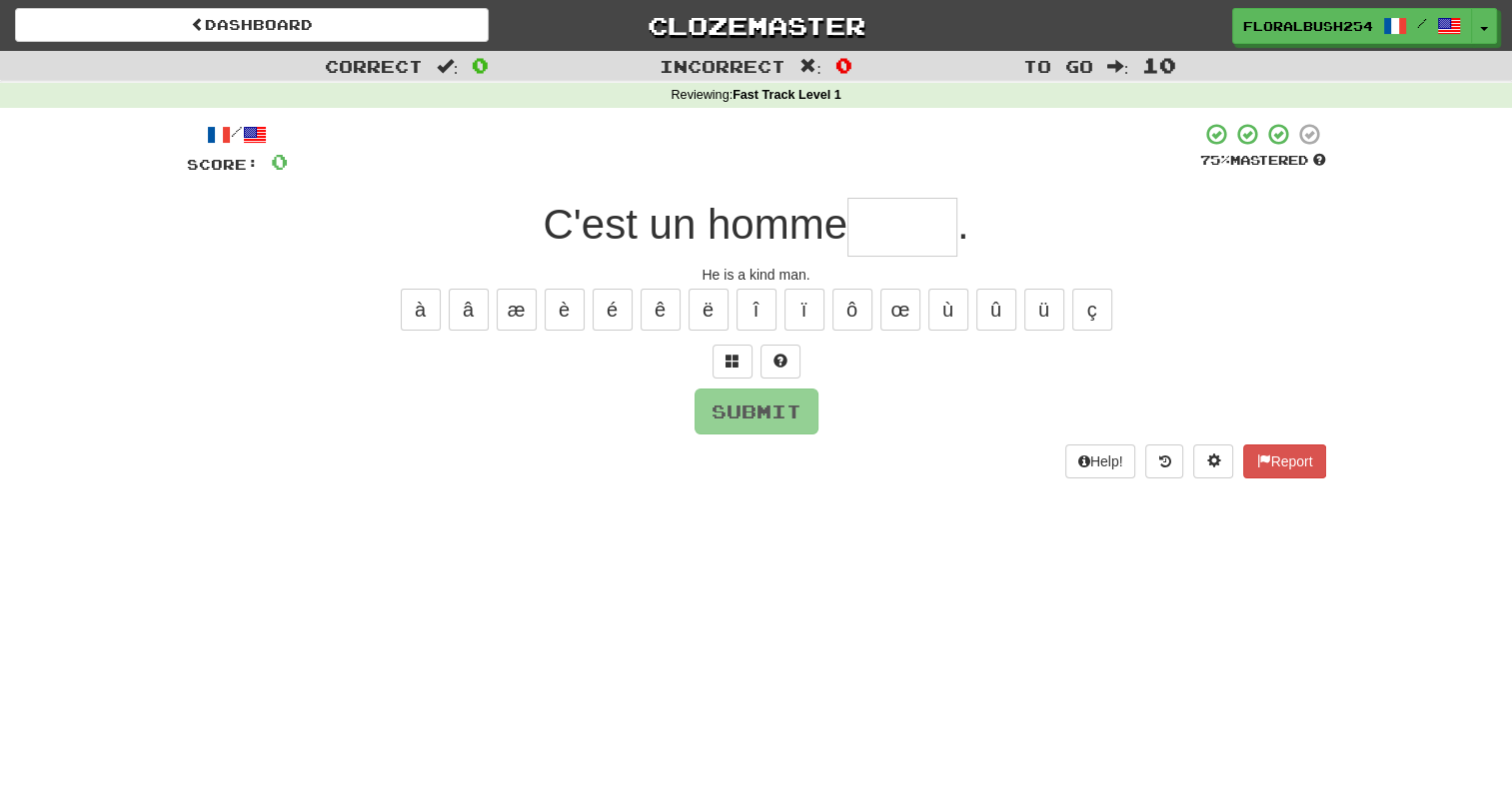 type on "*" 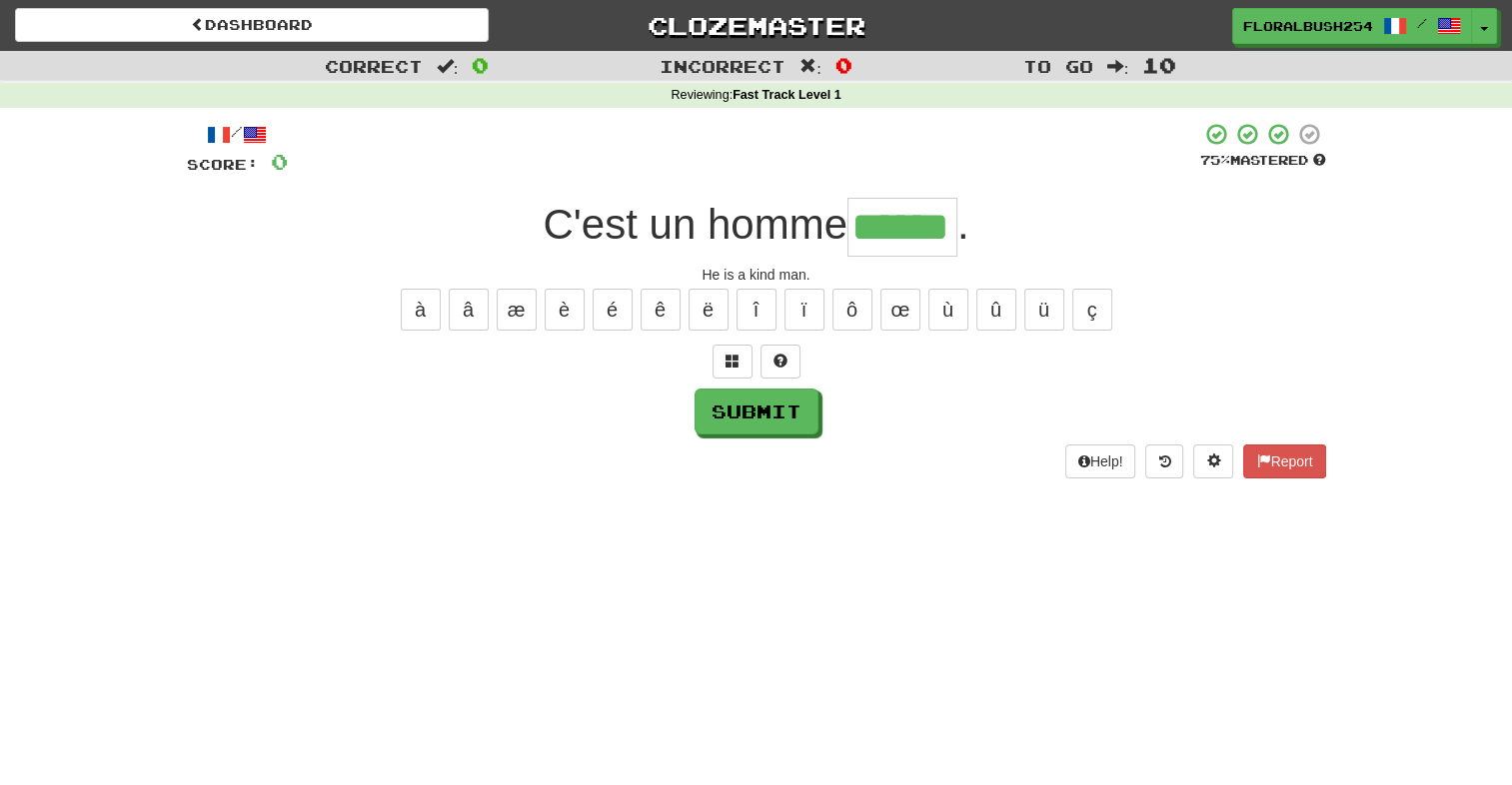 type on "******" 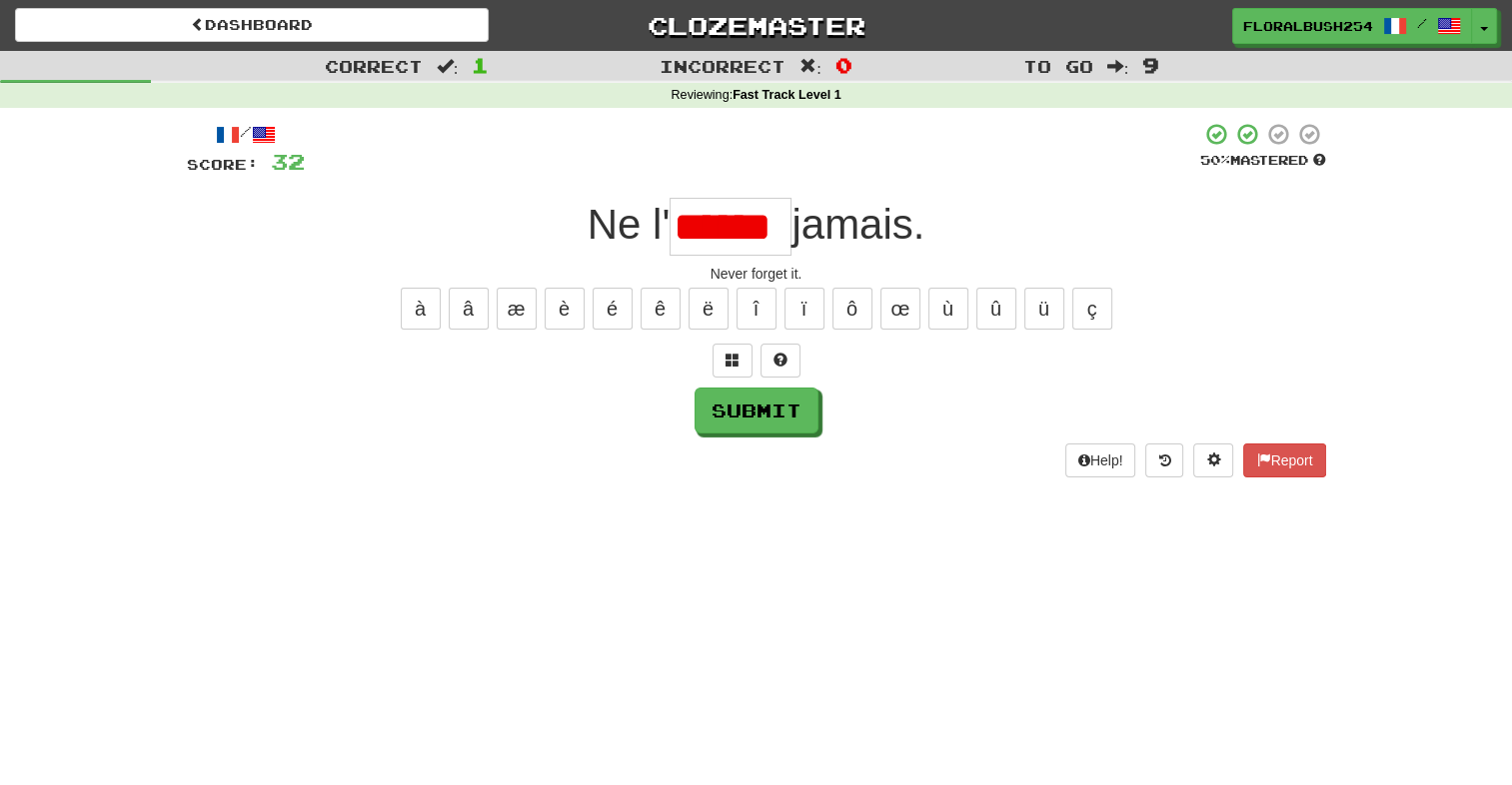 scroll, scrollTop: 0, scrollLeft: 0, axis: both 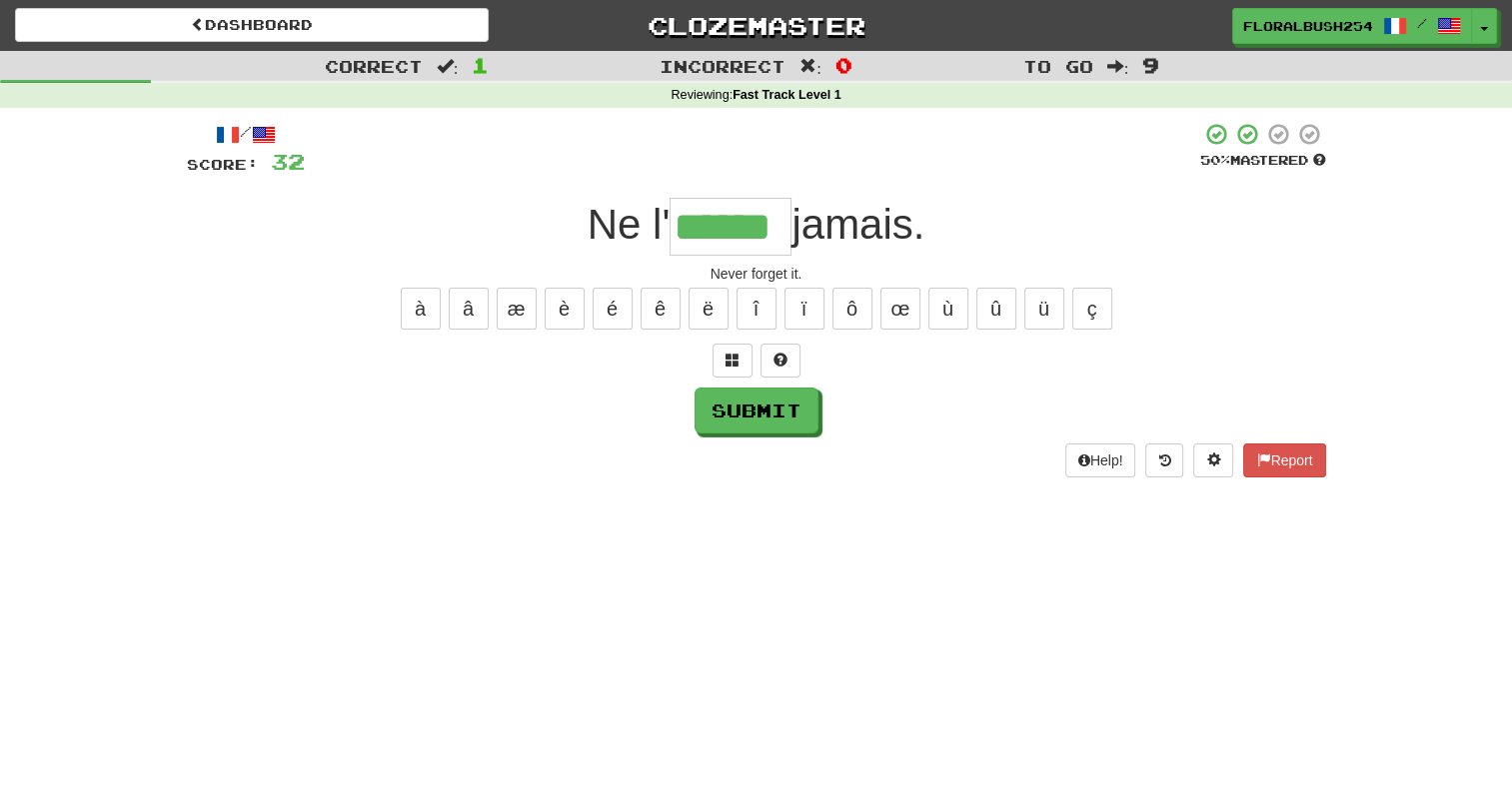 type on "******" 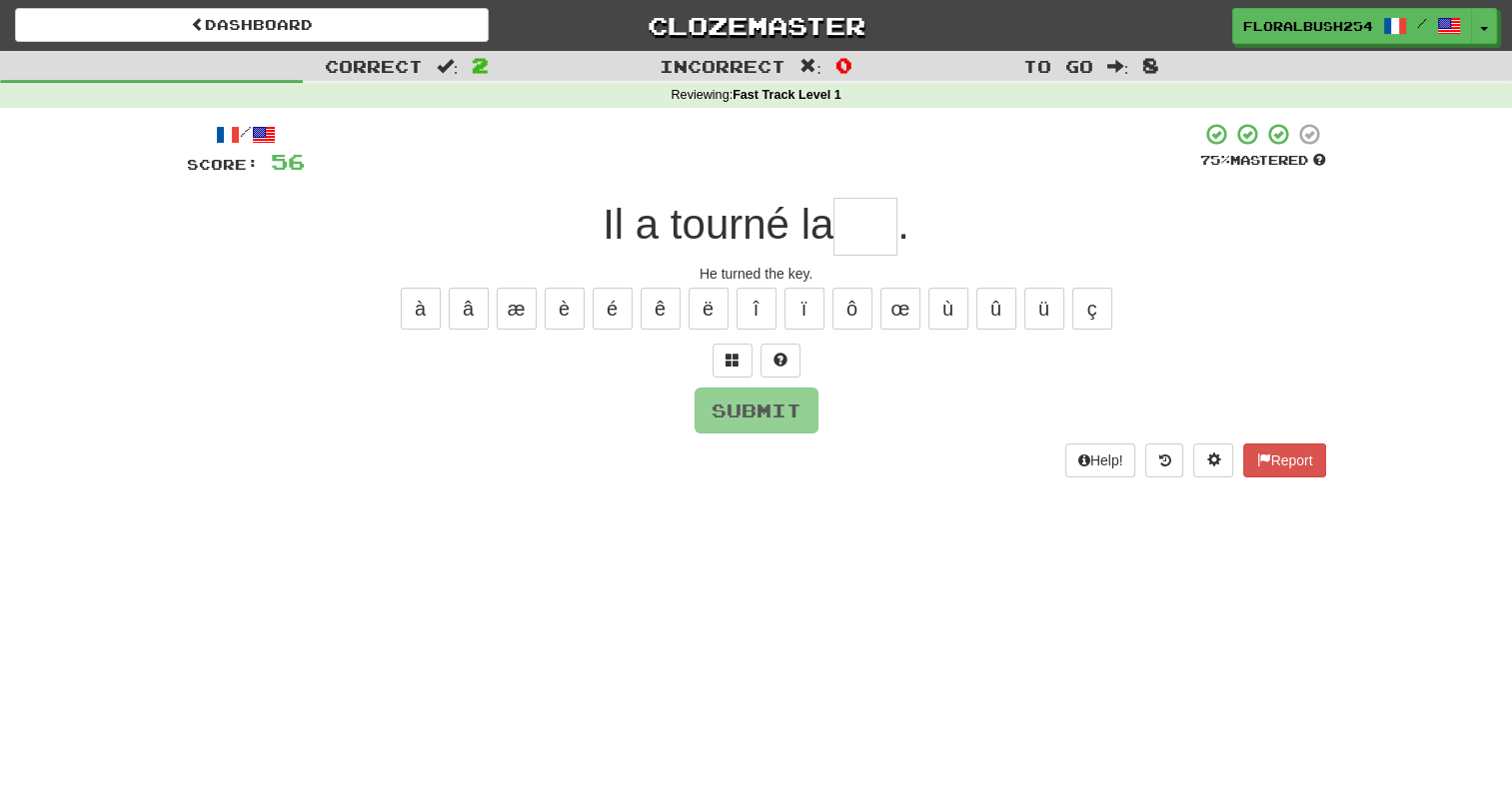 type on "*" 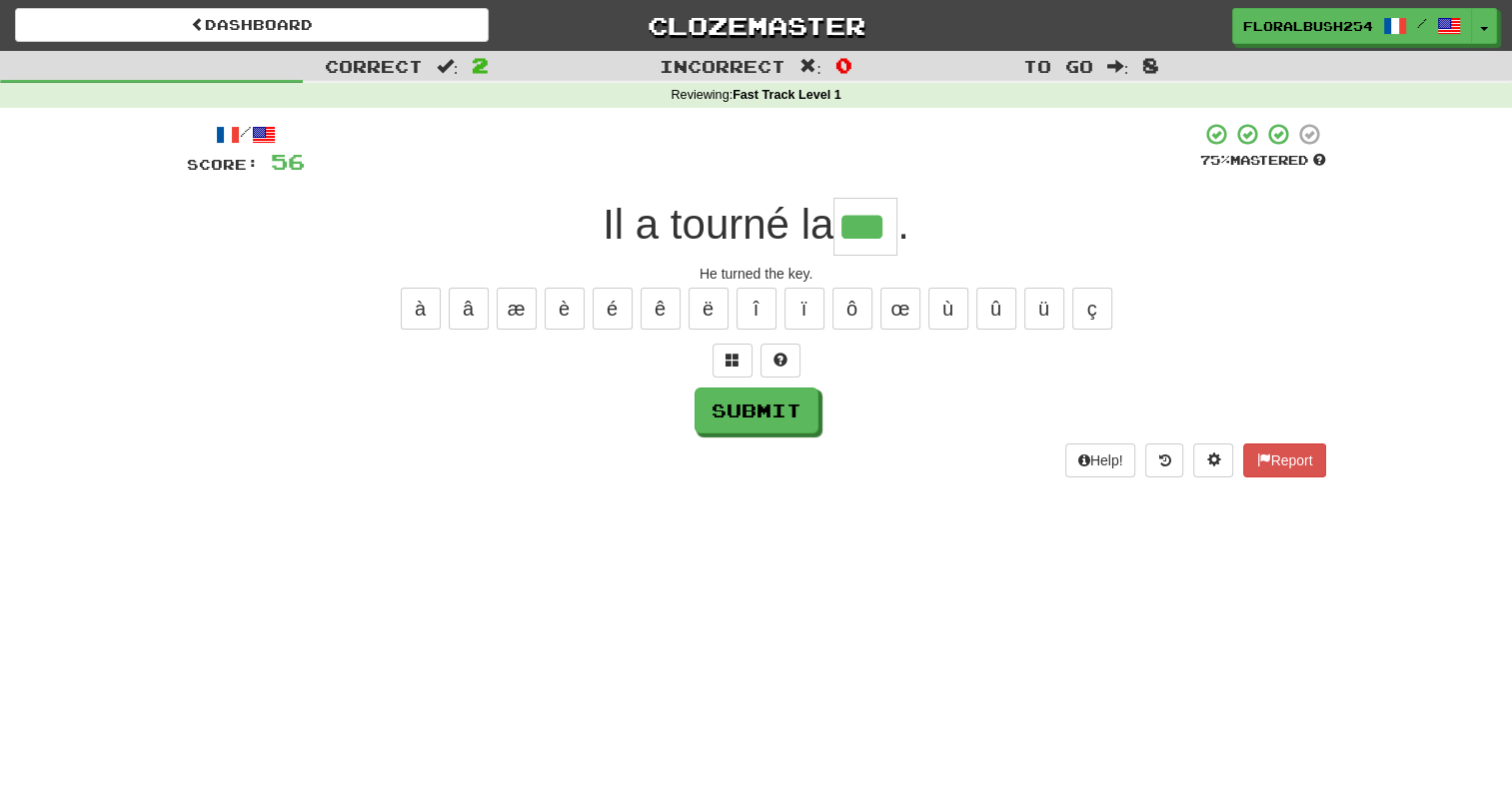 type on "***" 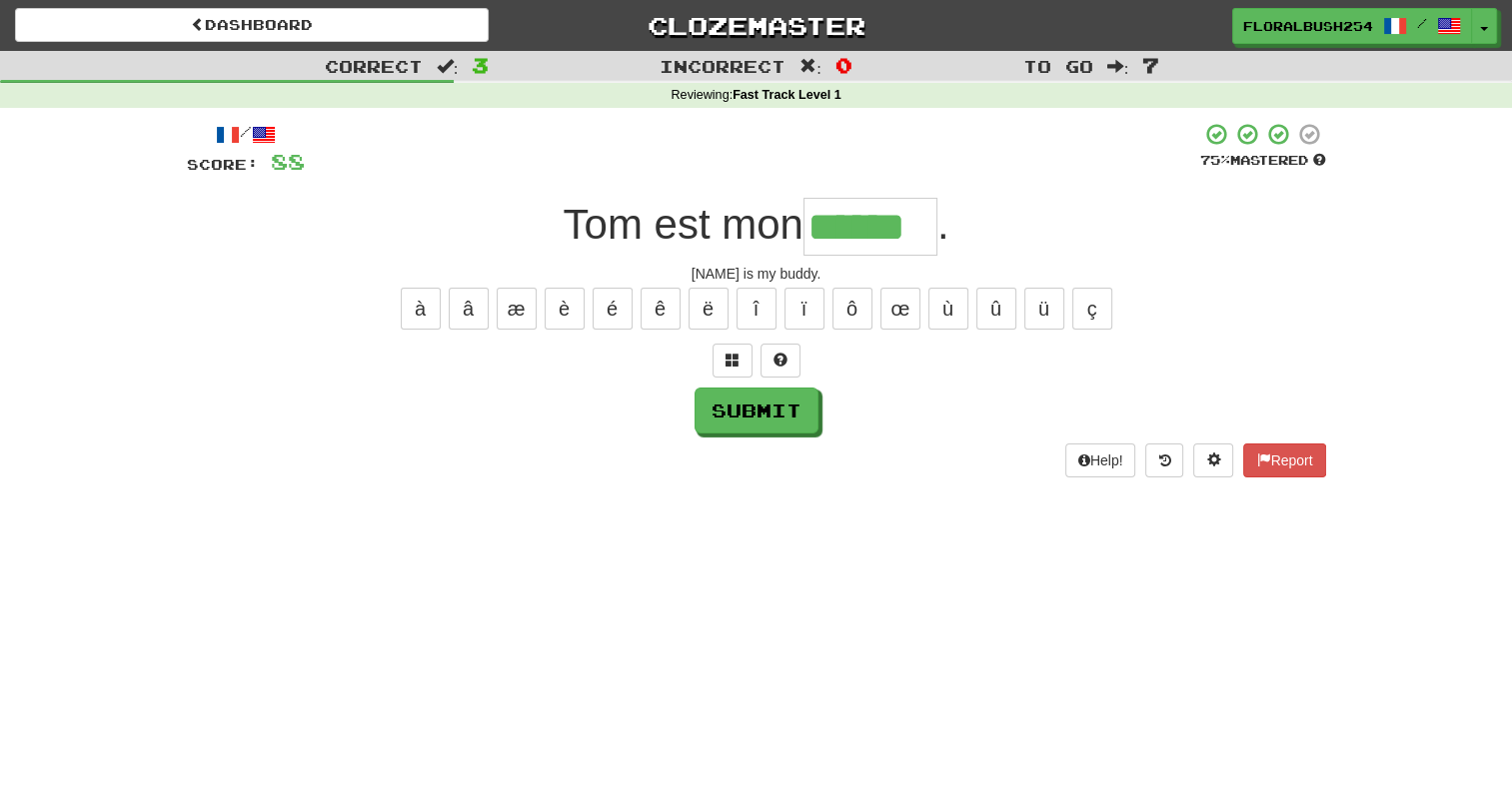 type on "******" 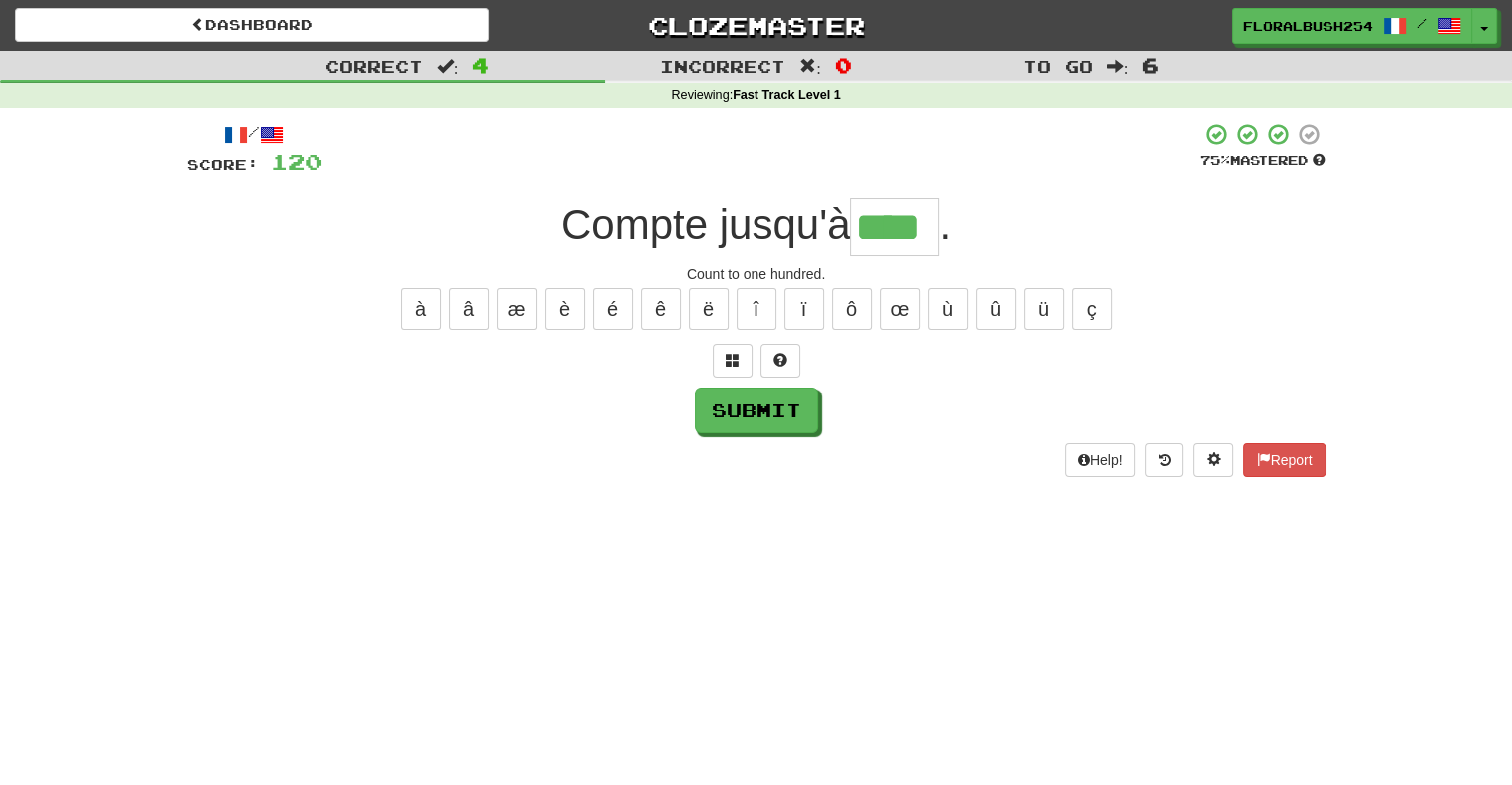 type on "****" 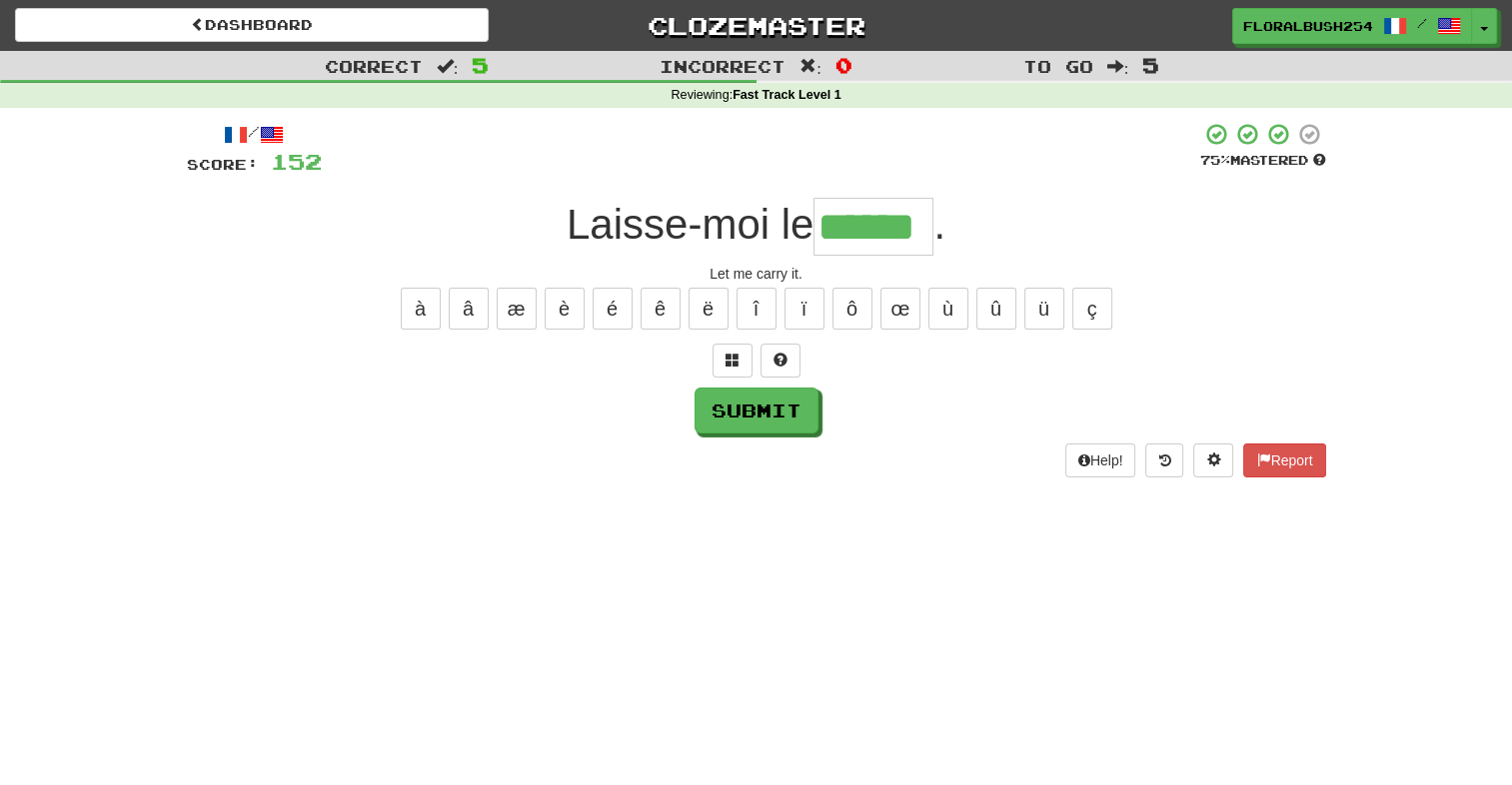 type on "******" 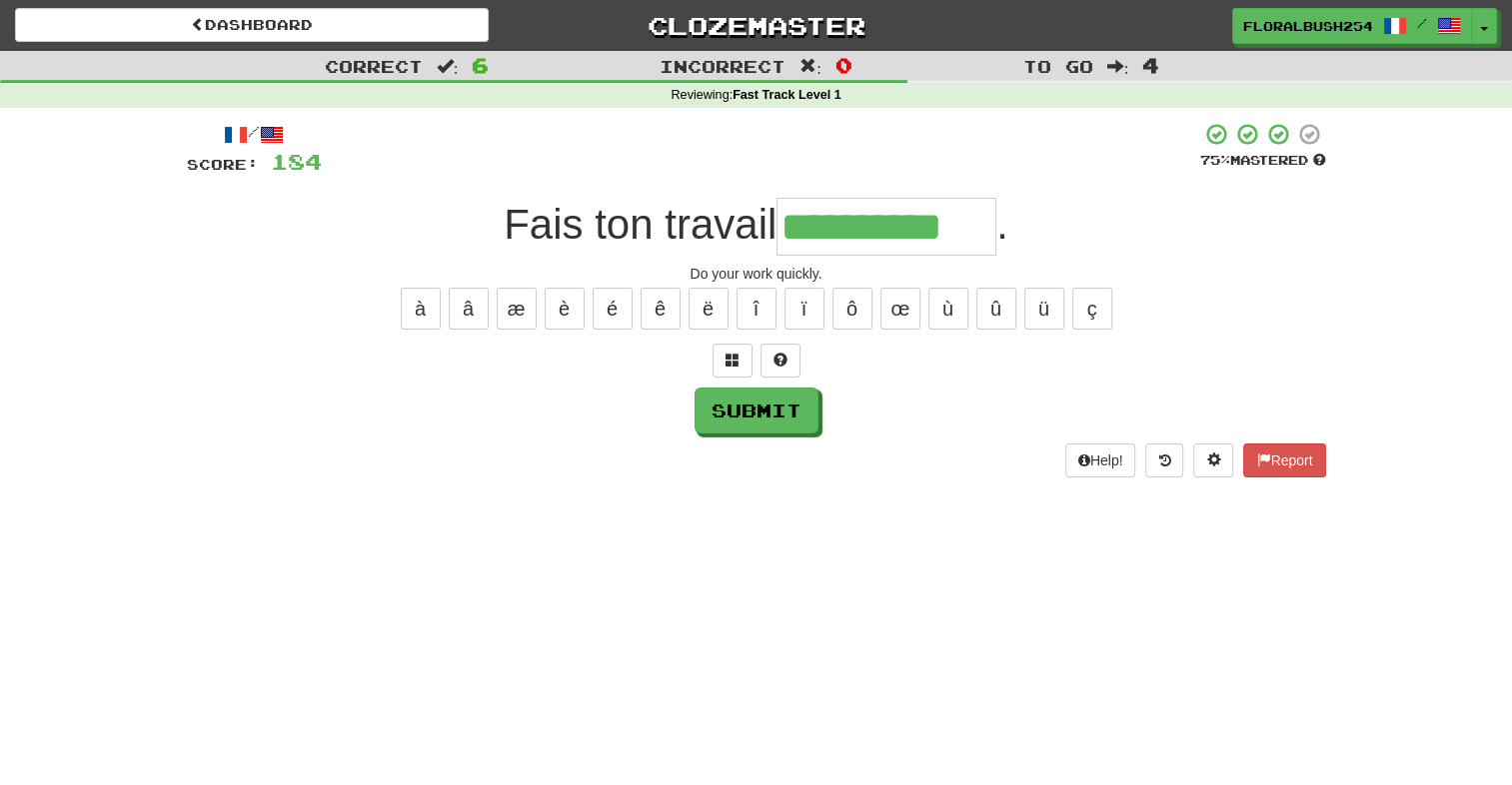 type on "**********" 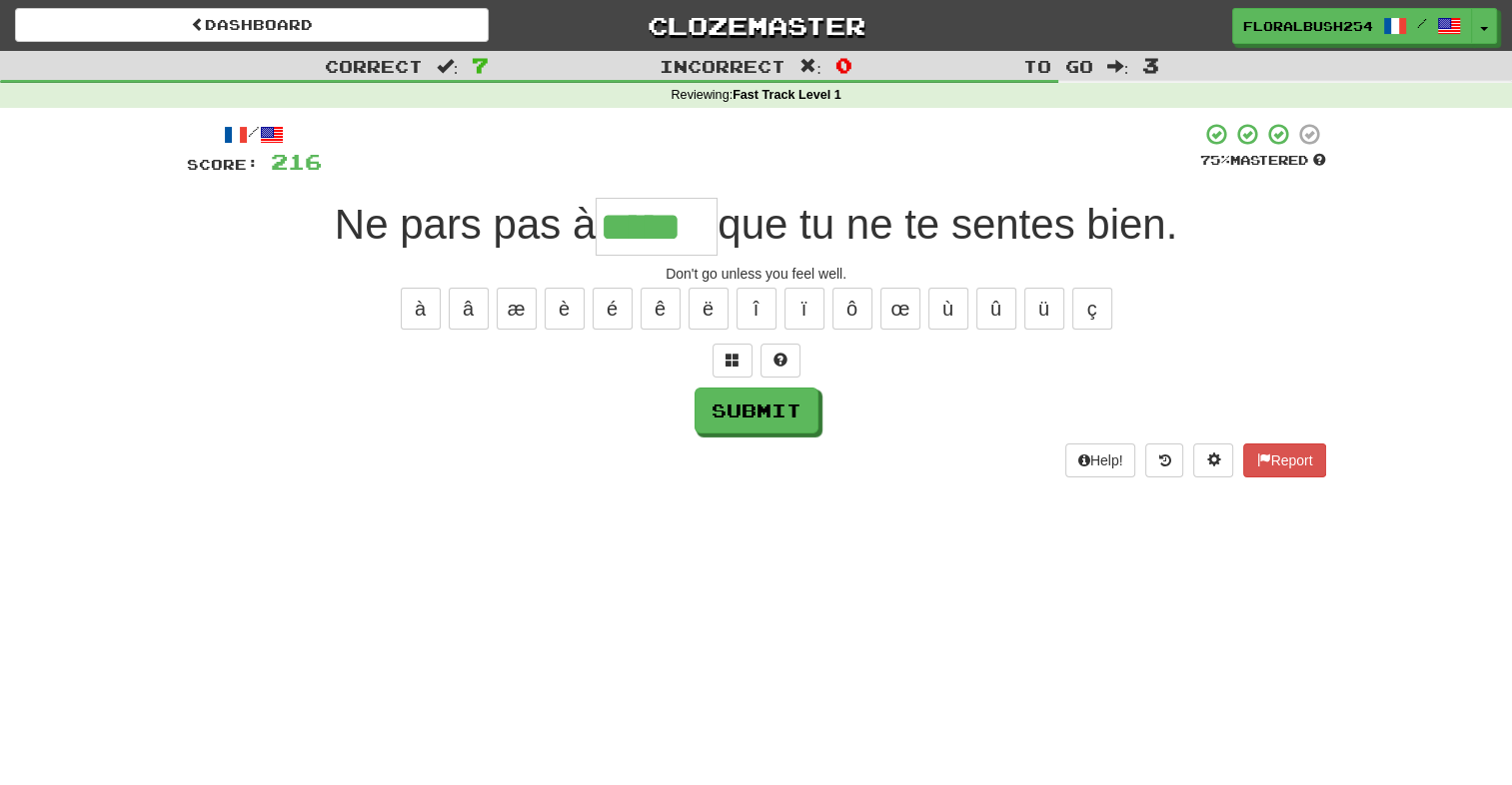 type on "*****" 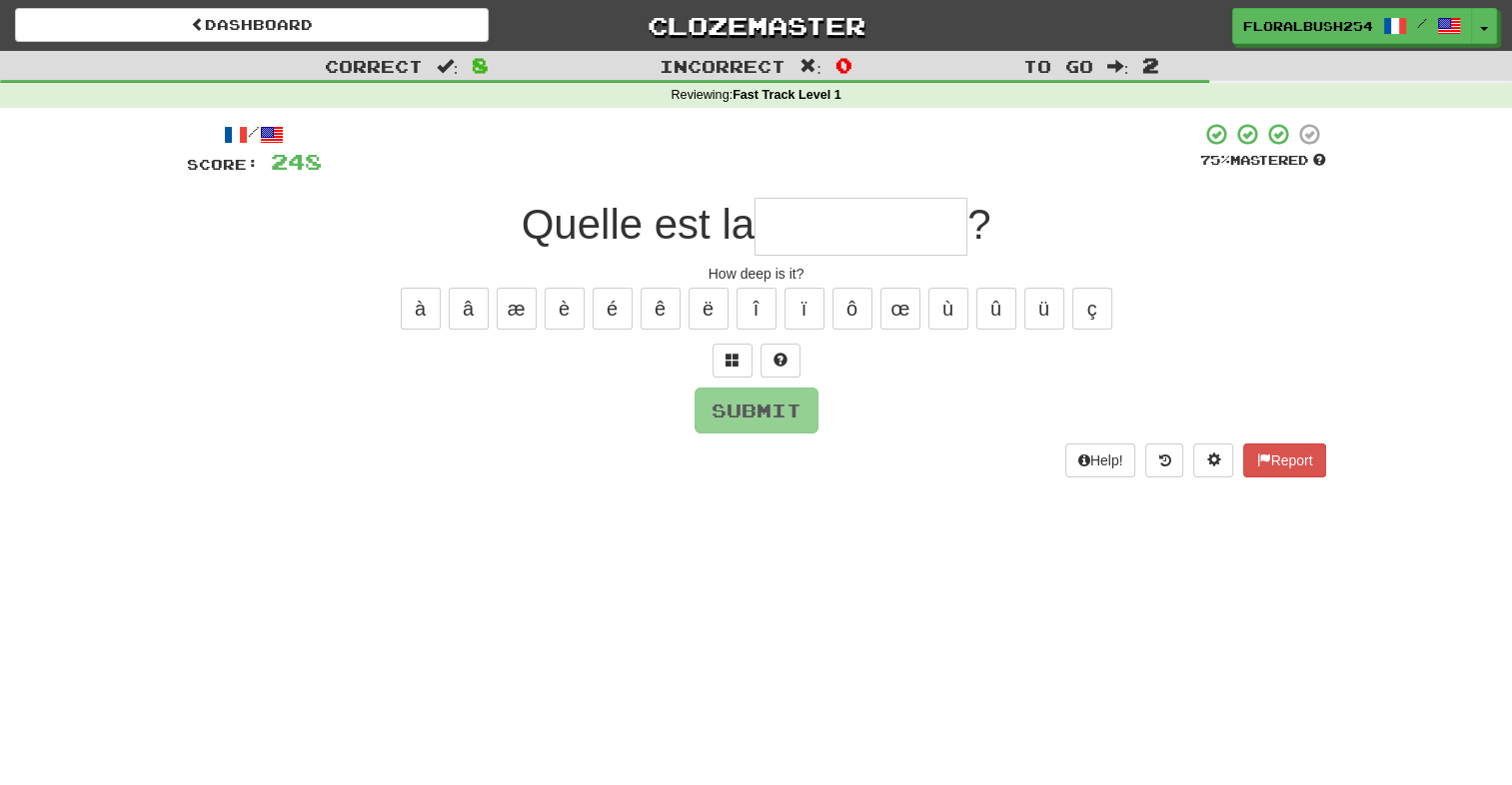 type on "*" 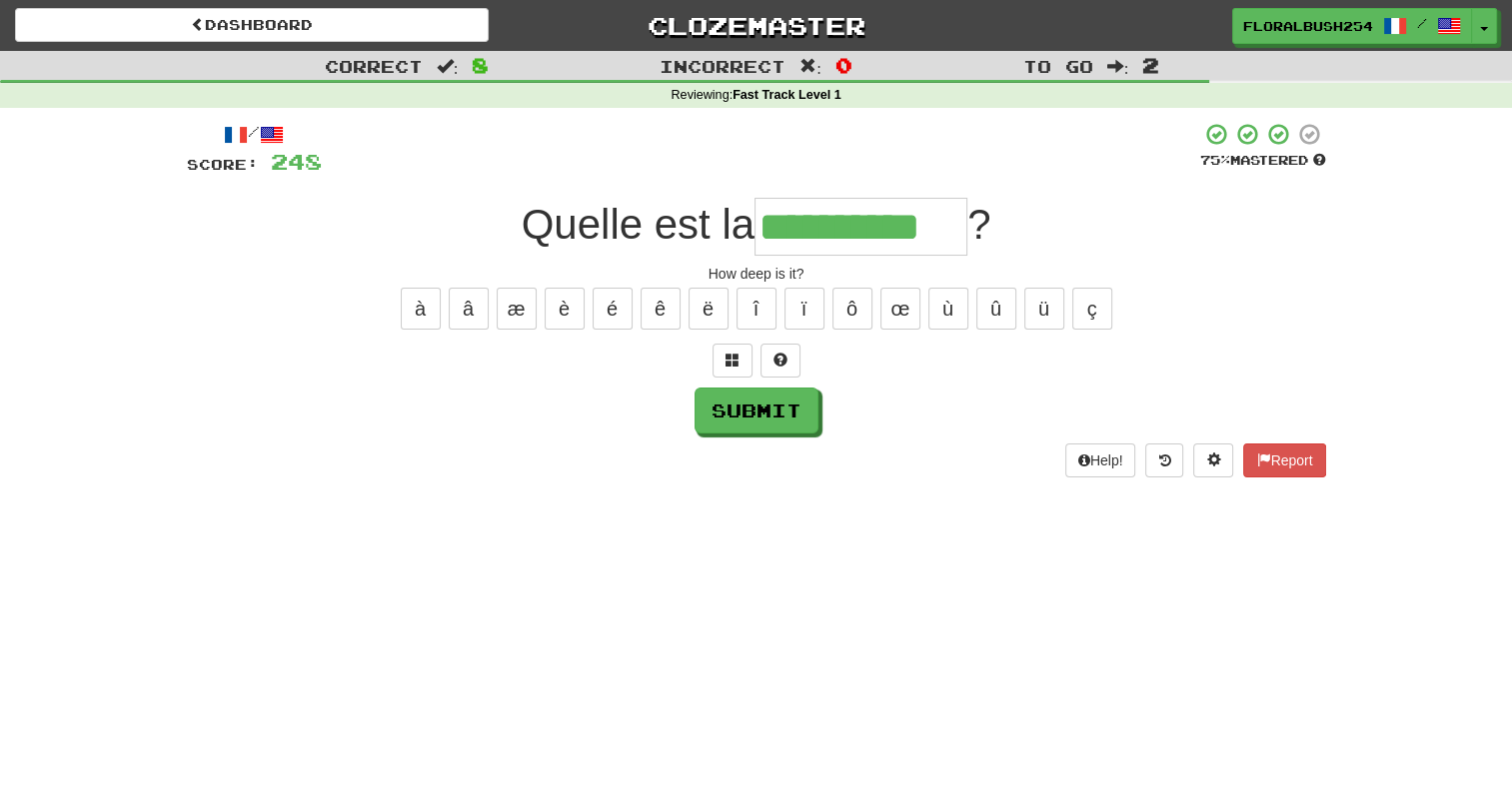 type on "**********" 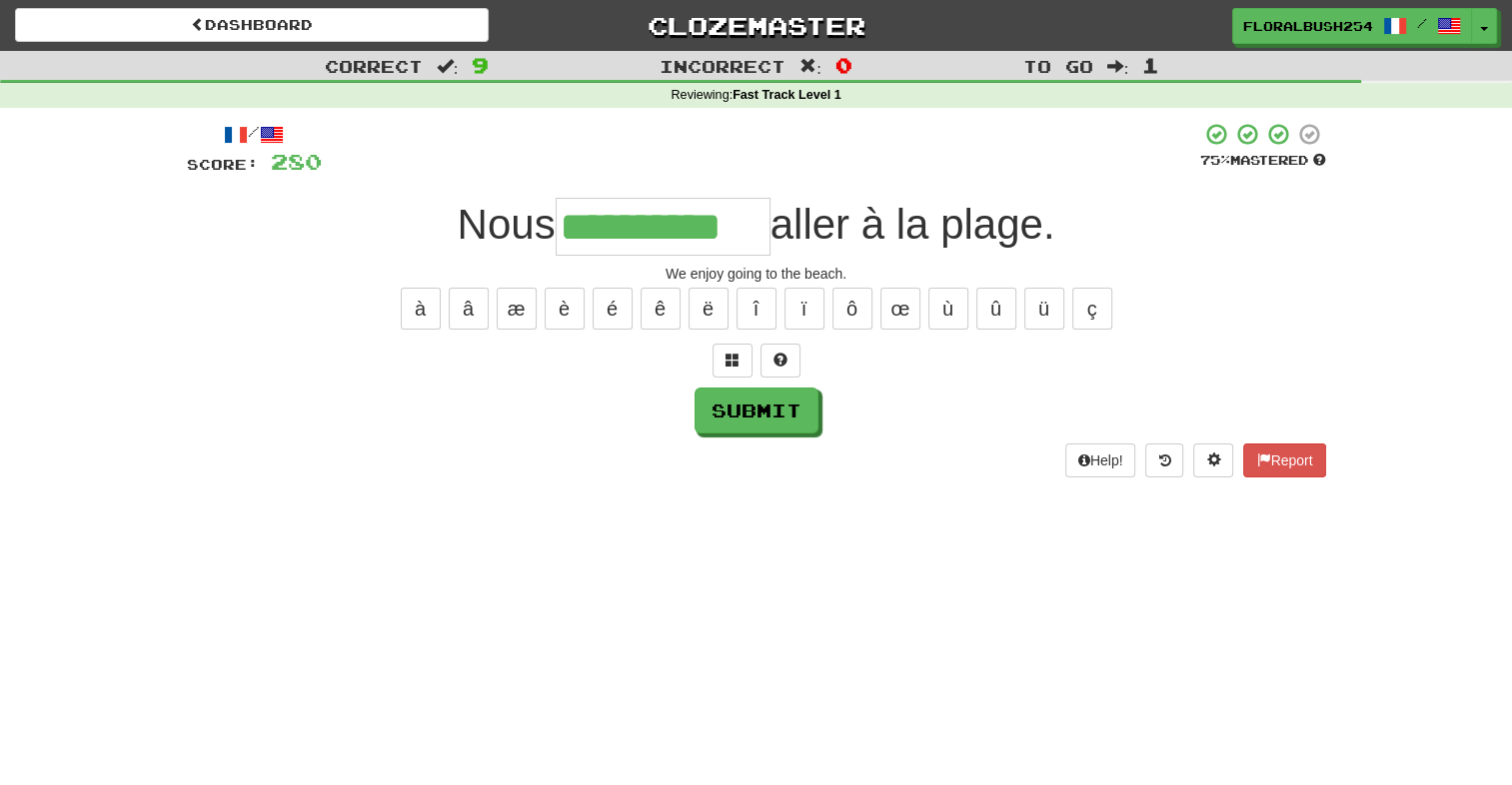 type on "**********" 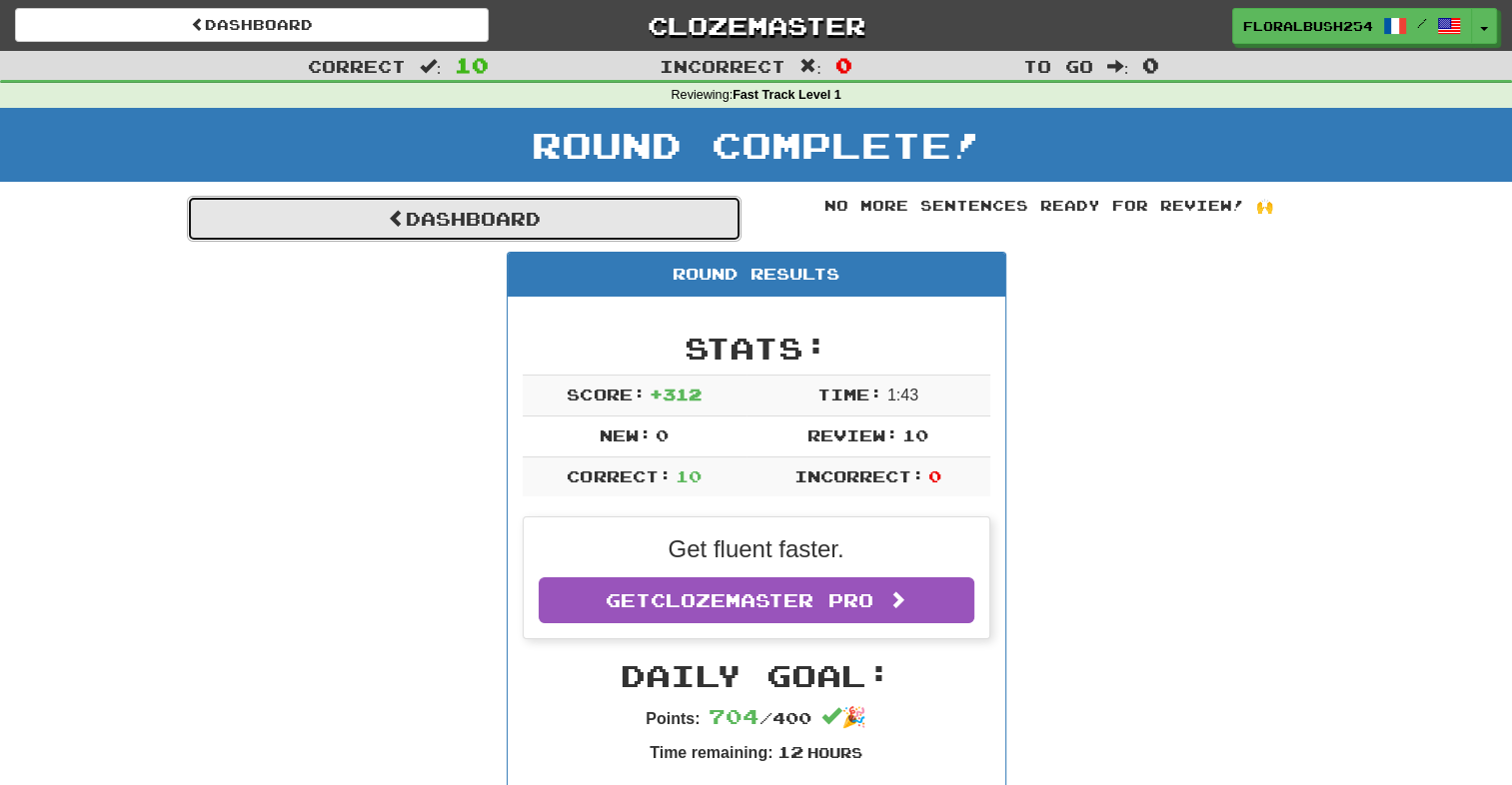 click on "Dashboard" at bounding box center [464, 219] 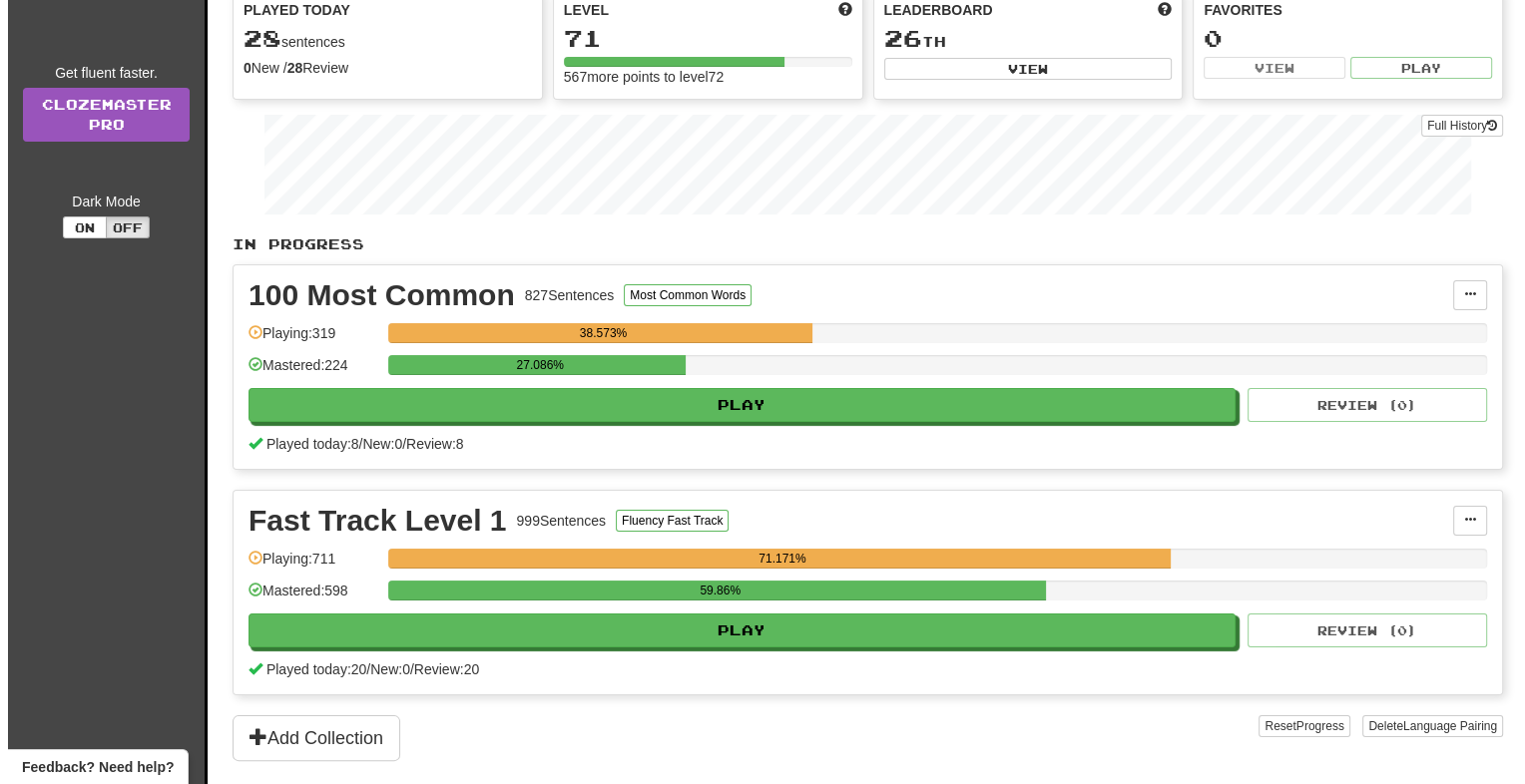 scroll, scrollTop: 209, scrollLeft: 0, axis: vertical 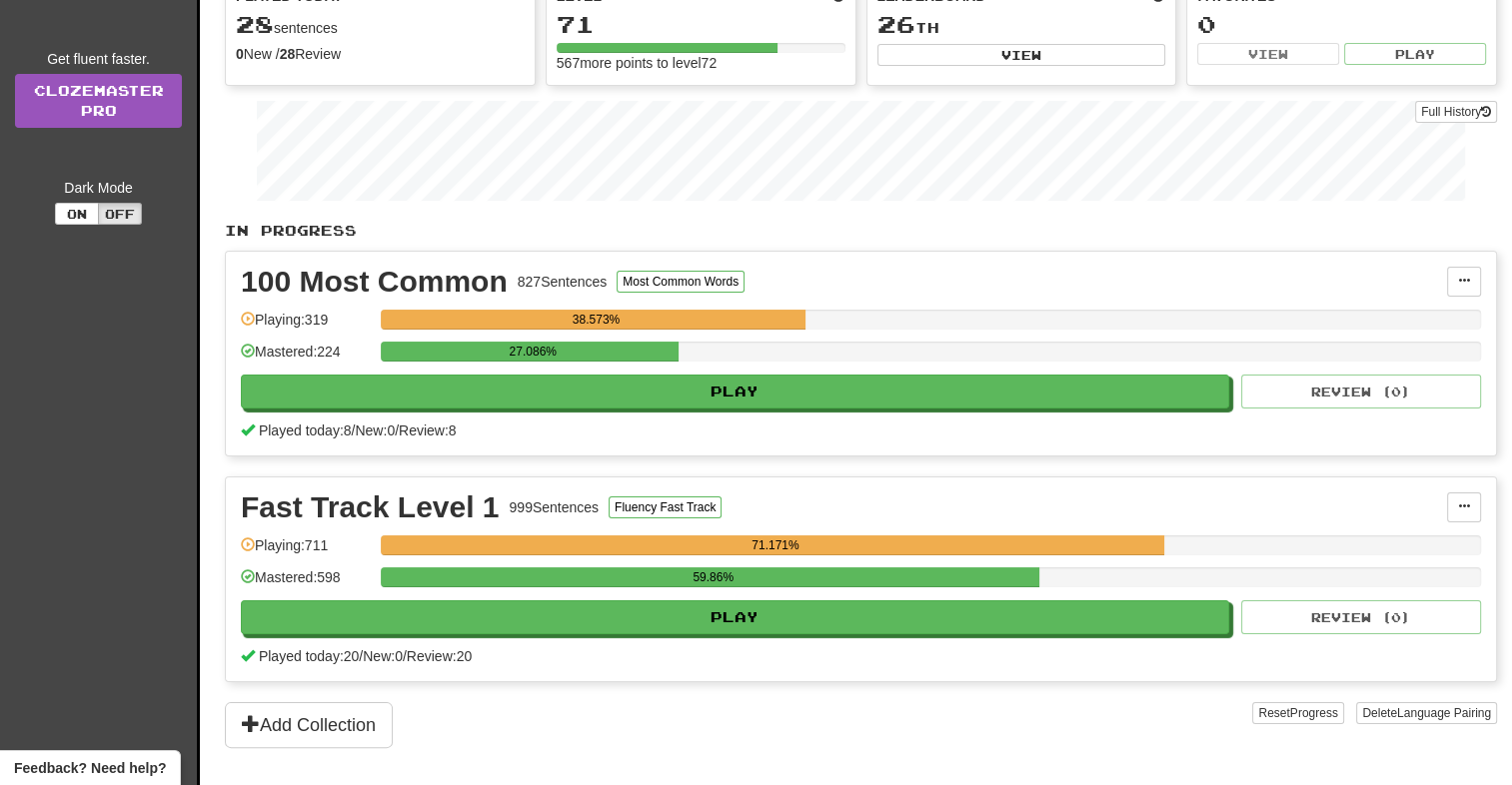 click on "100 Most Common 827  Sentences Most Common Words Manage Sentences Unpin from Dashboard  Playing:  319 38.573%  Mastered:  224 27.086% Play Review ( 0 )   Played today:  8  /  New:  0  /  Review:  8" at bounding box center [860, 354] 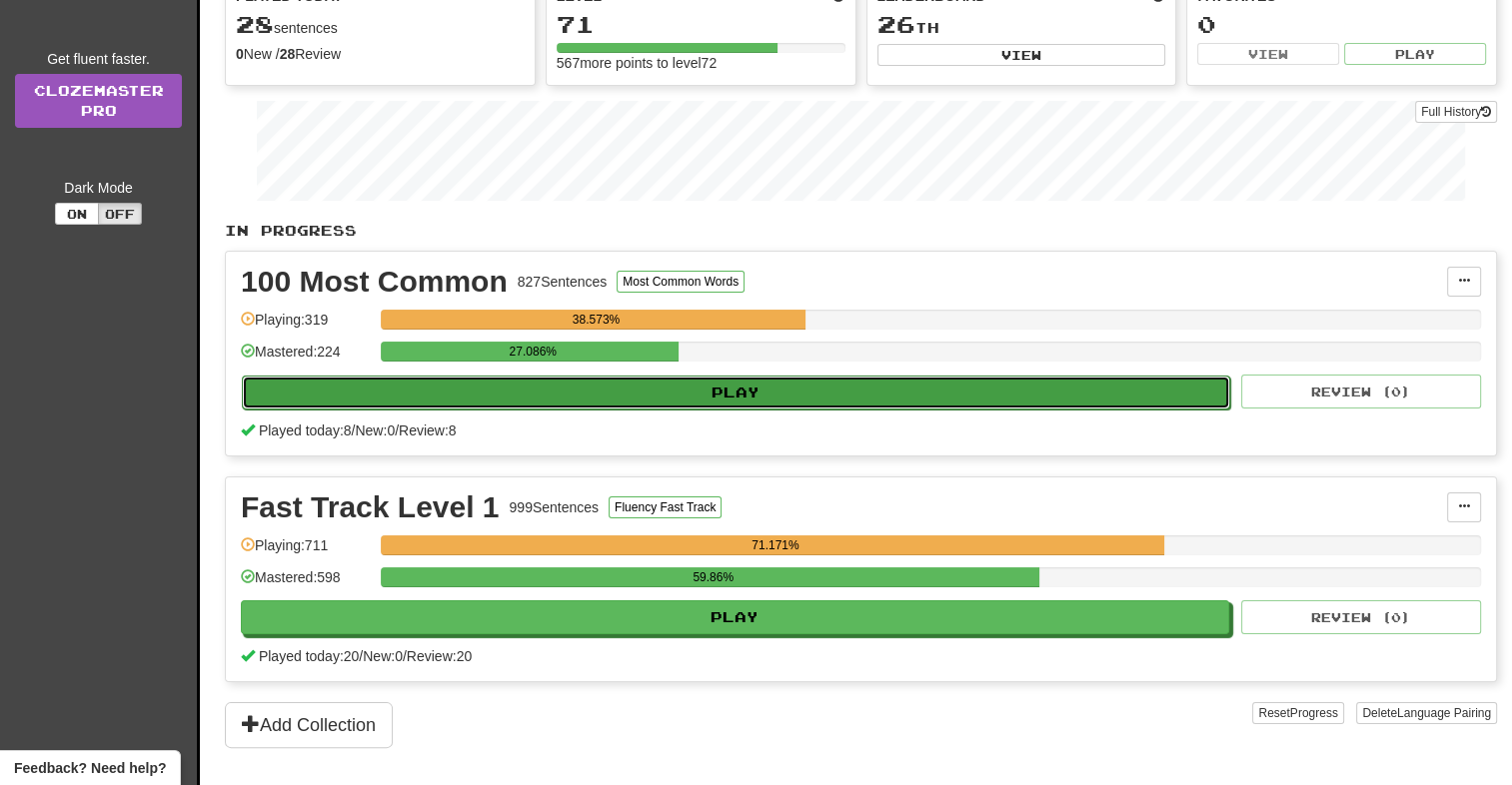click on "Play" at bounding box center (736, 392) 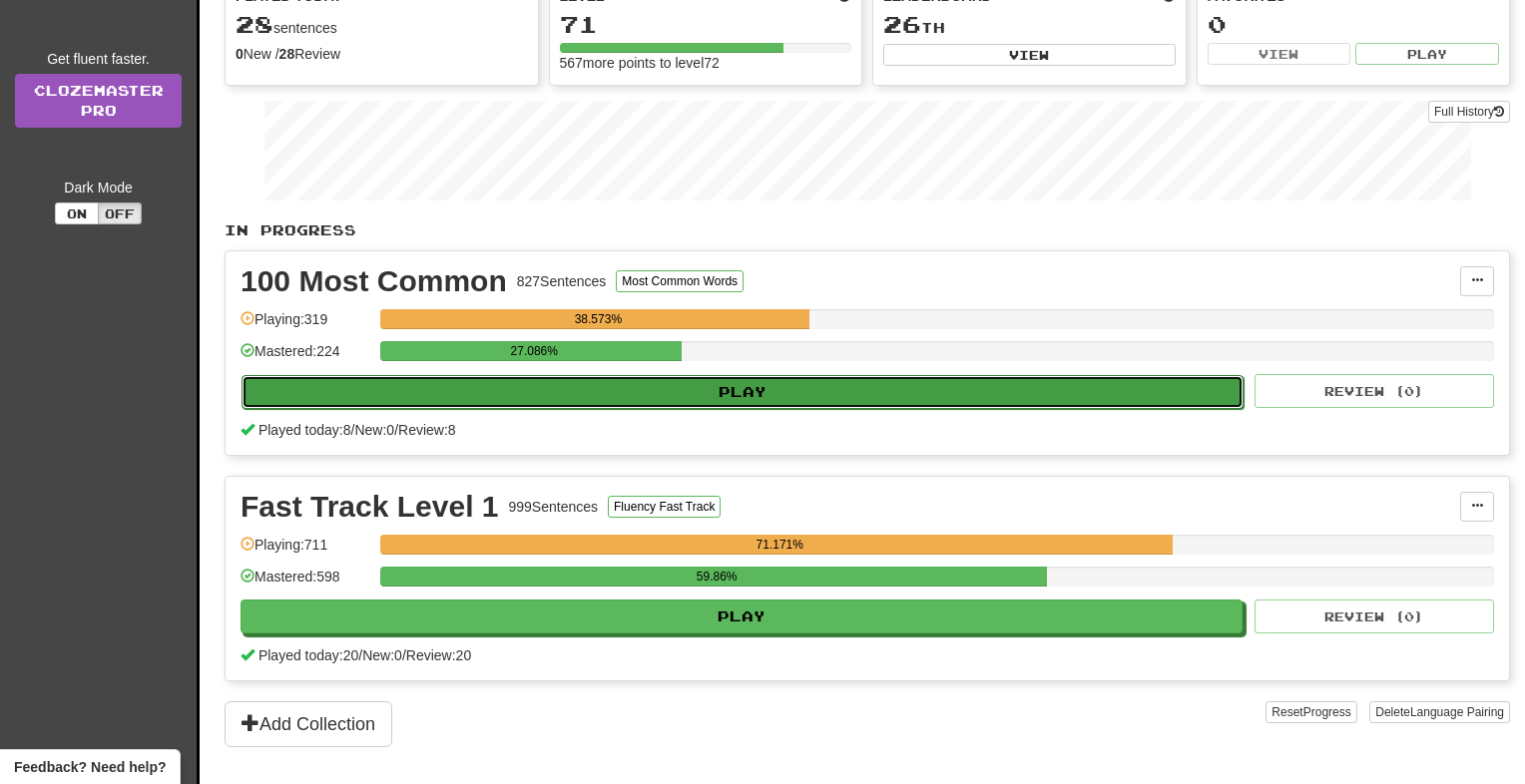 select on "**" 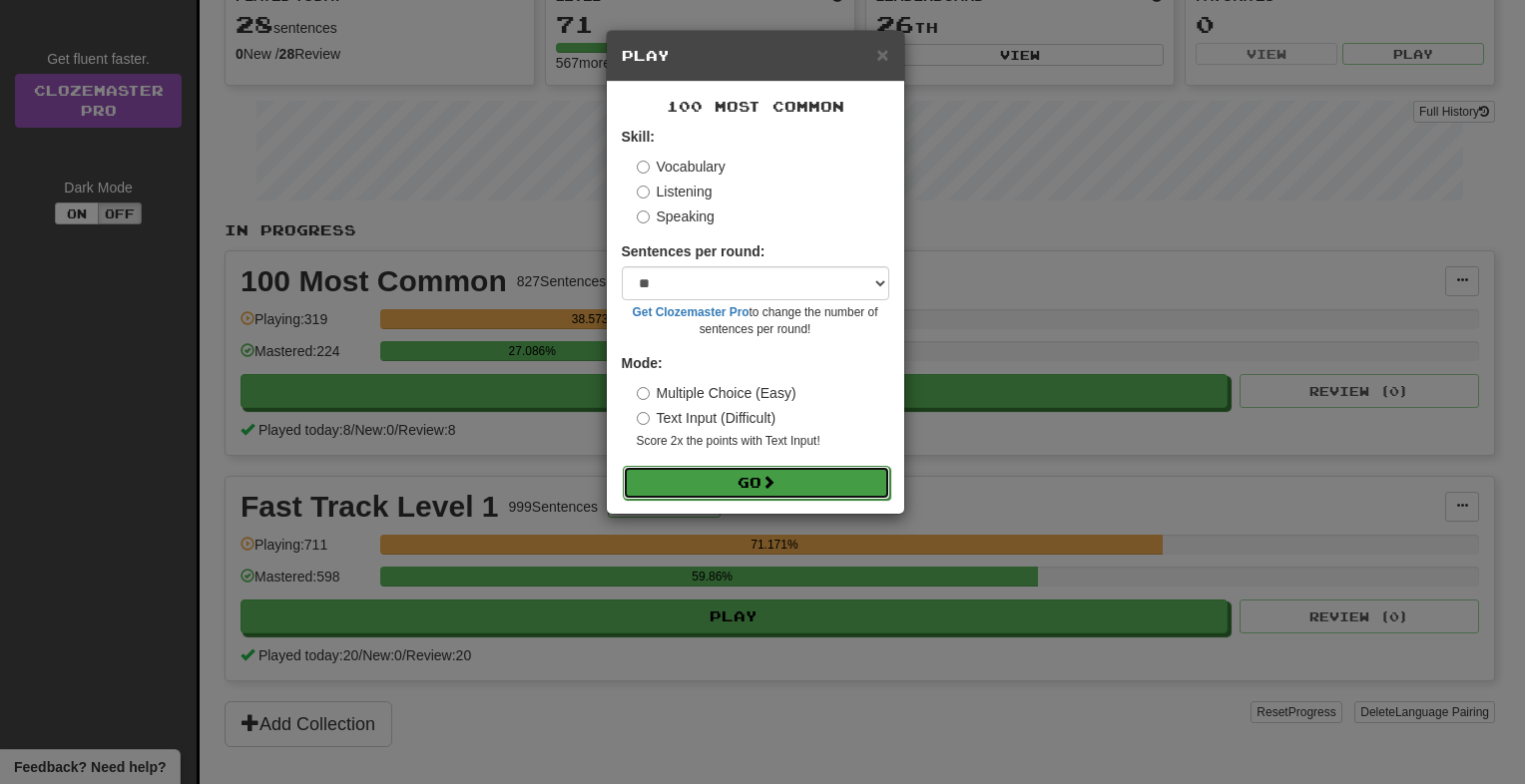 click on "Go" at bounding box center [757, 483] 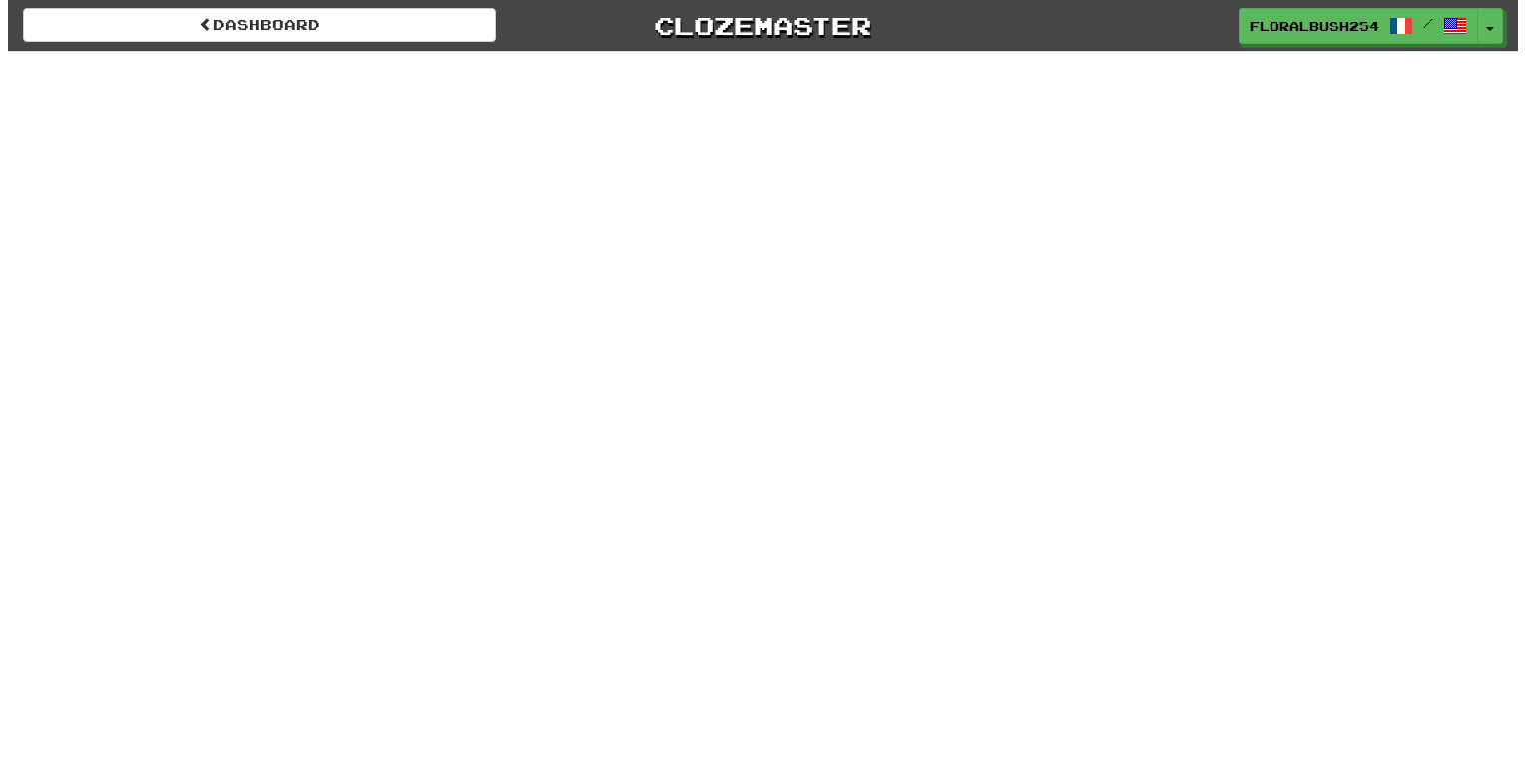 scroll, scrollTop: 0, scrollLeft: 0, axis: both 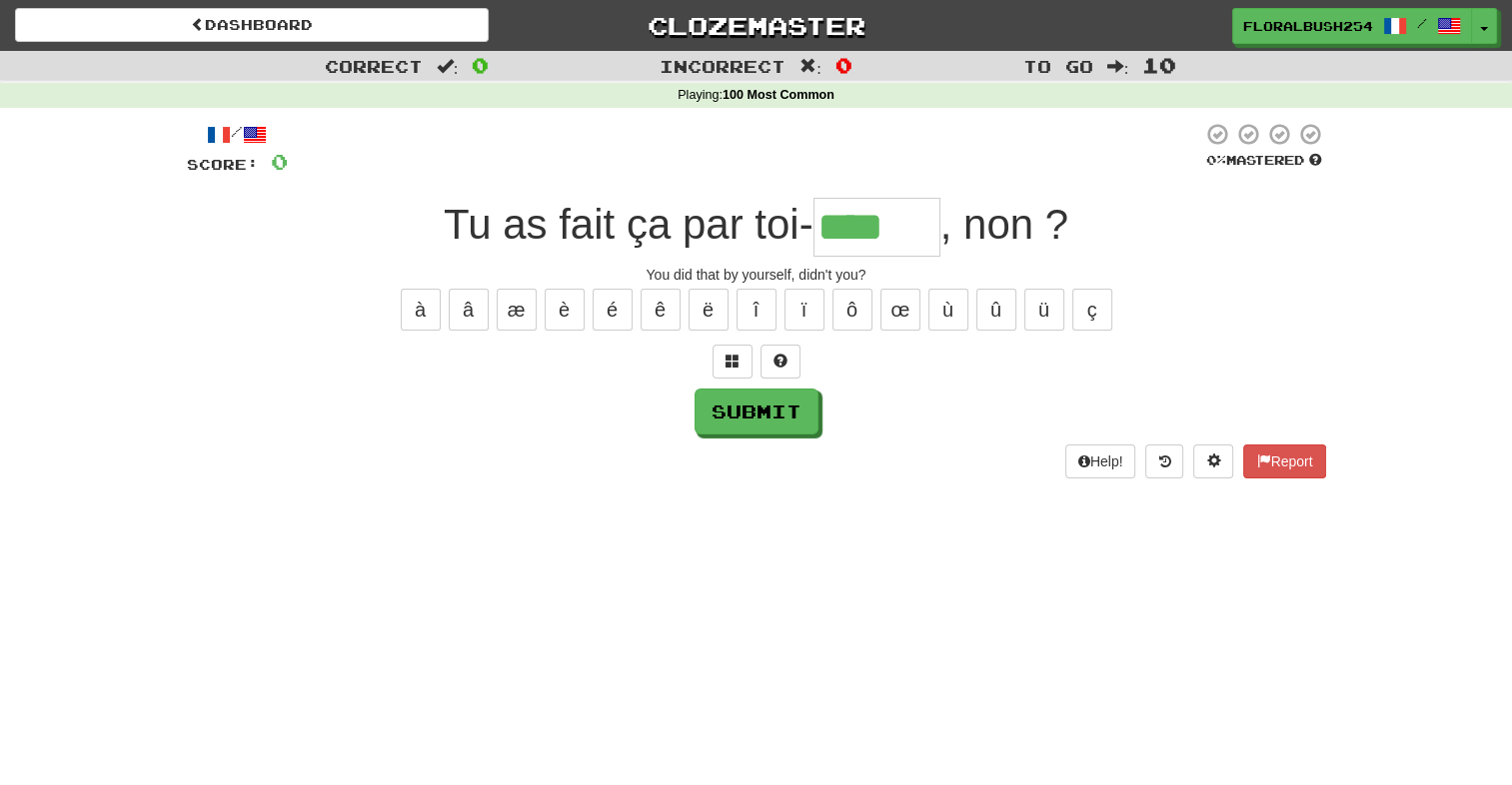 type on "****" 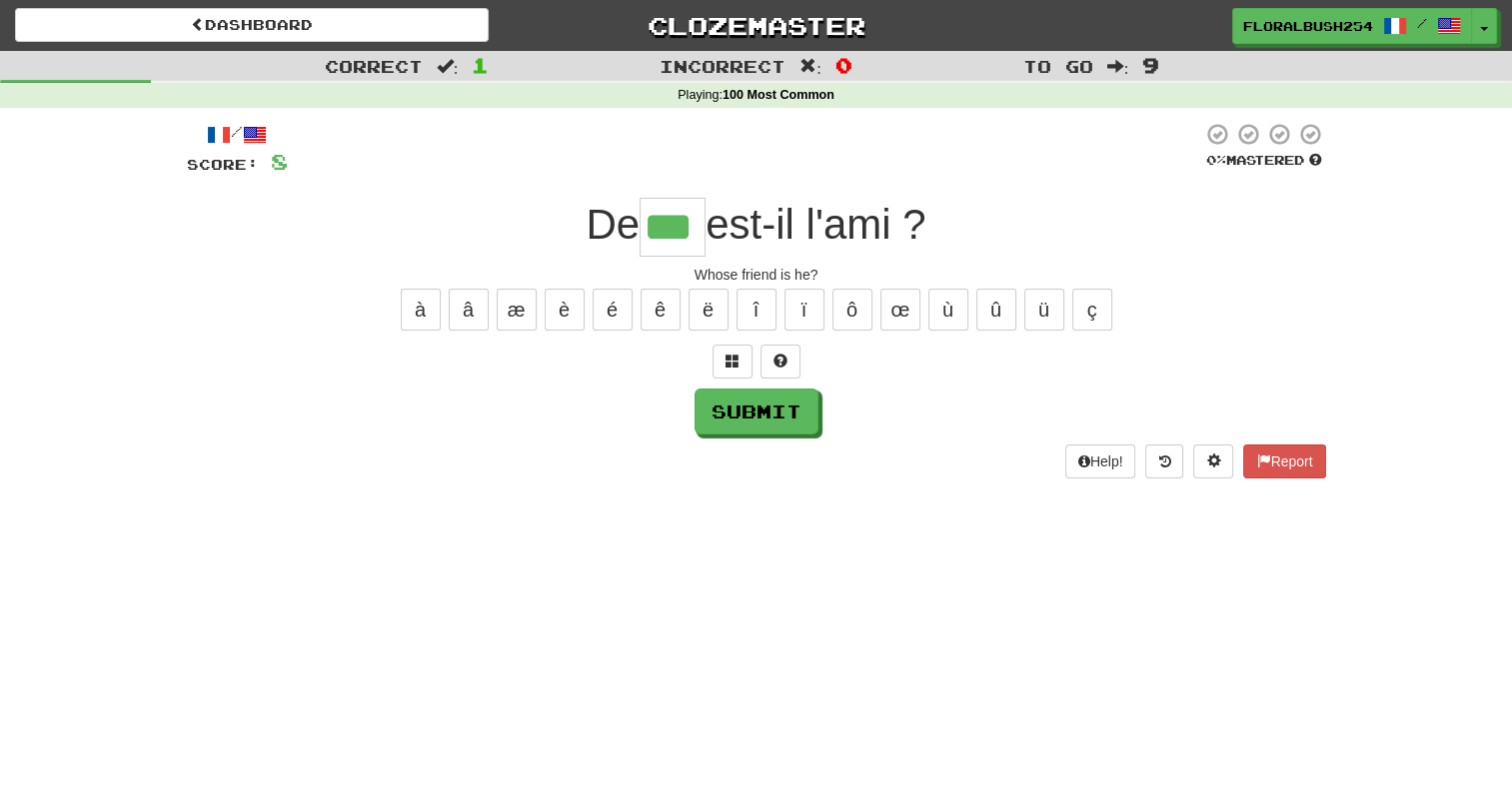 type on "***" 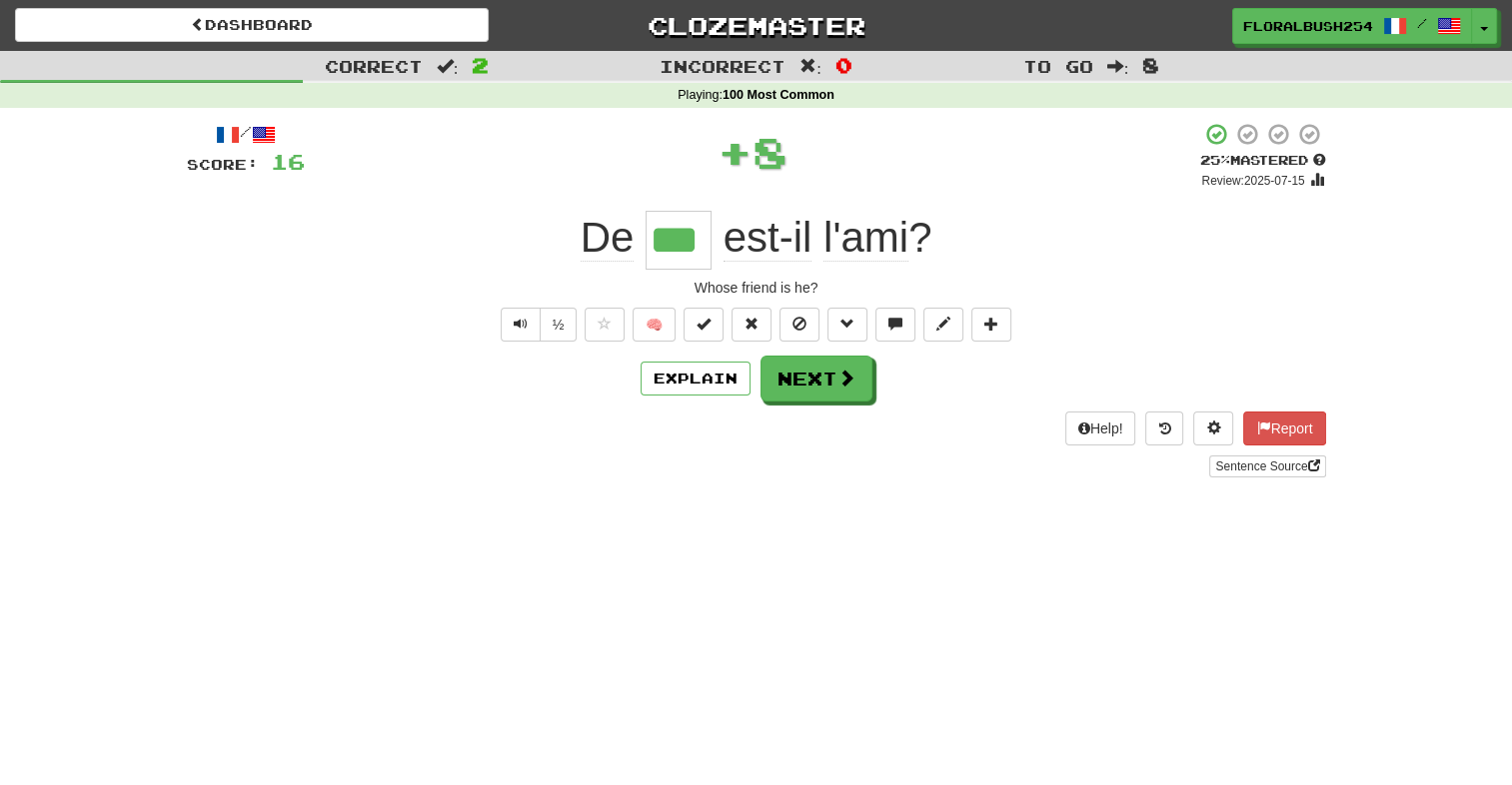 type 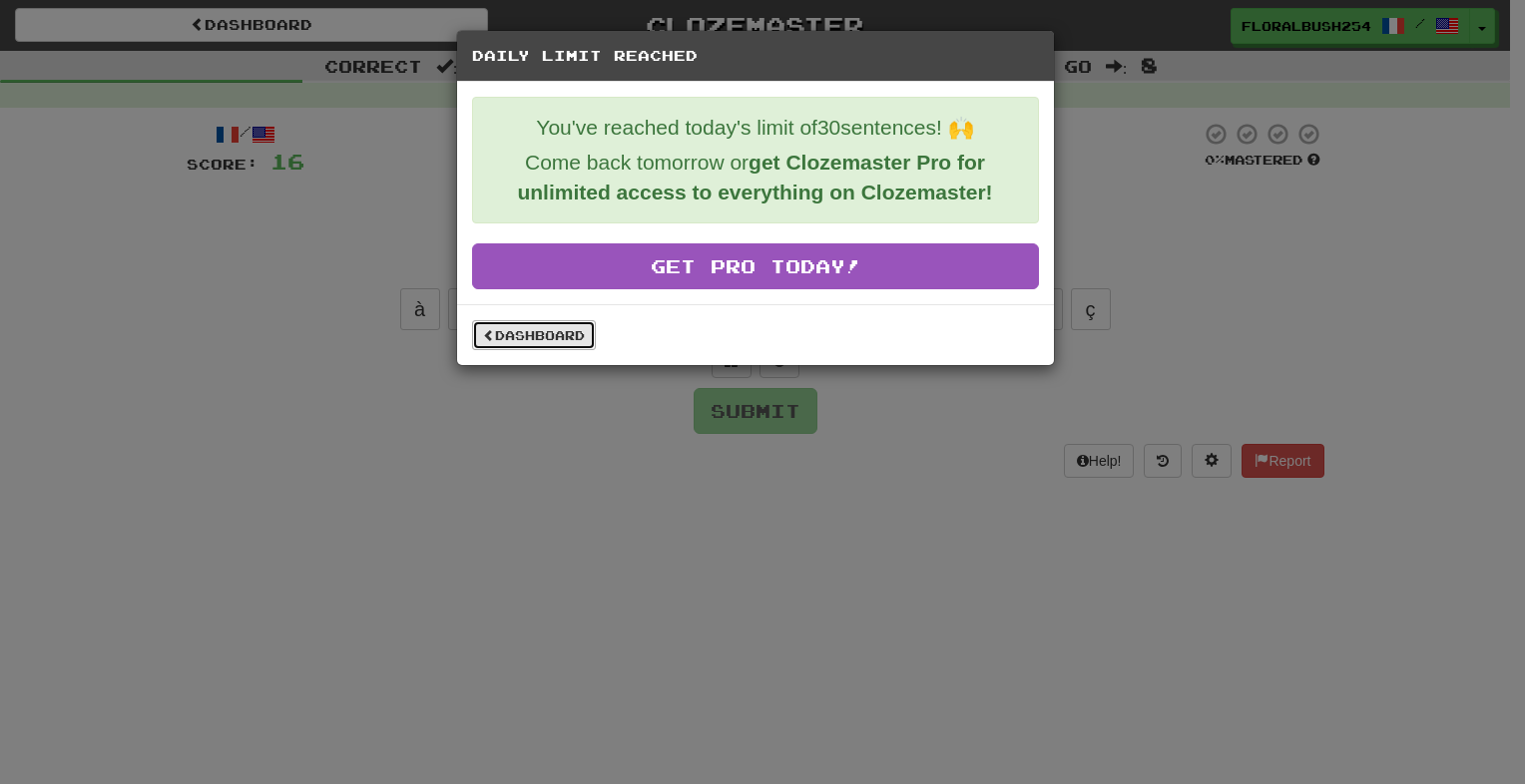 click on "Dashboard" at bounding box center (534, 335) 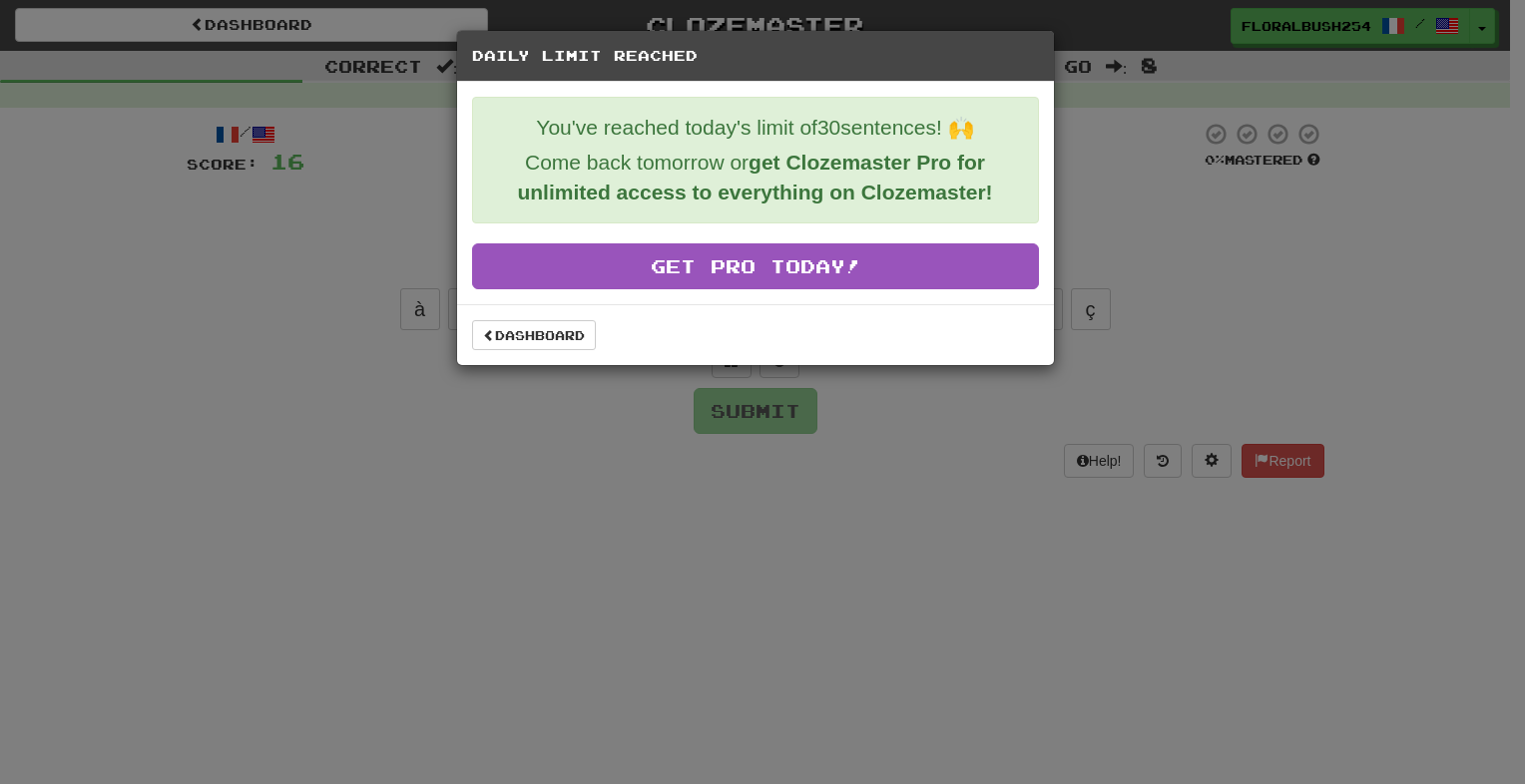 click on "Daily Limit Reached You've reached today's limit of  30  sentences! 🙌  Come back tomorrow or  get Clozemaster Pro for unlimited access to everything on Clozemaster! Get Pro Today! Dashboard" at bounding box center (762, 392) 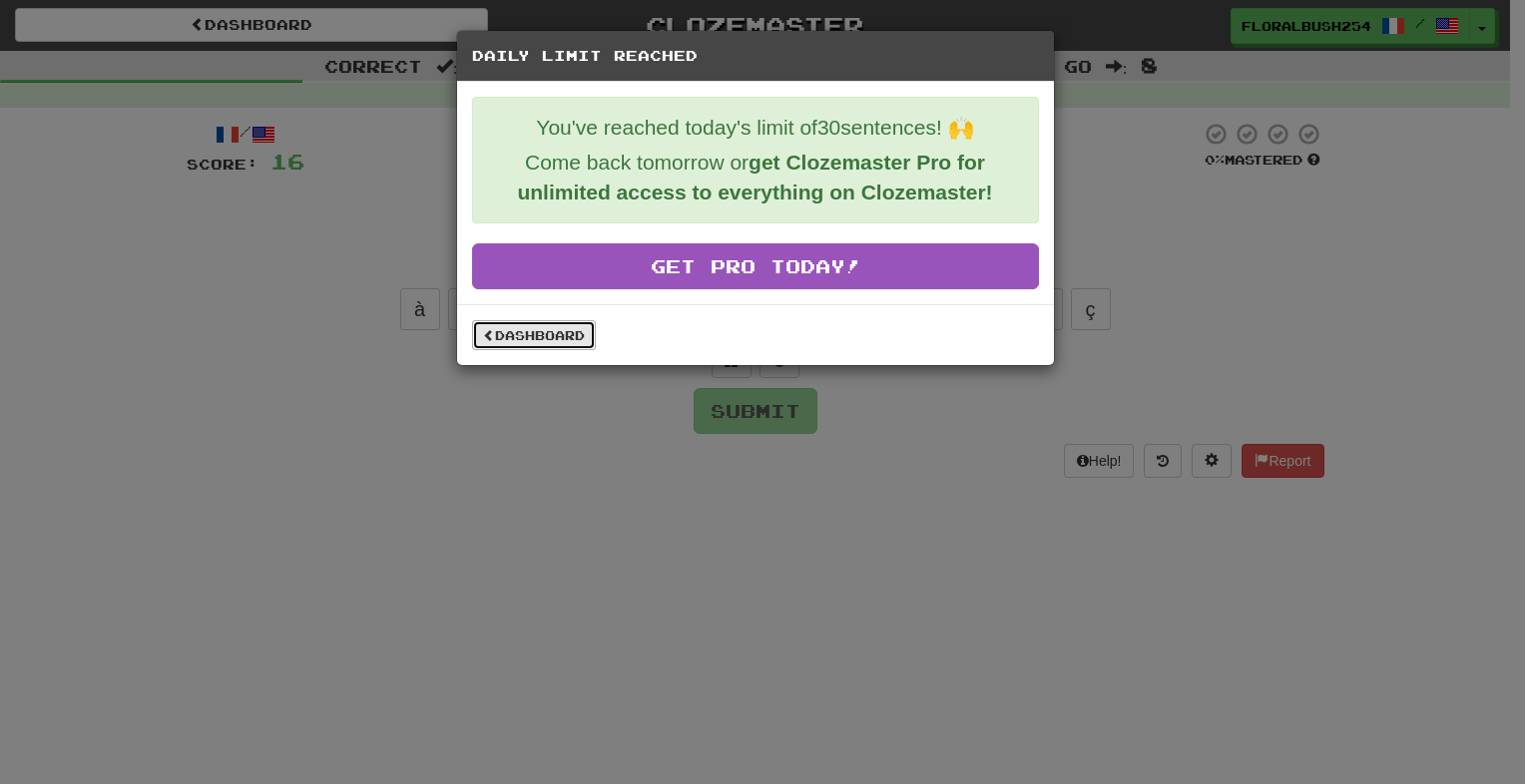 click on "Dashboard" at bounding box center (534, 335) 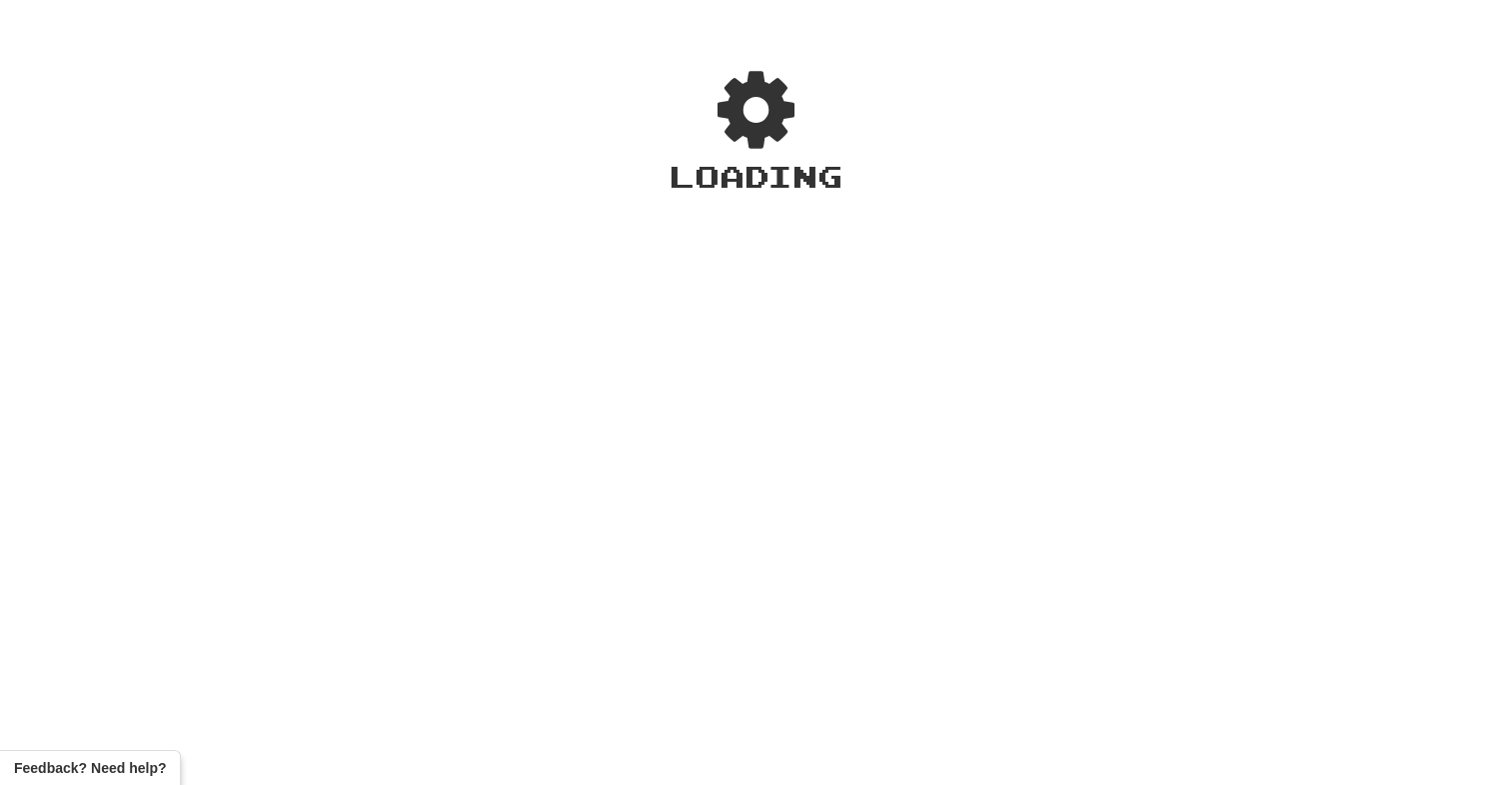 scroll, scrollTop: 0, scrollLeft: 0, axis: both 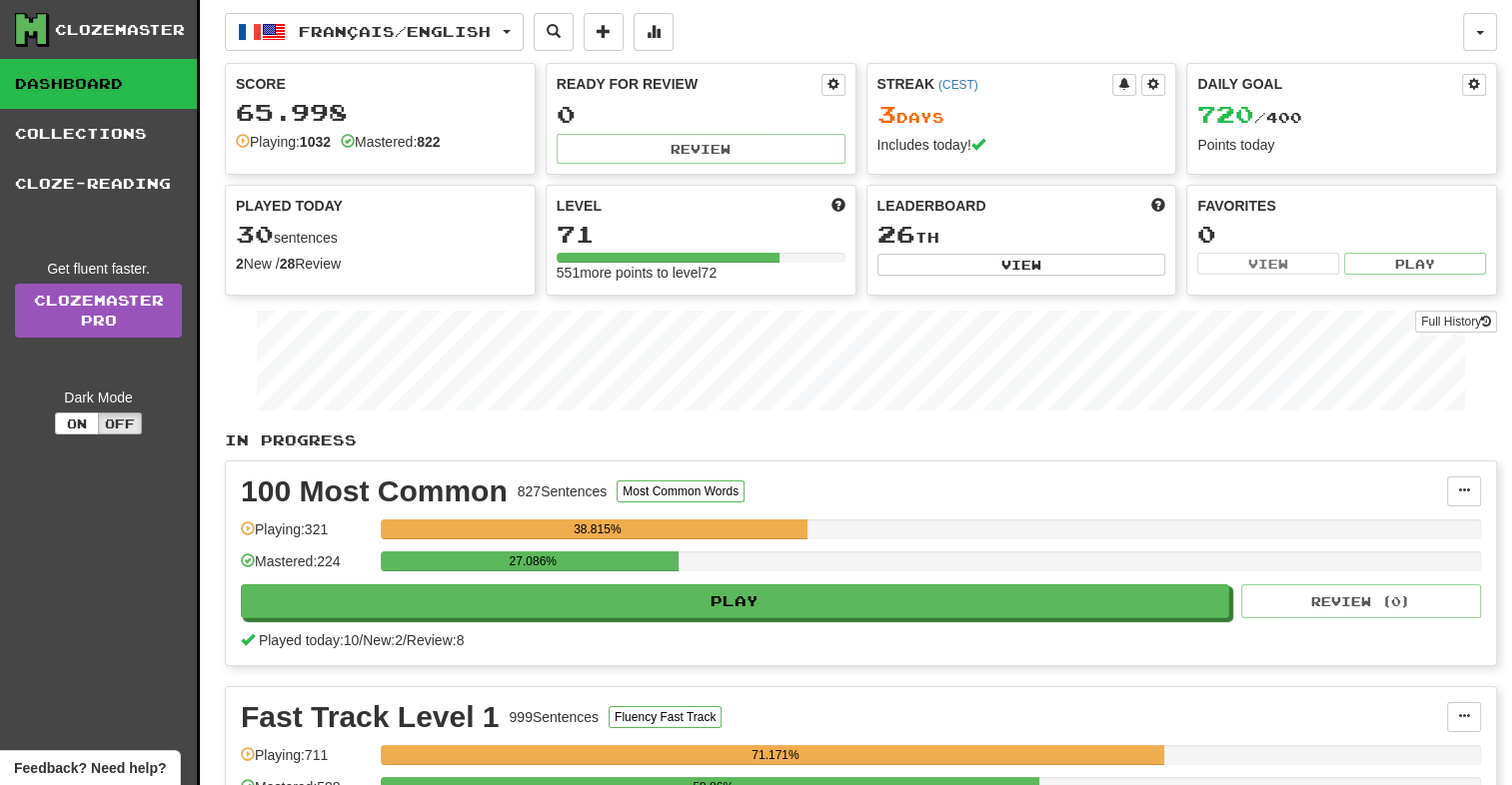 click on "Clozemaster Dashboard Collections Cloze-Reading Get fluent faster. Clozemaster Pro Dark Mode On Off Dashboard Collections Pro Cloze-Reading Français  /  English Deutsch  /  Español Streak:  0   Review:  20 Daily Goal:  0  /  10 Français  /  English Streak:  3   Review:  0 Daily Goal:  720  /  400  Language Pairing Username: [USERNAME] Edit  Account  Notifications  Activity Feed  Profile  Leaderboard  Forum  Logout Score [SCORE]   Playing:  1032  Mastered:  822 Ready for Review 0   Review Streak   ( [TIMEZONE] ) 3  Day s Includes today!  Daily Goal 720  /  400 Points today Played Today 30  sentences 2  New /  28  Review Full History  Level 71 551  more points to level  72 Leaderboard 26 th View Favorites 0 View Play Full History  In Progress 100 Most Common 827  Sentences Most Common Words Manage Sentences Unpin from Dashboard  Playing:  321 [PERCENTAGE]  Mastered:  224 [PERCENTAGE] Play Review ( 0 )   Played today:  10  /  New:  2  /  Review:  8 Fast Track Level 1 999  Sentences Fluency Fast Track Manage Sentences 711 0" at bounding box center [756, 503] 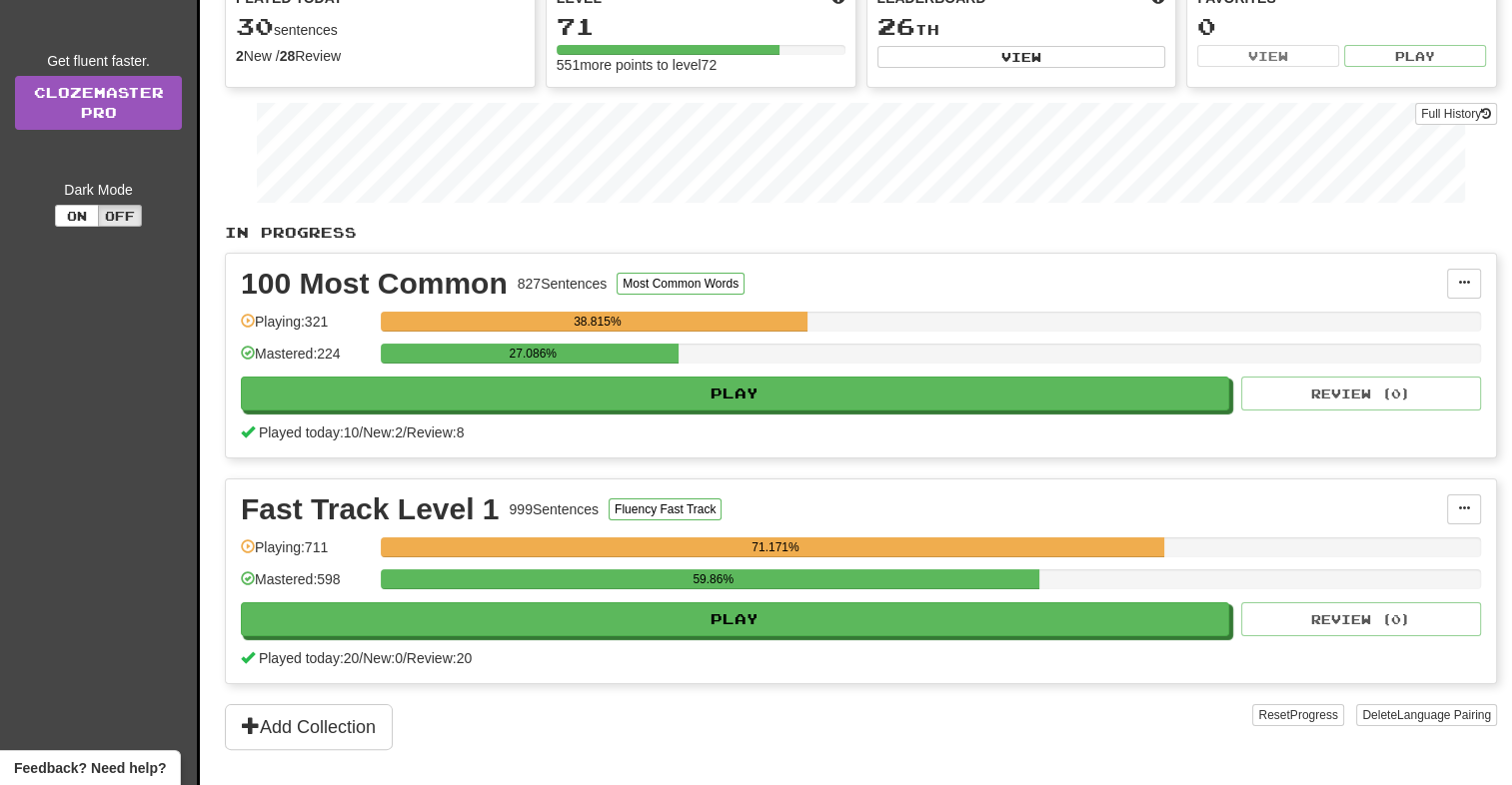 scroll, scrollTop: 350, scrollLeft: 0, axis: vertical 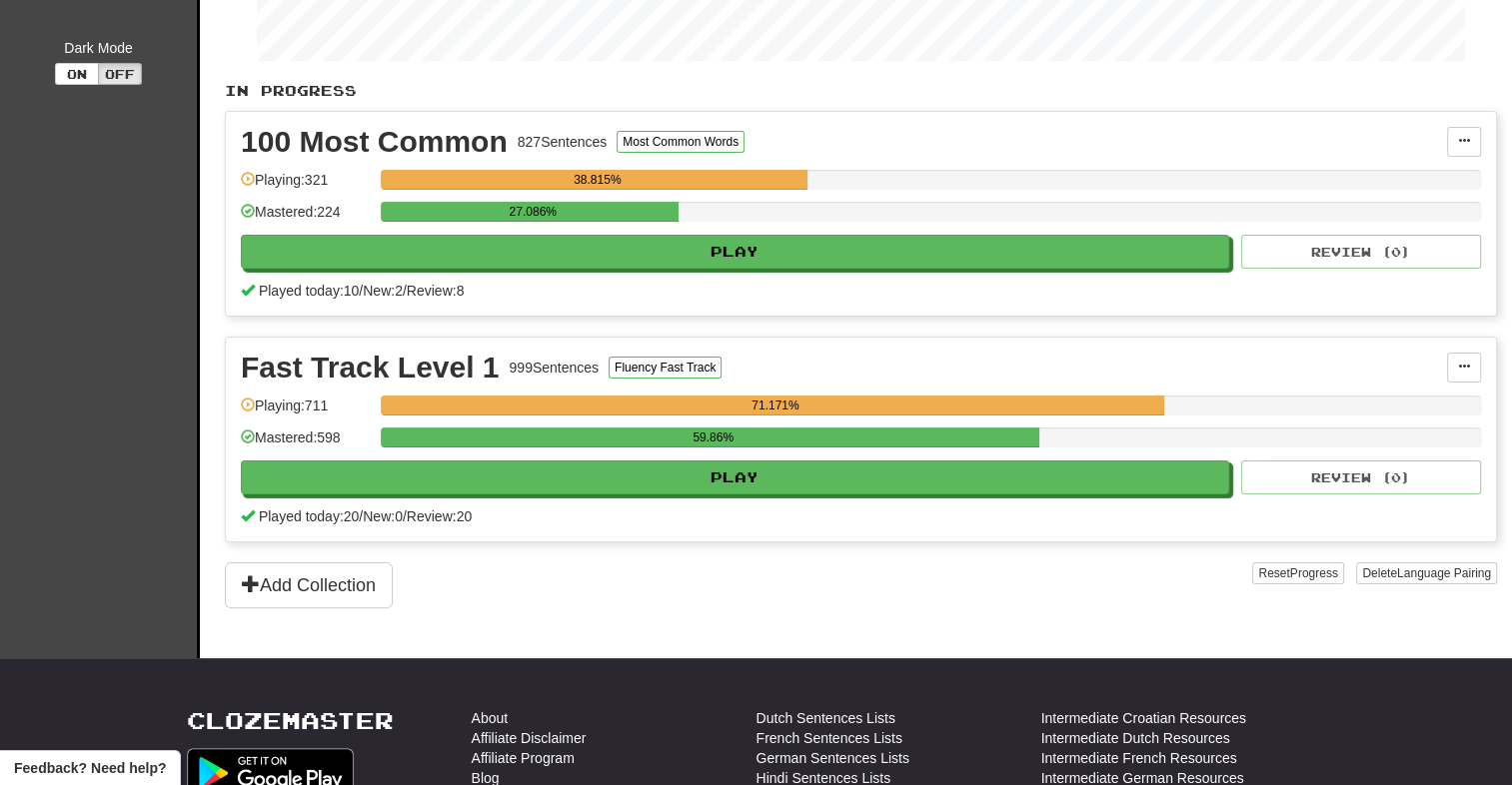 click on "Clozemaster Dashboard Collections Cloze-Reading Get fluent faster. Clozemaster Pro Dark Mode On Off Dashboard Collections Pro Cloze-Reading Français  /  English Deutsch  /  Español Streak:  0   Review:  20 Daily Goal:  0  /  10 Français  /  English Streak:  3   Review:  0 Daily Goal:  720  /  400  Language Pairing Username: [USERNAME] Edit  Account  Notifications  Activity Feed  Profile  Leaderboard  Forum  Logout Score 65.998  Playing:  1032  Mastered:  822 Ready for Review 0   Review Streak   ( CEST ) 3  Day s Includes today!  Daily Goal 720  /  400 Points today Played today 30  sentences 2  New /  28  Review Full History  Level 71 551  more points to level  72 Leaderboard 26 th View Favorites 0 View Play Full History  In Progress 100 Most Common 827  Sentences Most Common Words Manage Sentences Unpin from Dashboard  Playing:  321 38.815%  Mastered:  224 27.086% Play Review ( 0 )   Played today:  10  /  New:  2  /  Review:  8 Fast Track Level 1 999  Sentences Fluency Fast Track Manage Sentences 711 0" at bounding box center (756, 154) 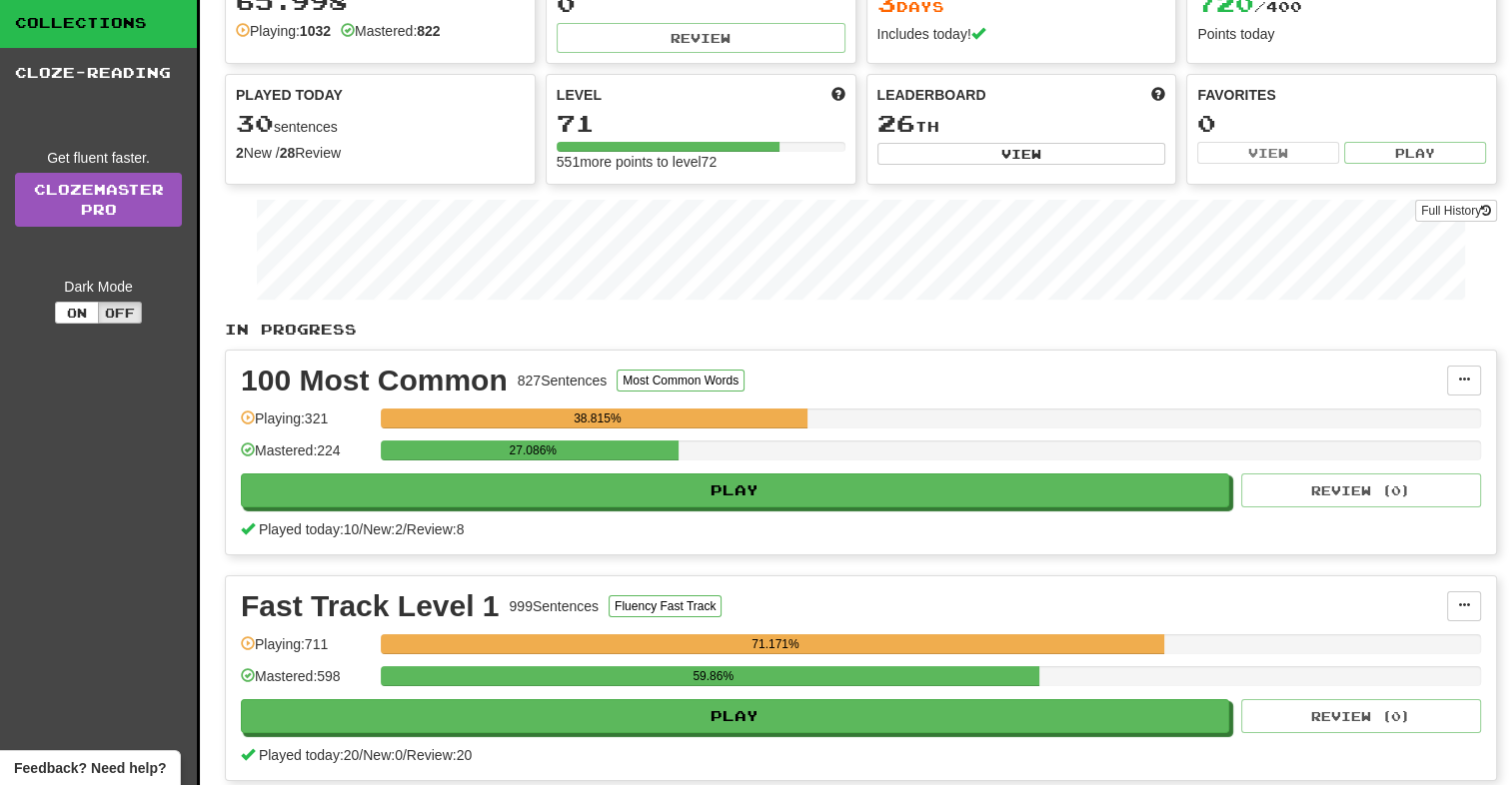 scroll, scrollTop: 103, scrollLeft: 0, axis: vertical 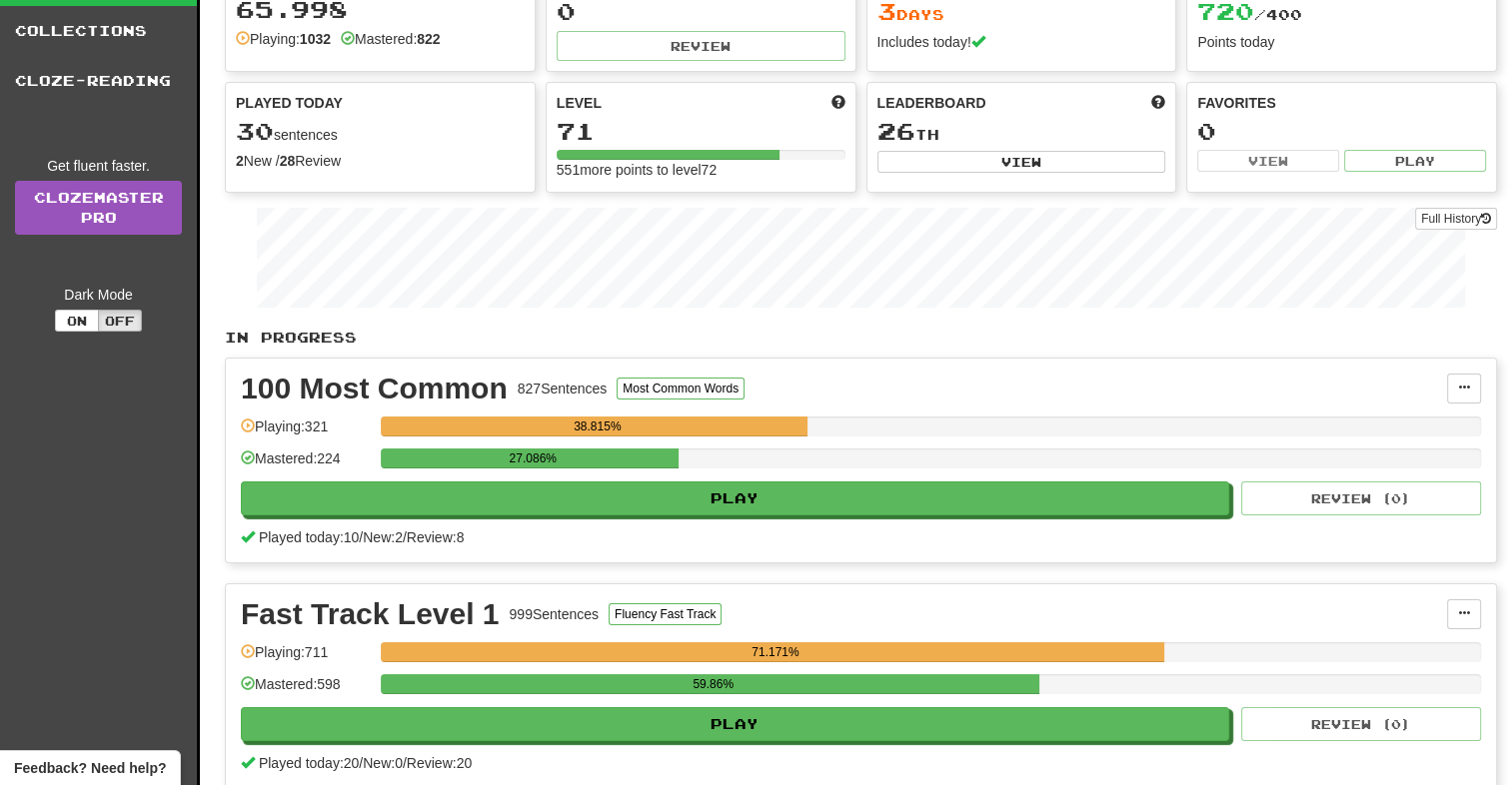 click on "Clozemaster Dashboard Collections Cloze-Reading Get fluent faster. Clozemaster Pro Dark Mode On Off Dashboard Collections Pro Cloze-Reading Français  /  English Deutsch  /  Español Streak:  0   Review:  20 Daily Goal:  0  /  10 Français  /  English Streak:  3   Review:  0 Daily Goal:  720  /  400  Language Pairing Username: [USERNAME] Edit  Account  Notifications  Activity Feed  Profile  Leaderboard  Forum  Logout Score 65.998  Playing:  1032  Mastered:  822 Ready for Review 0   Review Streak   ( CEST ) 3  Day s Includes today!  Daily Goal 720  /  400 Points today Played today 30  sentences 2  New /  28  Review Full History  Level 71 551  more points to level  72 Leaderboard 26 th View Favorites 0 View Play Full History  In Progress 100 Most Common 827  Sentences Most Common Words Manage Sentences Unpin from Dashboard  Playing:  321 38.815%  Mastered:  224 27.086% Play Review ( 0 )   Played today:  10  /  New:  2  /  Review:  8 Fast Track Level 1 999  Sentences Fluency Fast Track Manage Sentences 711 0" at bounding box center (756, 400) 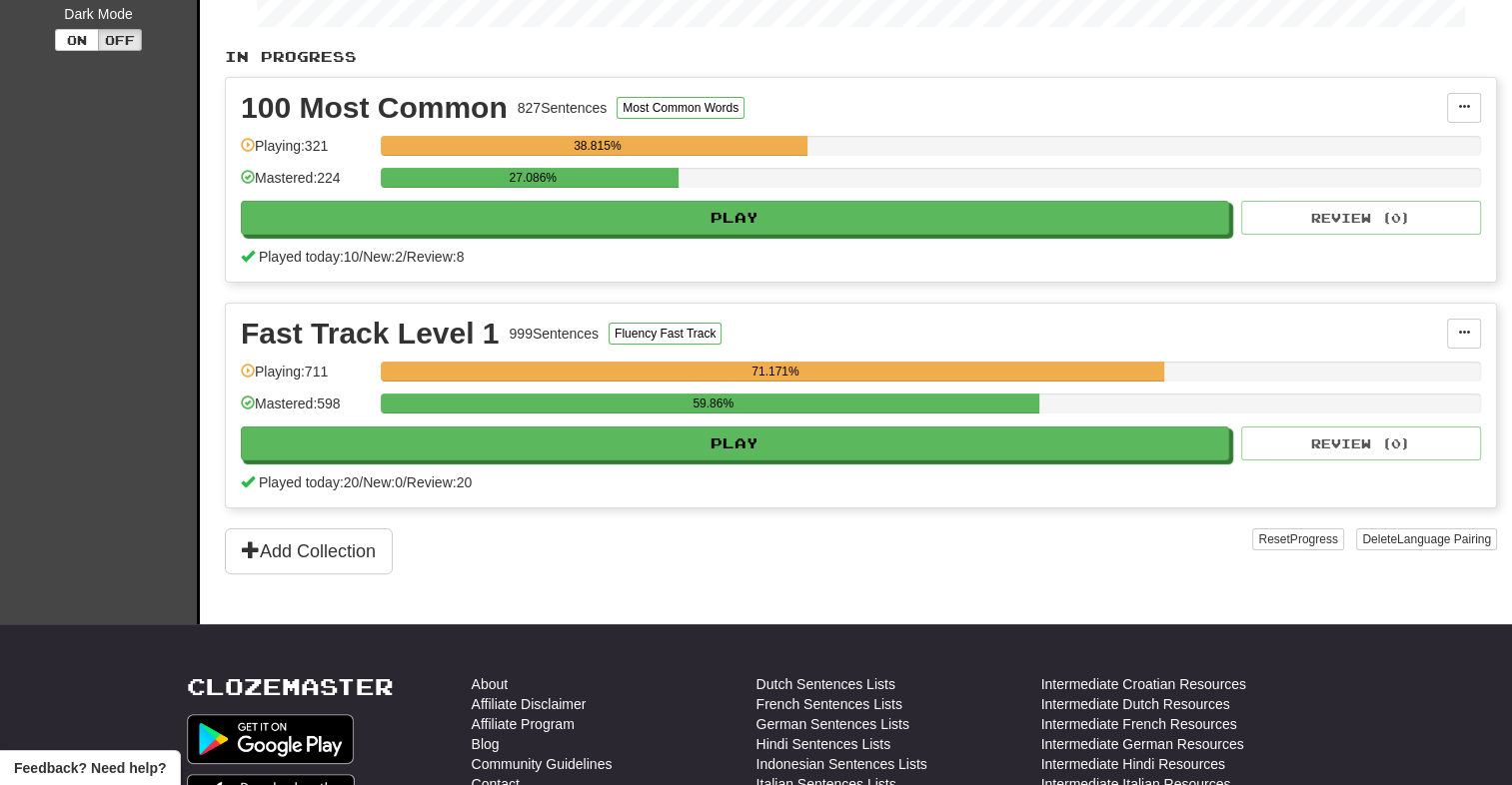 scroll, scrollTop: 390, scrollLeft: 0, axis: vertical 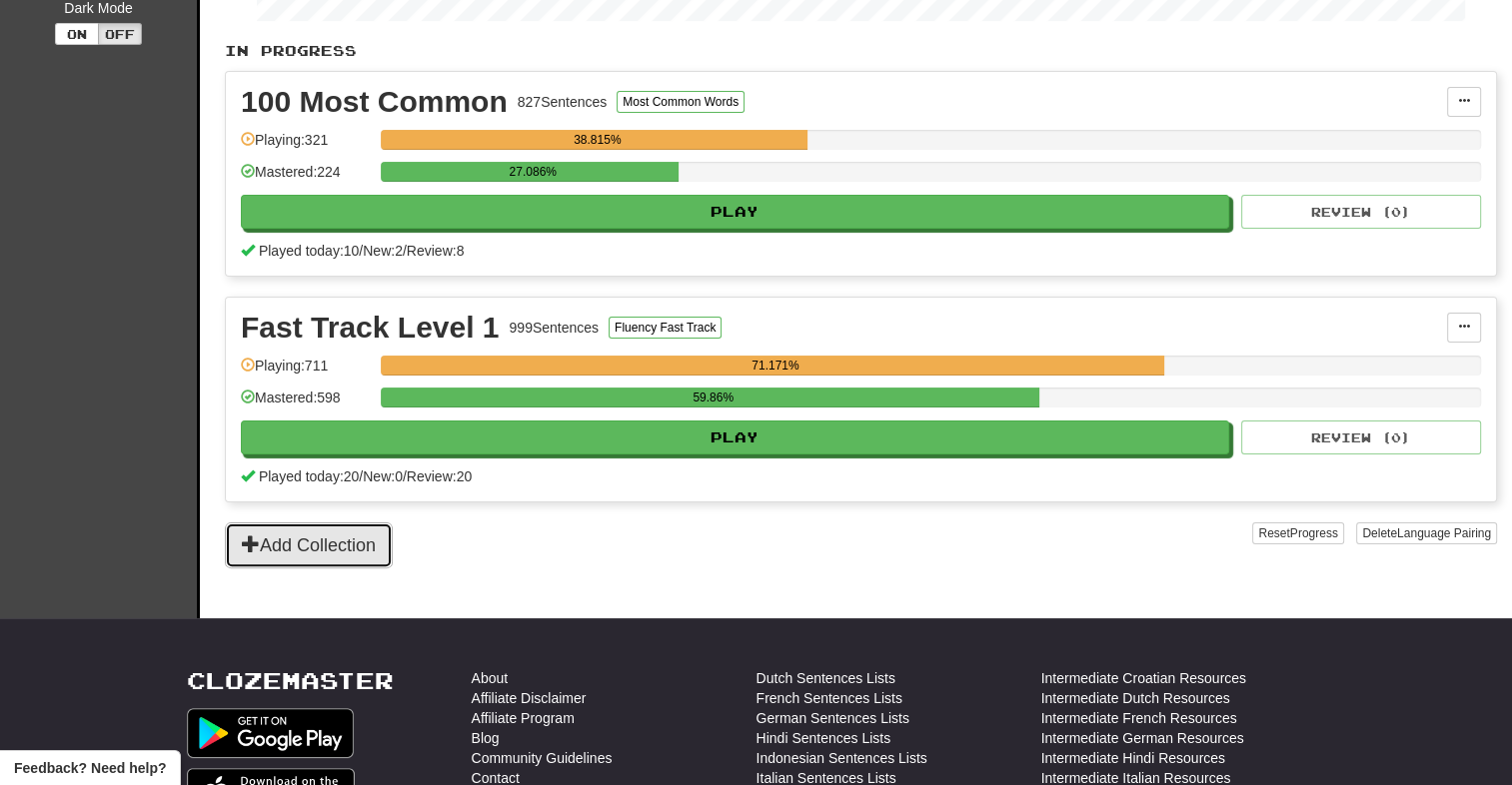 click on "Add Collection" at bounding box center [309, 545] 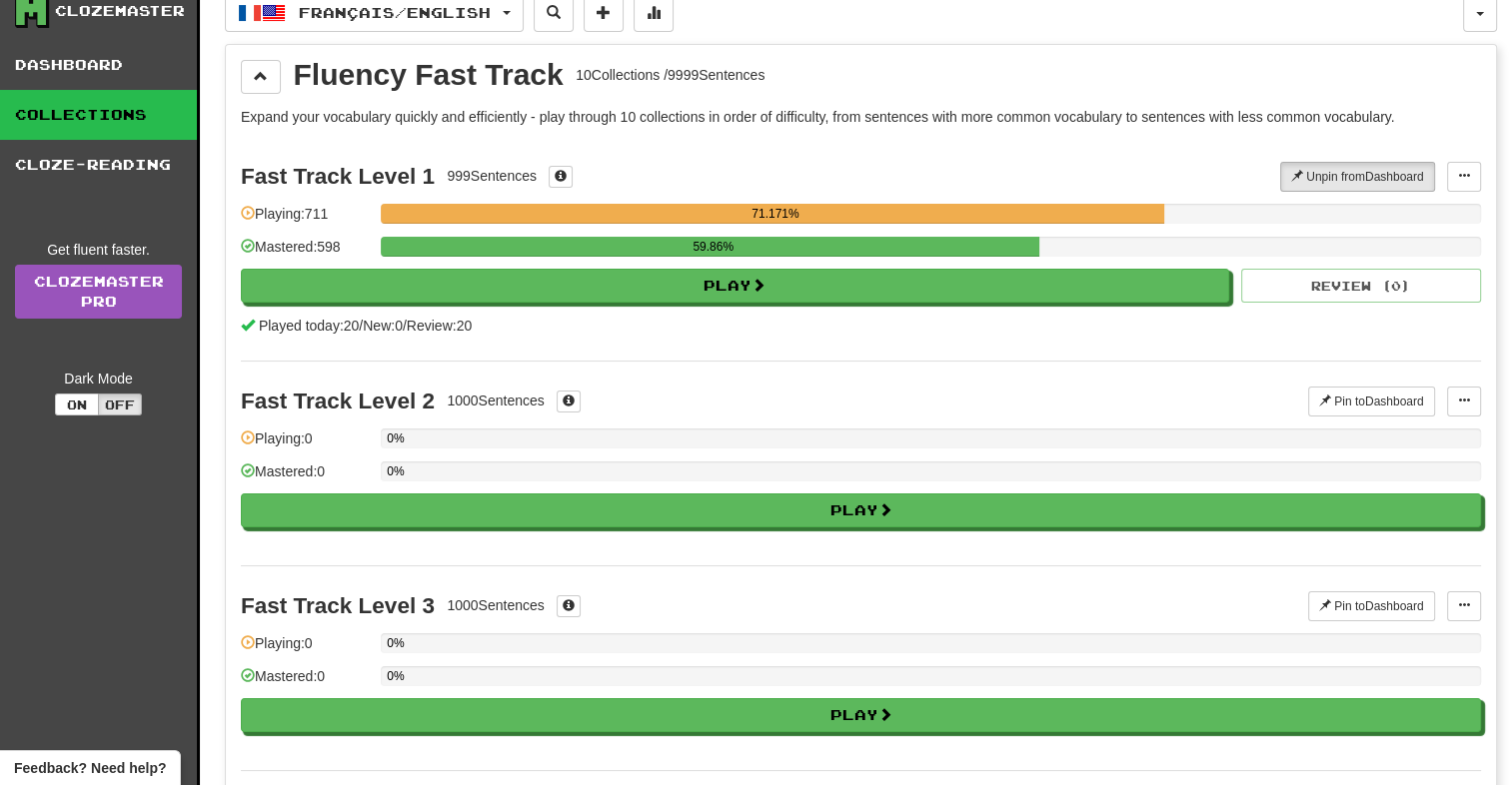 scroll, scrollTop: 18, scrollLeft: 0, axis: vertical 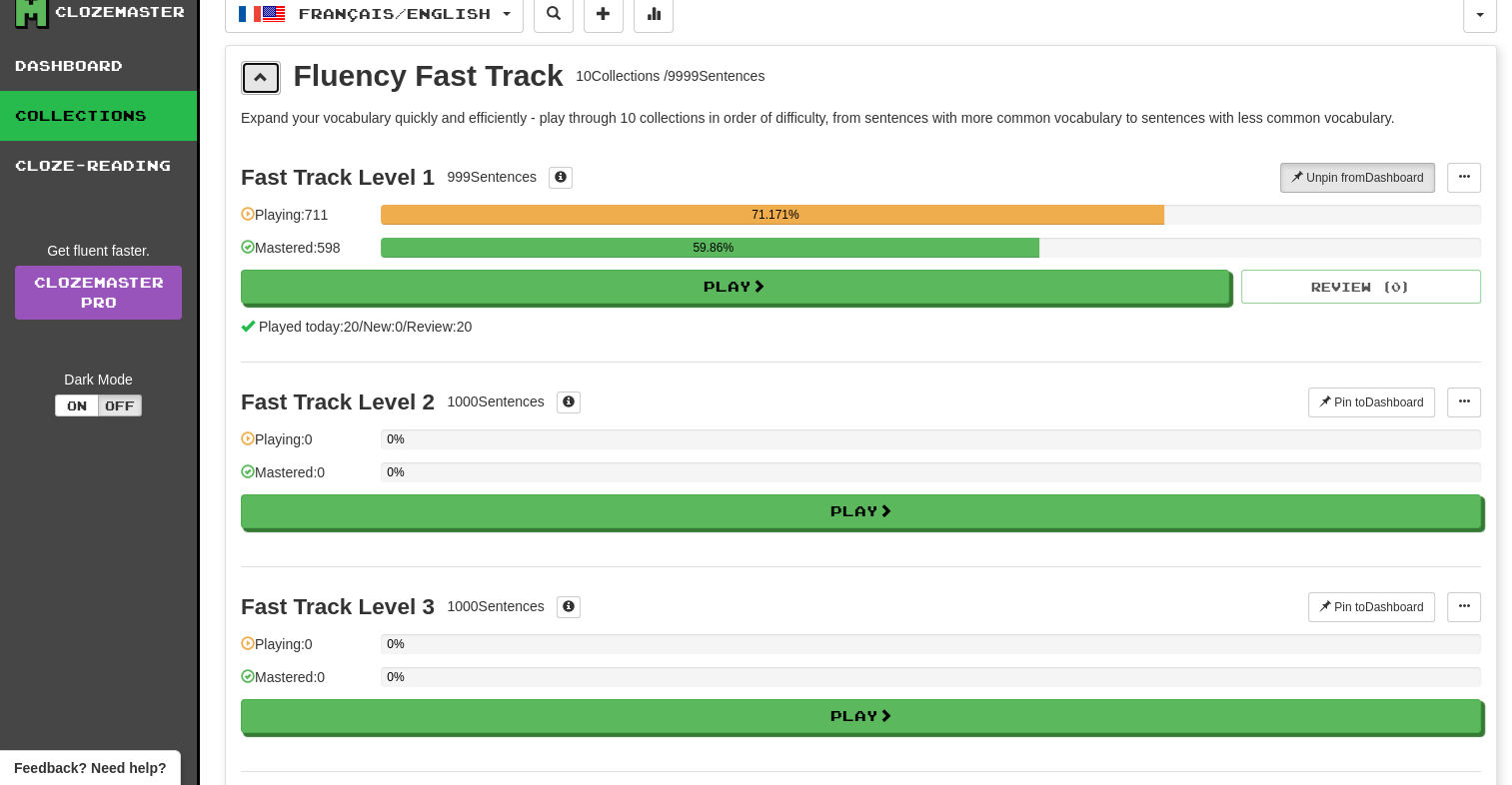 click at bounding box center (261, 77) 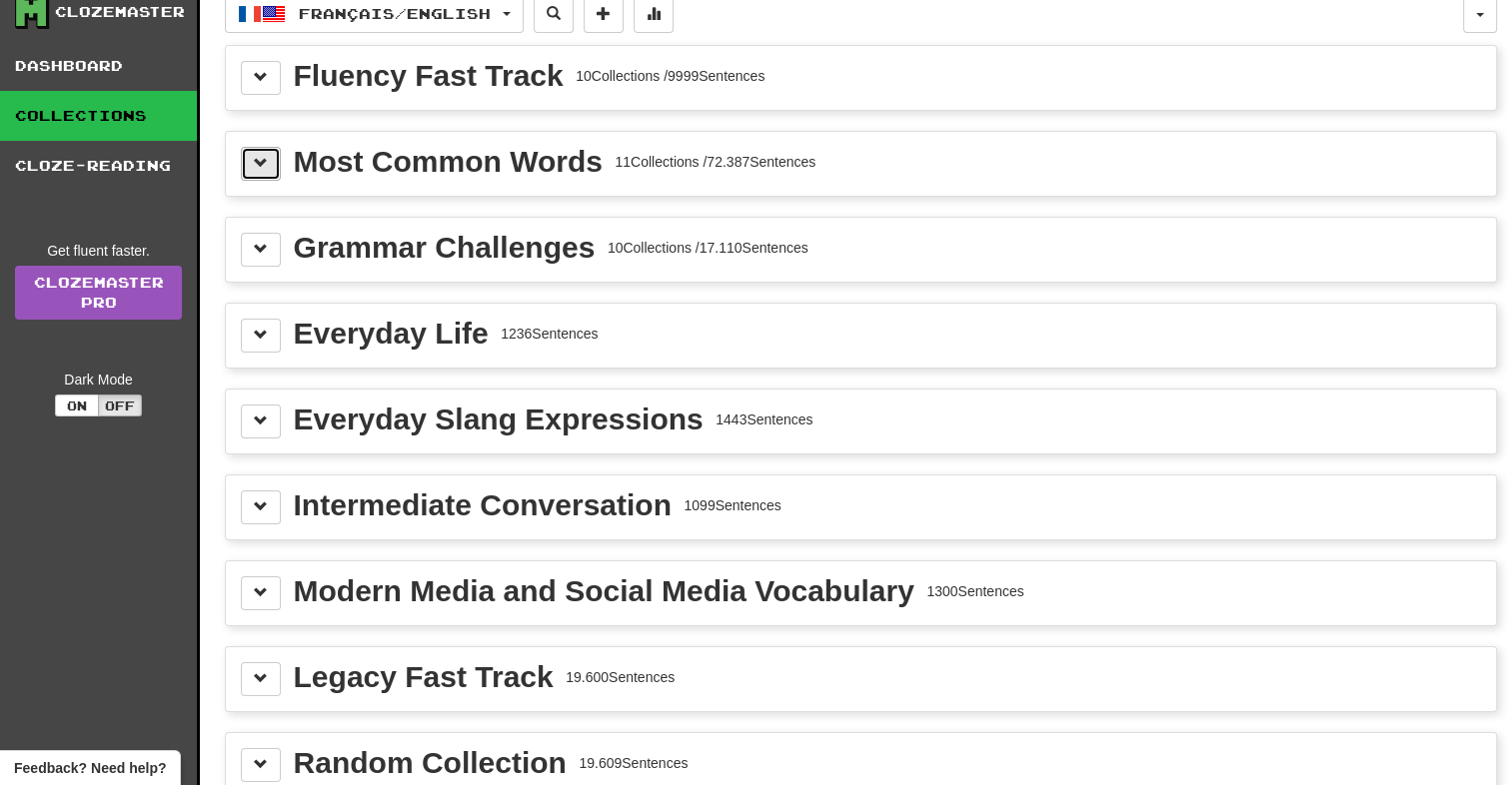 click at bounding box center [261, 163] 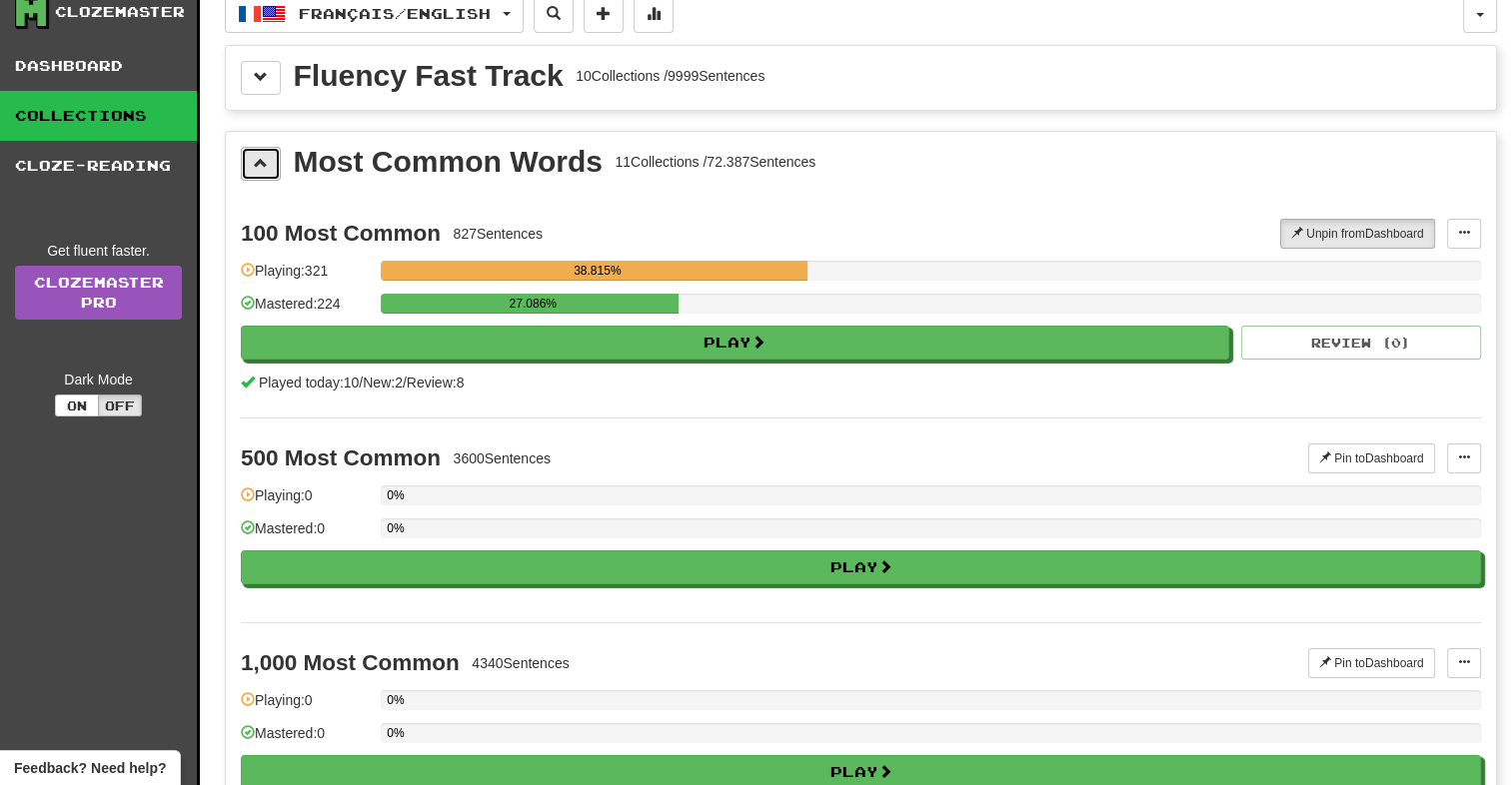 click at bounding box center (261, 163) 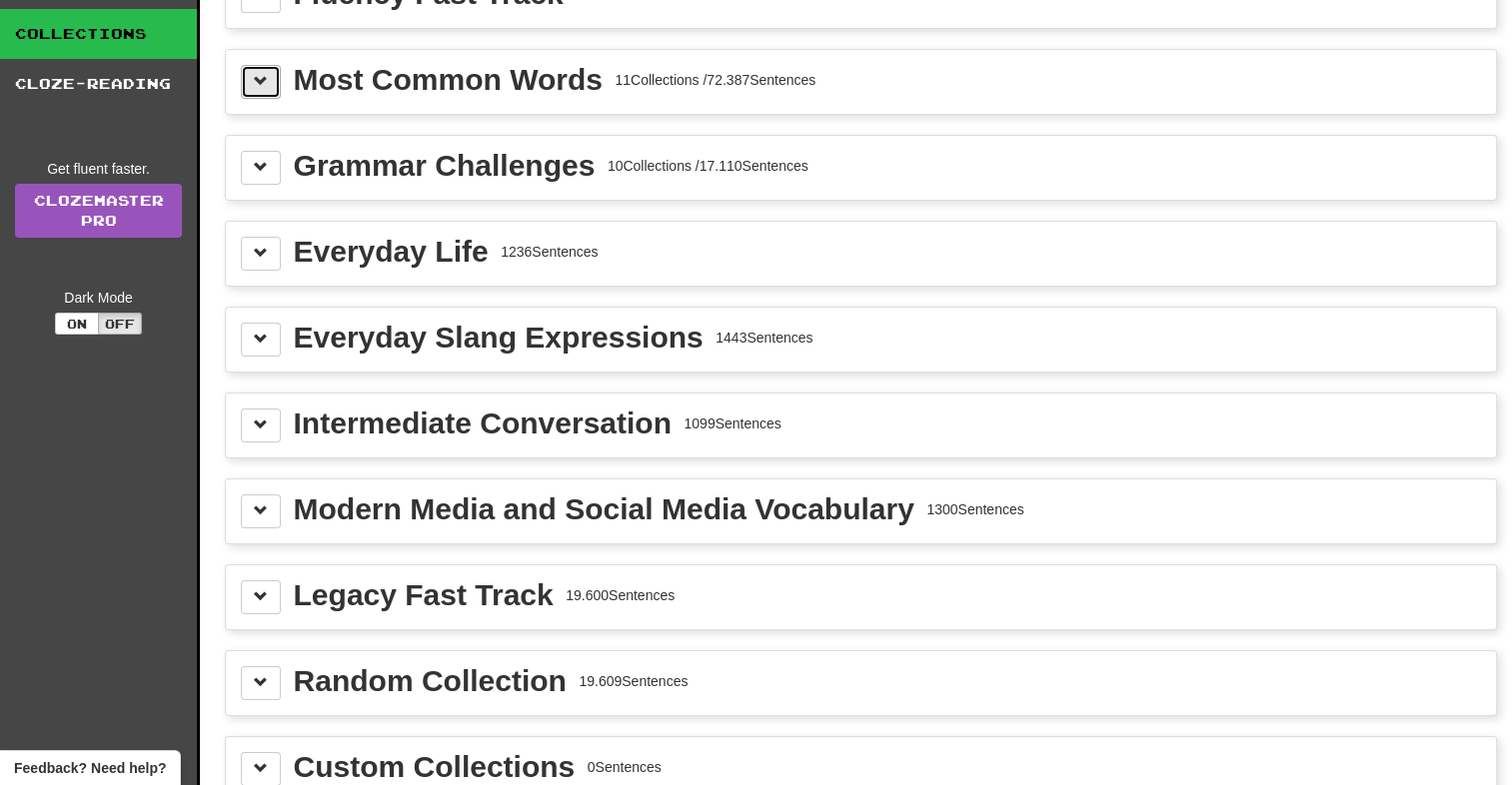 scroll, scrollTop: 102, scrollLeft: 0, axis: vertical 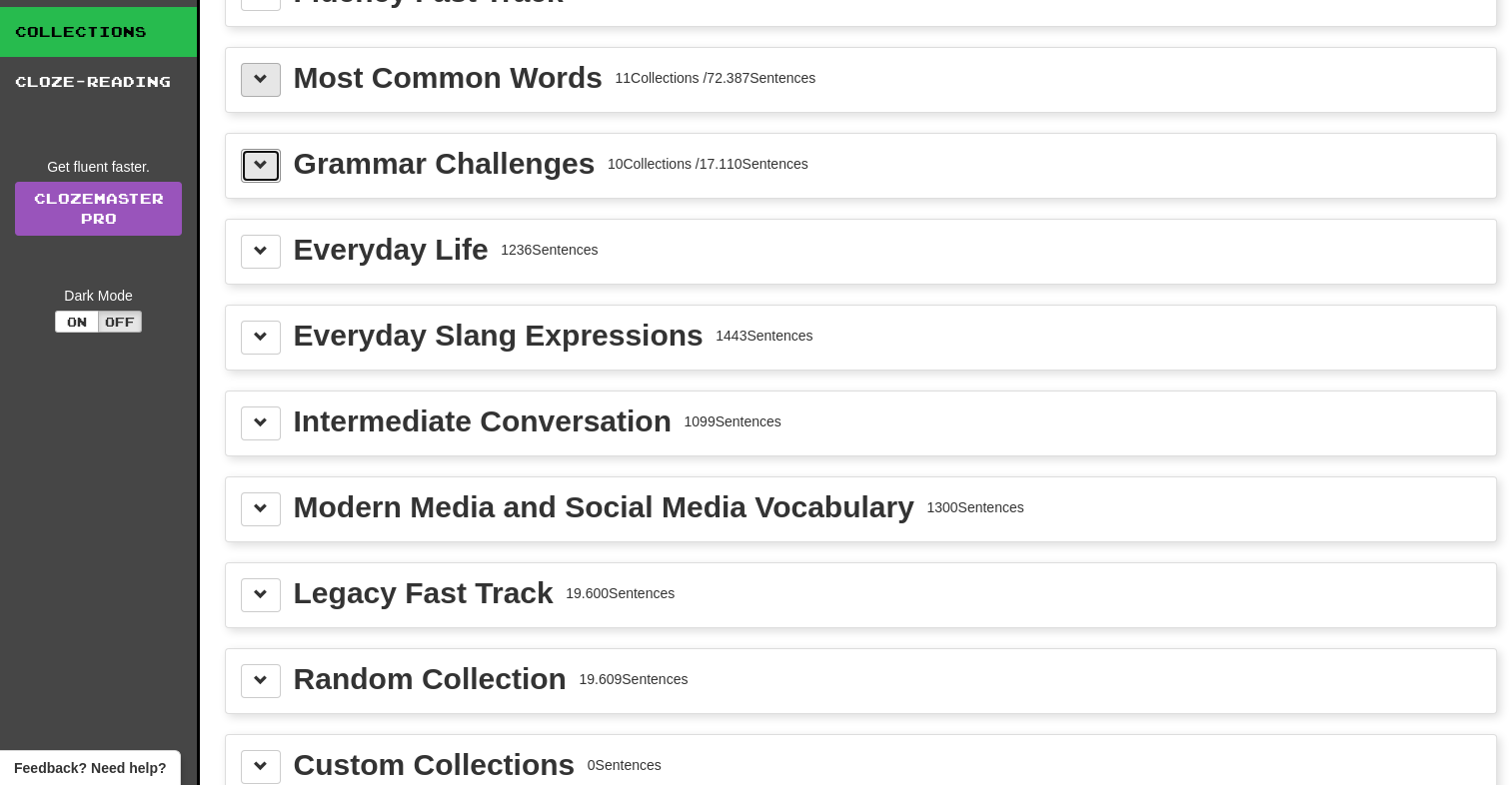 click at bounding box center [261, 165] 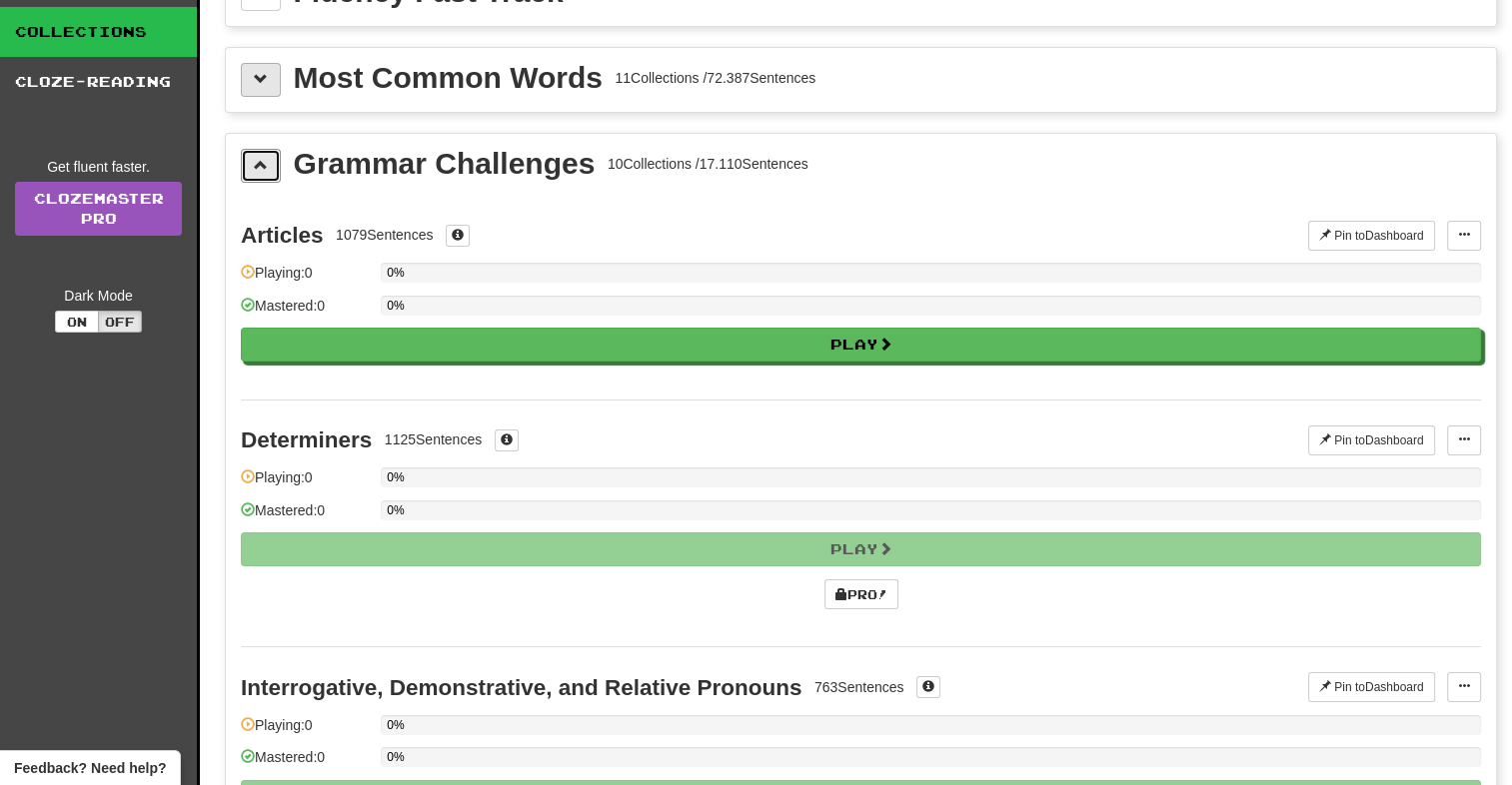 click at bounding box center (261, 165) 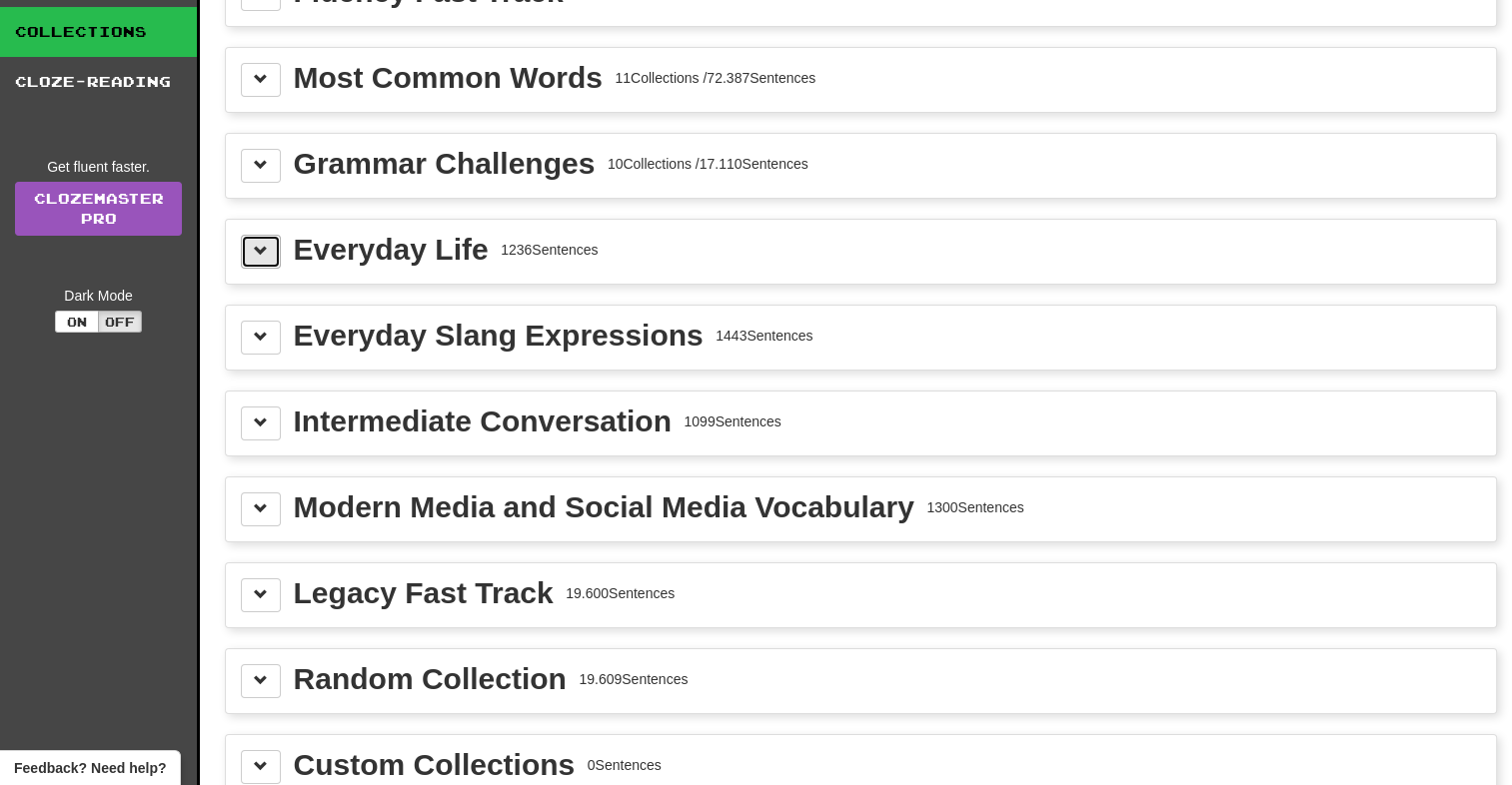 click at bounding box center (261, 251) 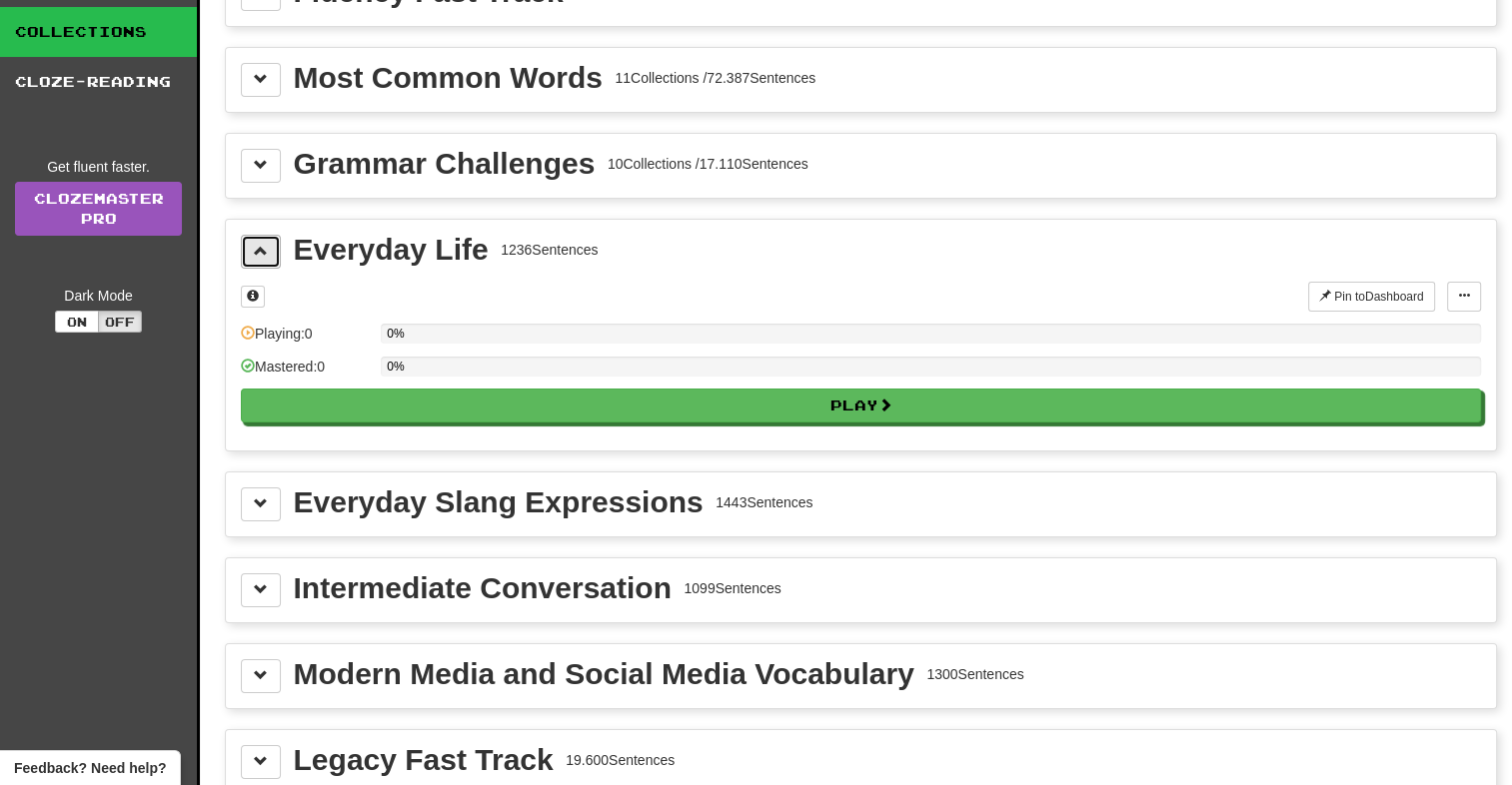click at bounding box center [261, 251] 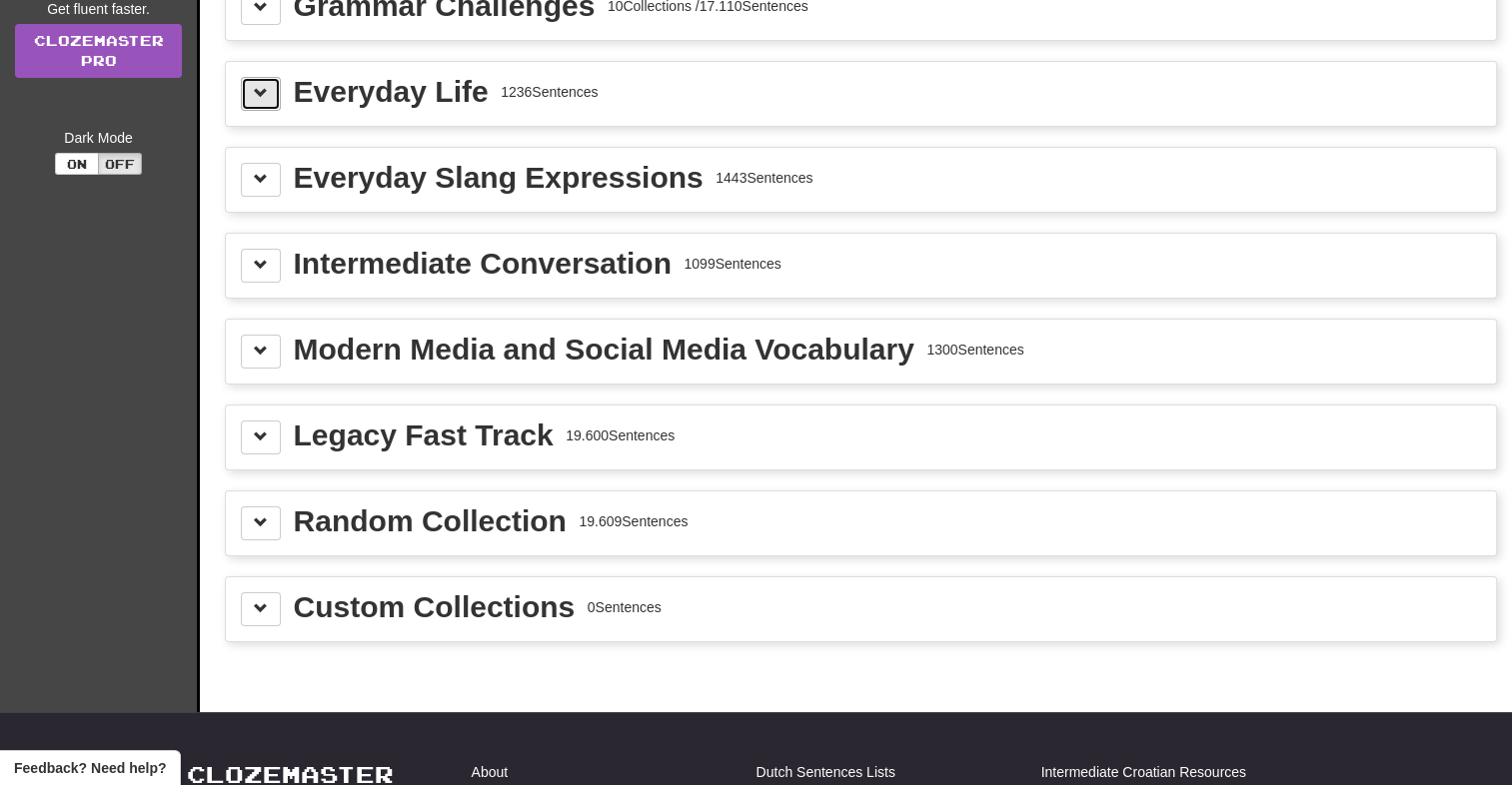 scroll, scrollTop: 262, scrollLeft: 0, axis: vertical 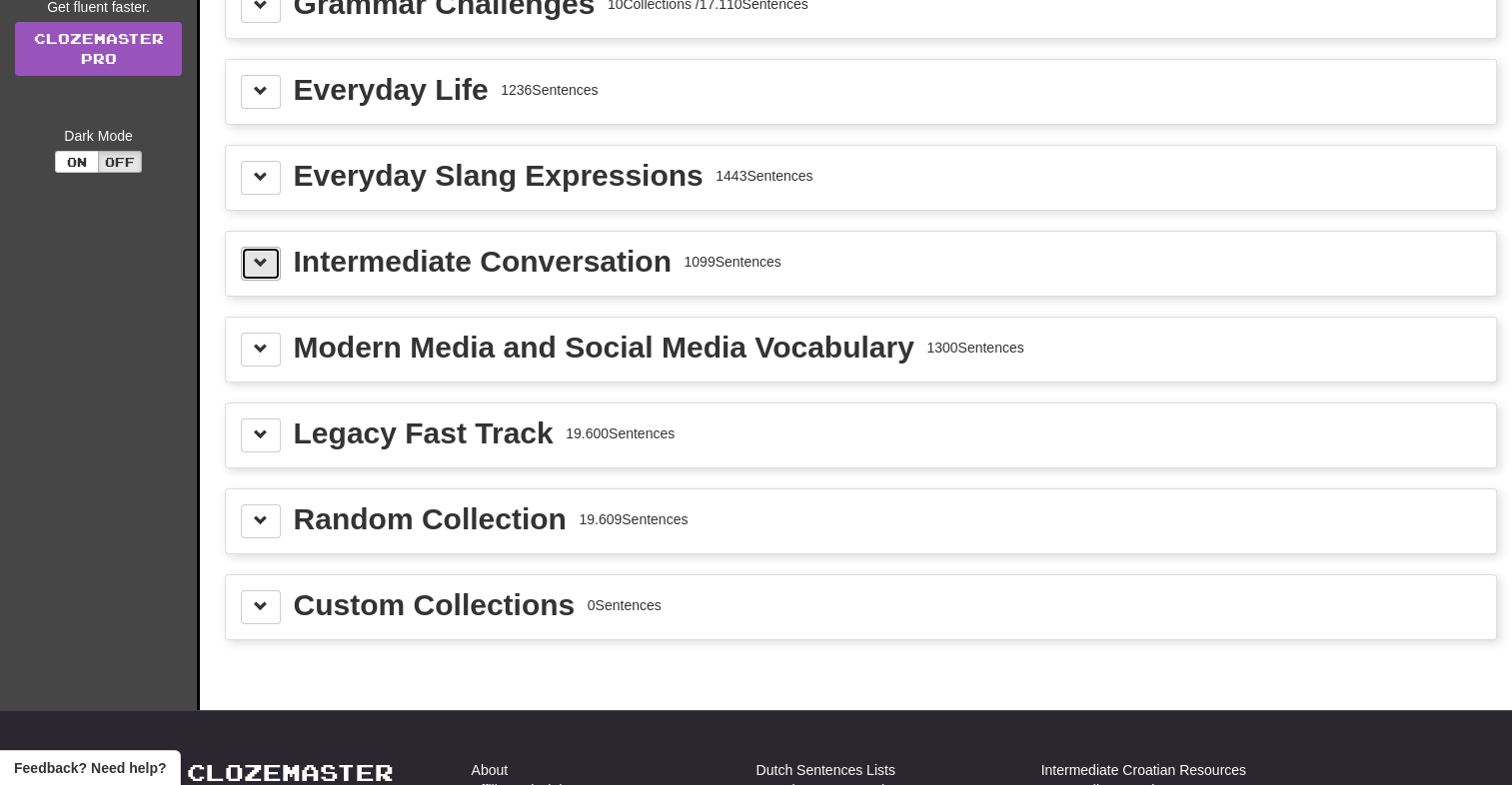 click at bounding box center (261, 263) 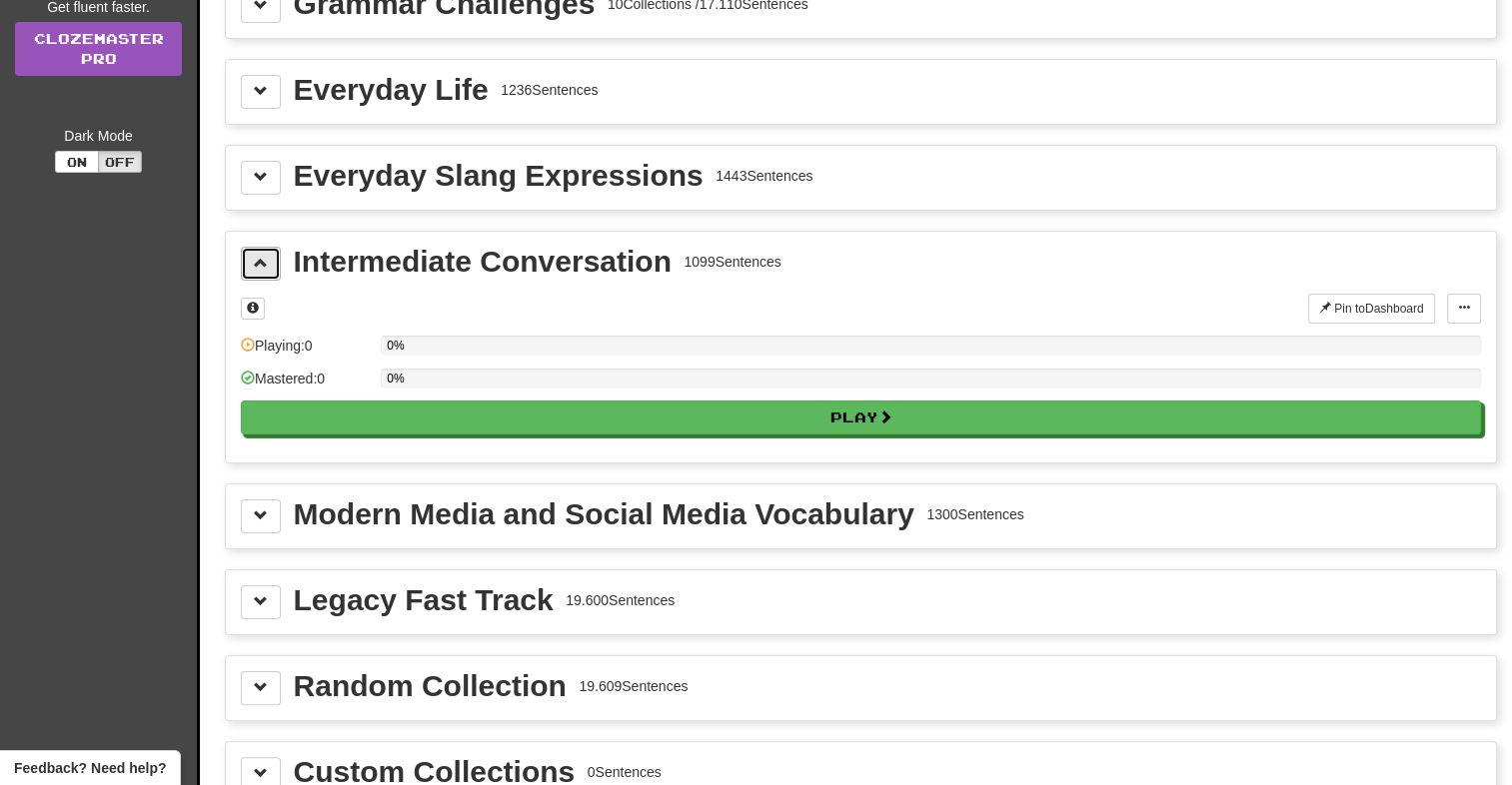 click at bounding box center (261, 263) 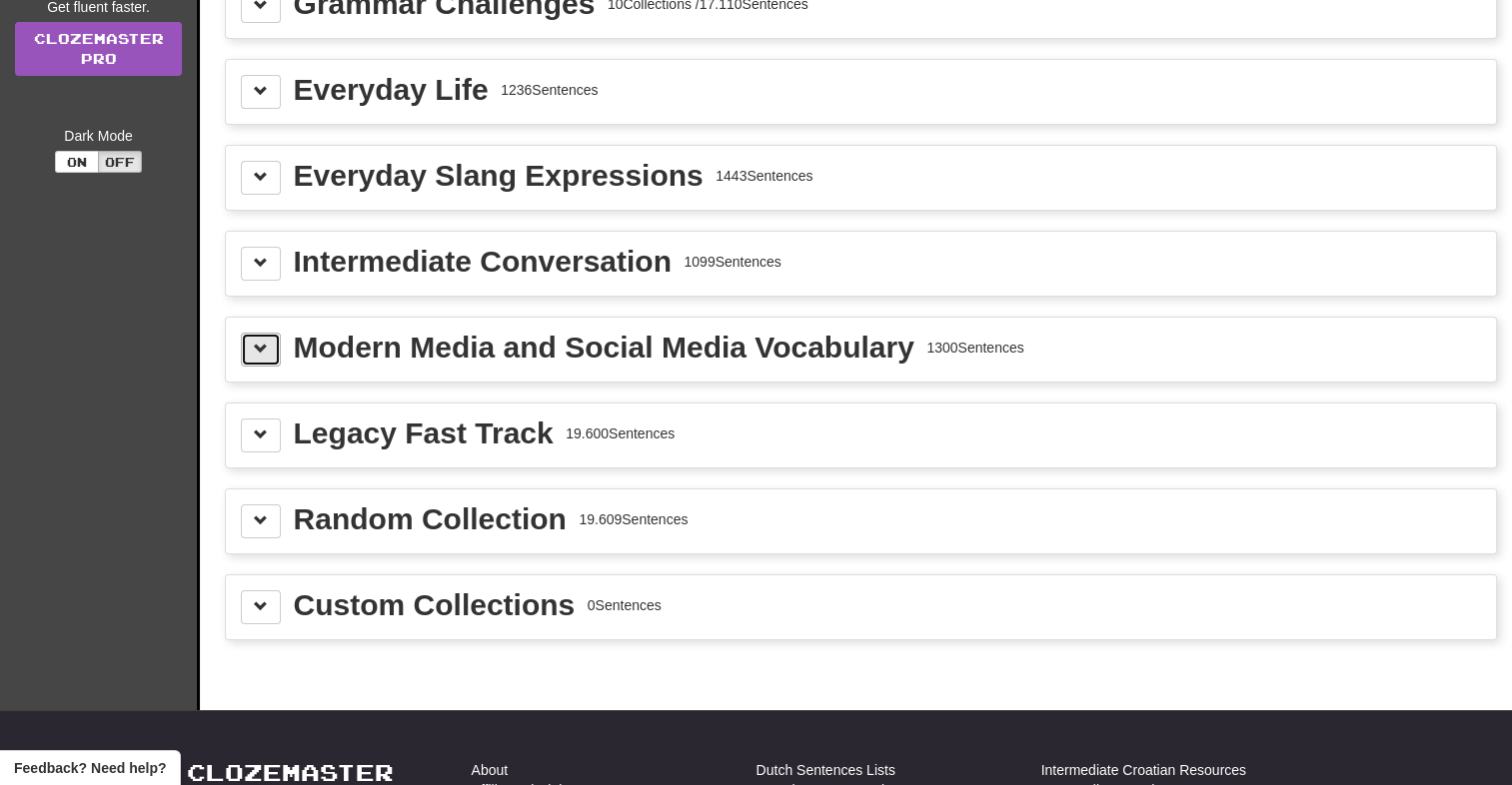 click at bounding box center [261, 349] 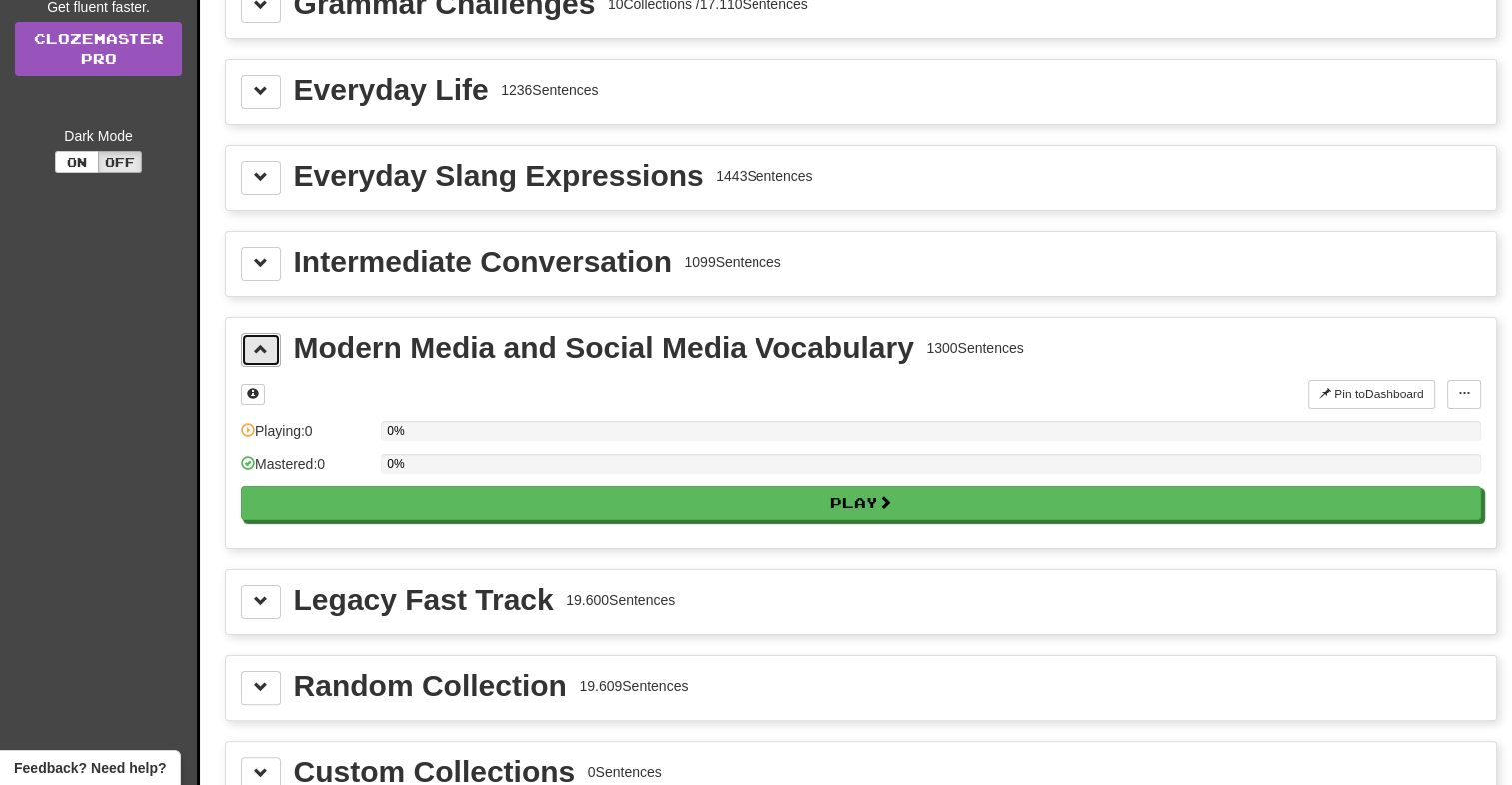 click at bounding box center (261, 349) 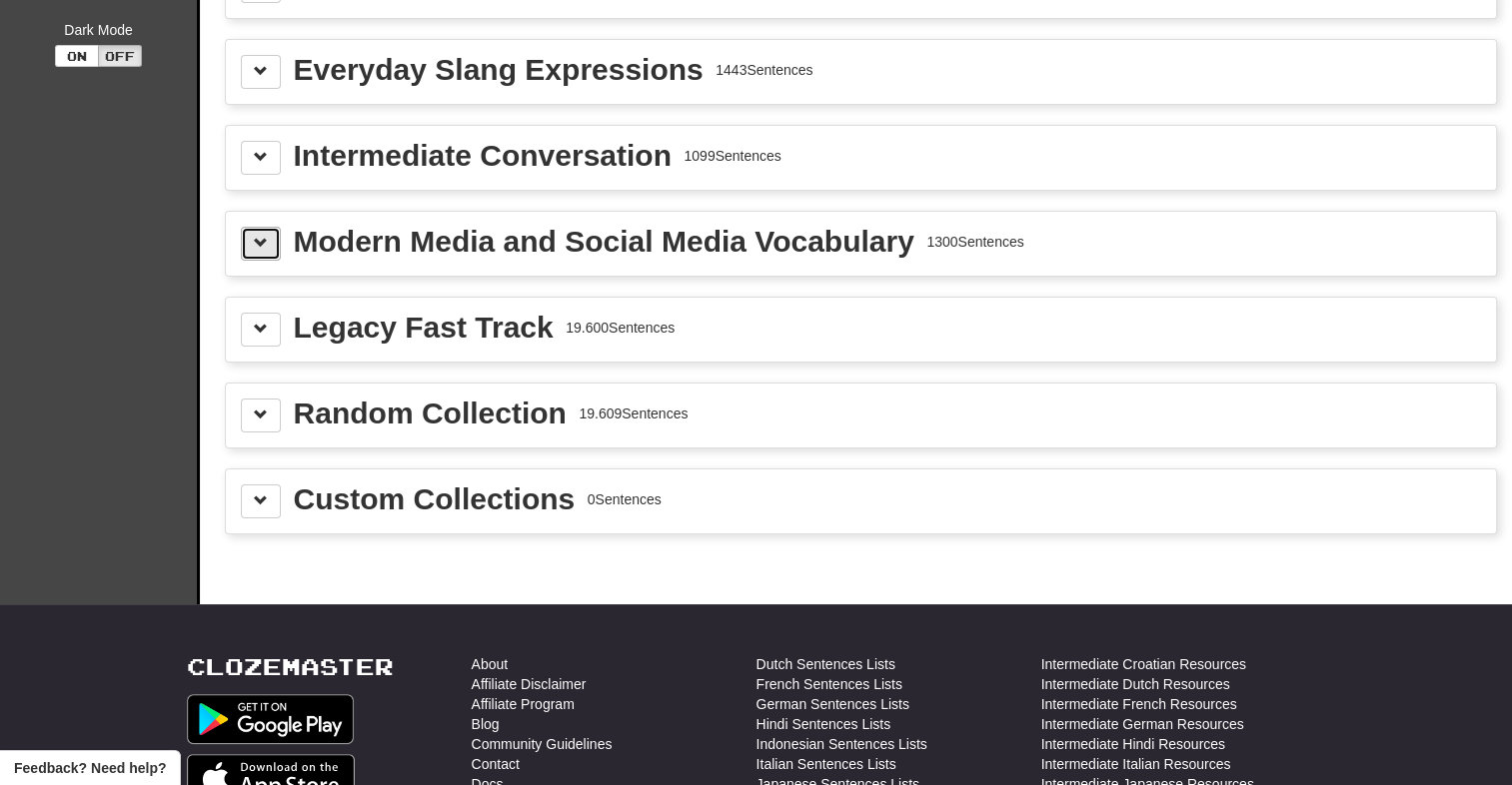 scroll, scrollTop: 374, scrollLeft: 0, axis: vertical 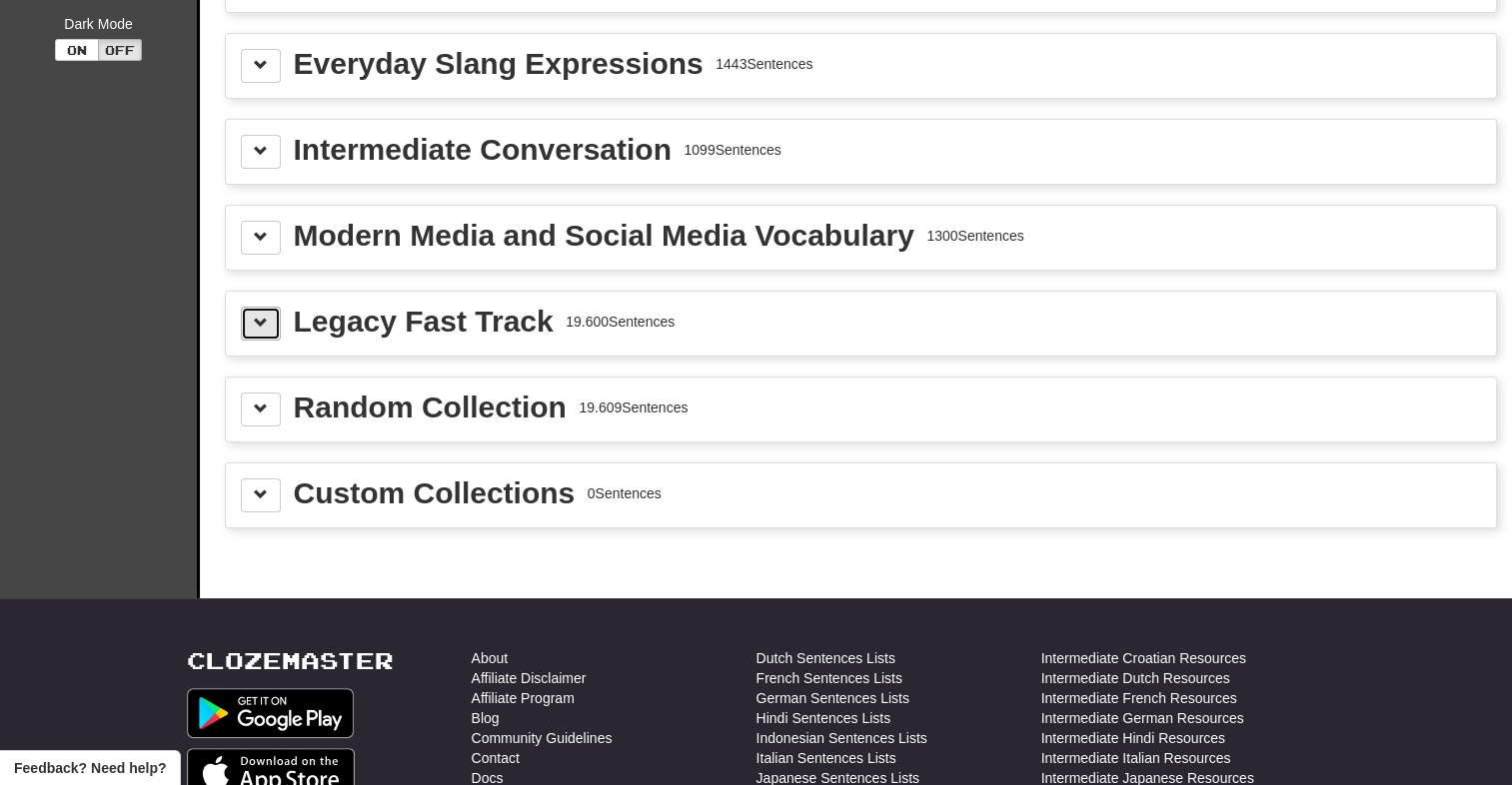 click at bounding box center (261, 323) 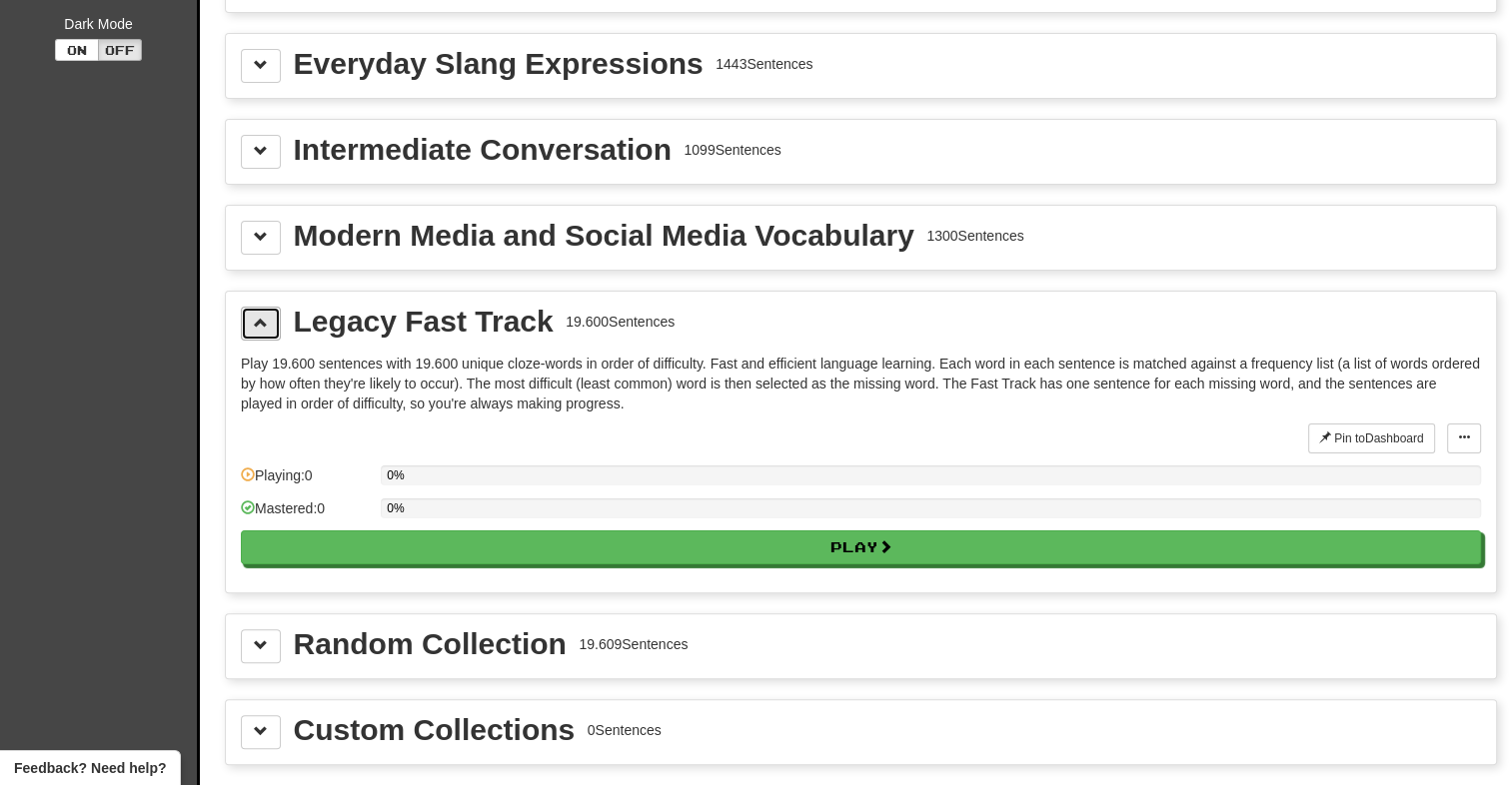 click at bounding box center [261, 323] 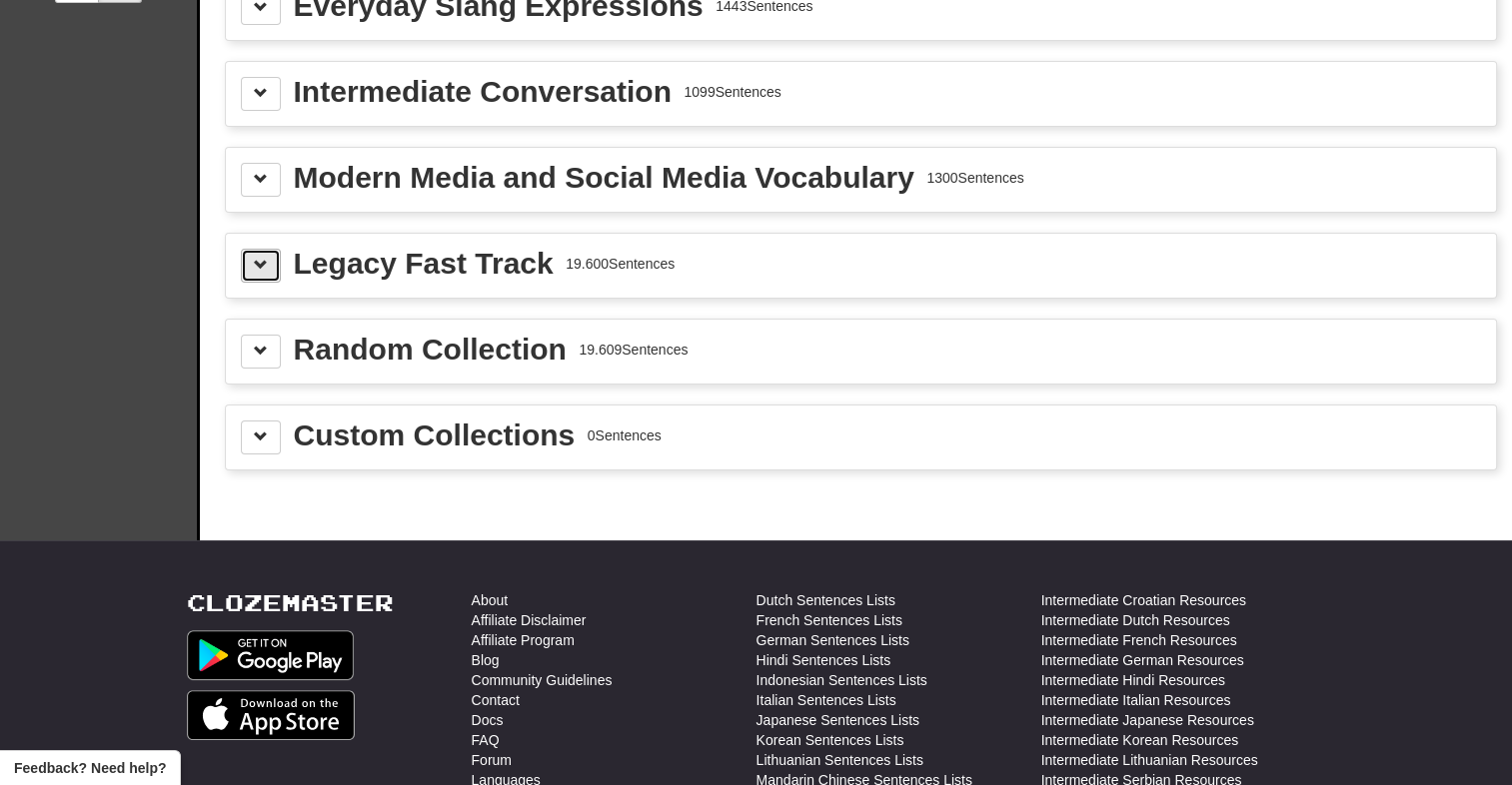 scroll, scrollTop: 449, scrollLeft: 0, axis: vertical 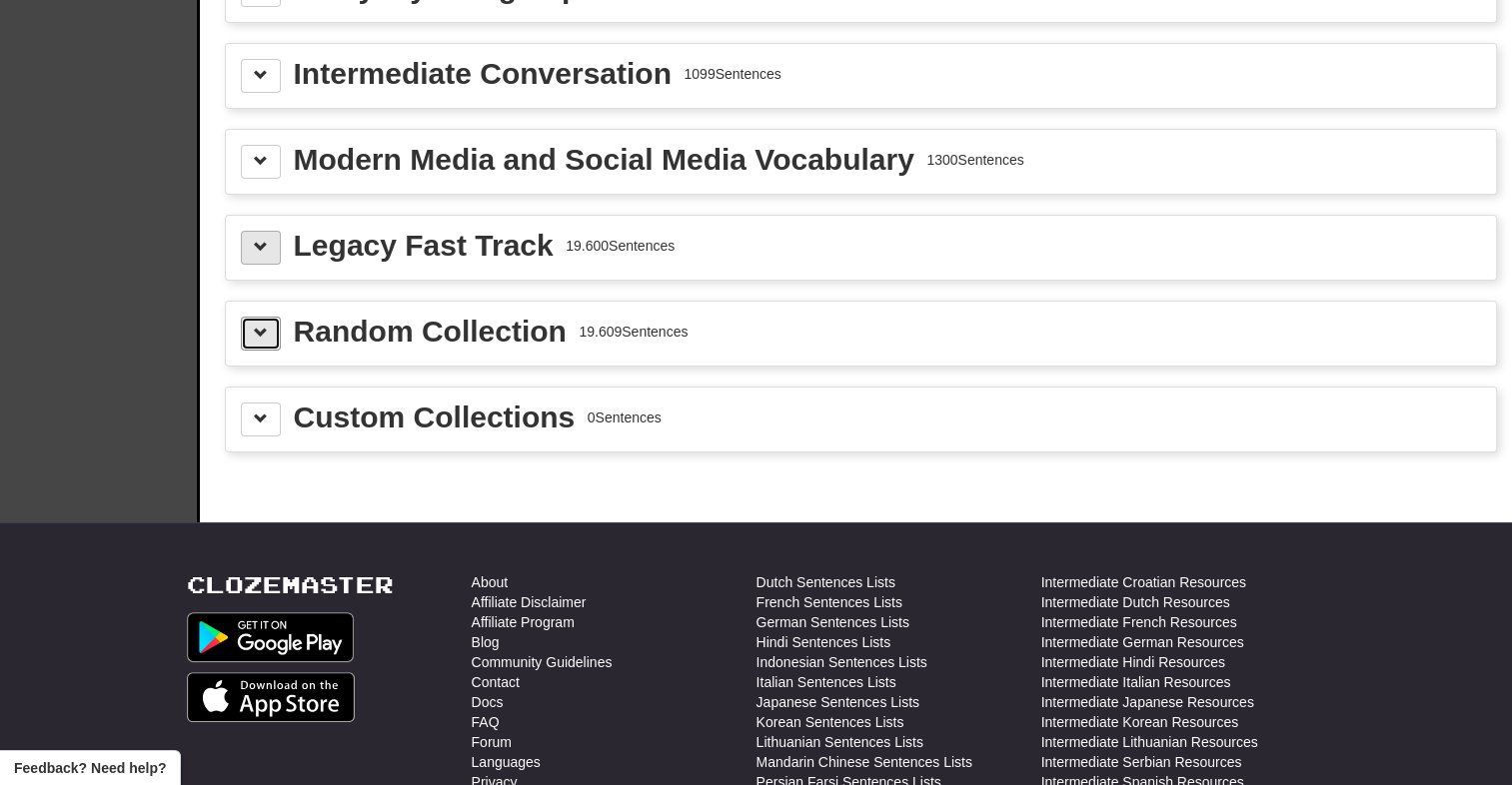 click at bounding box center [261, 333] 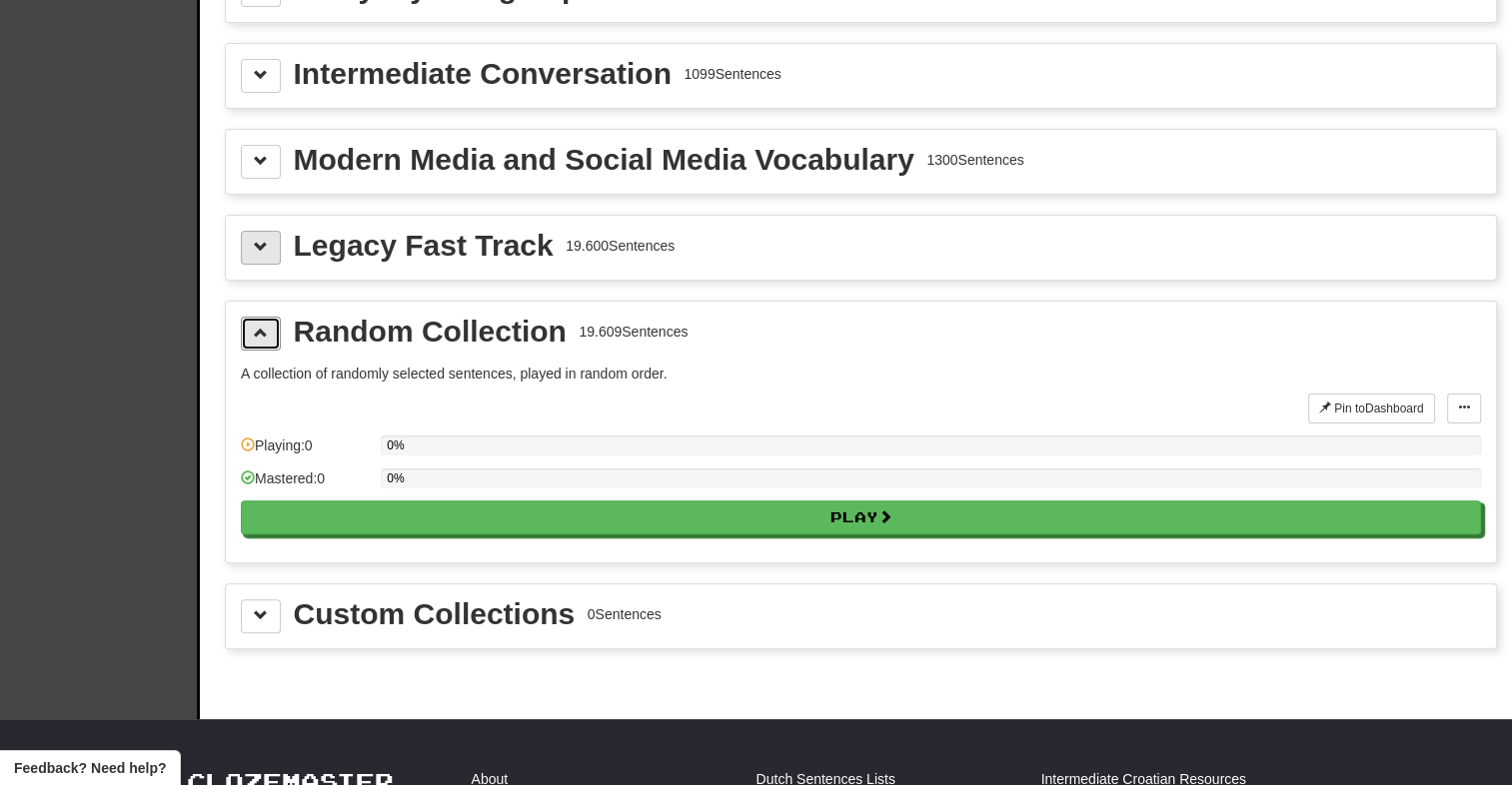 click at bounding box center (261, 333) 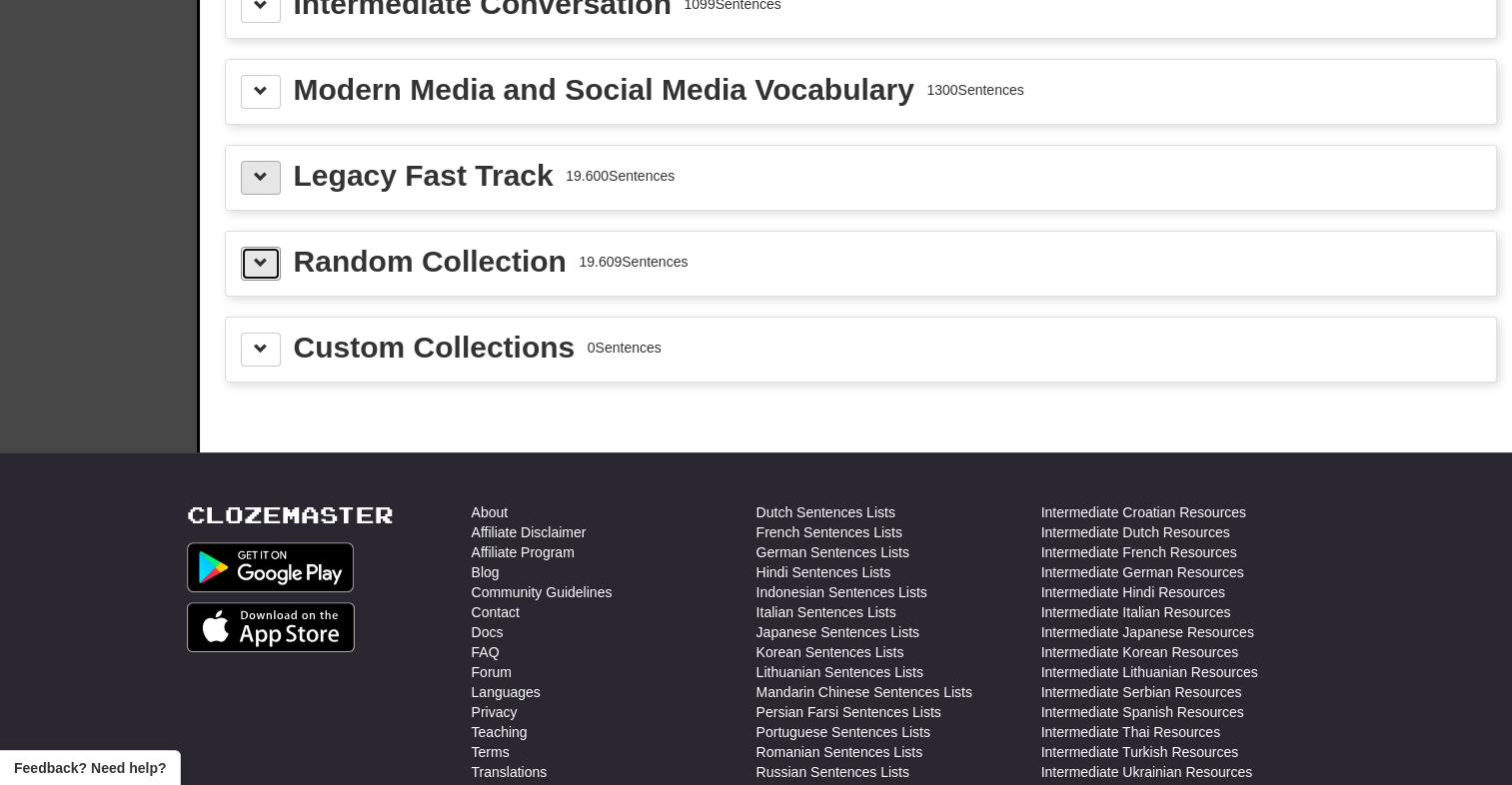 scroll, scrollTop: 526, scrollLeft: 0, axis: vertical 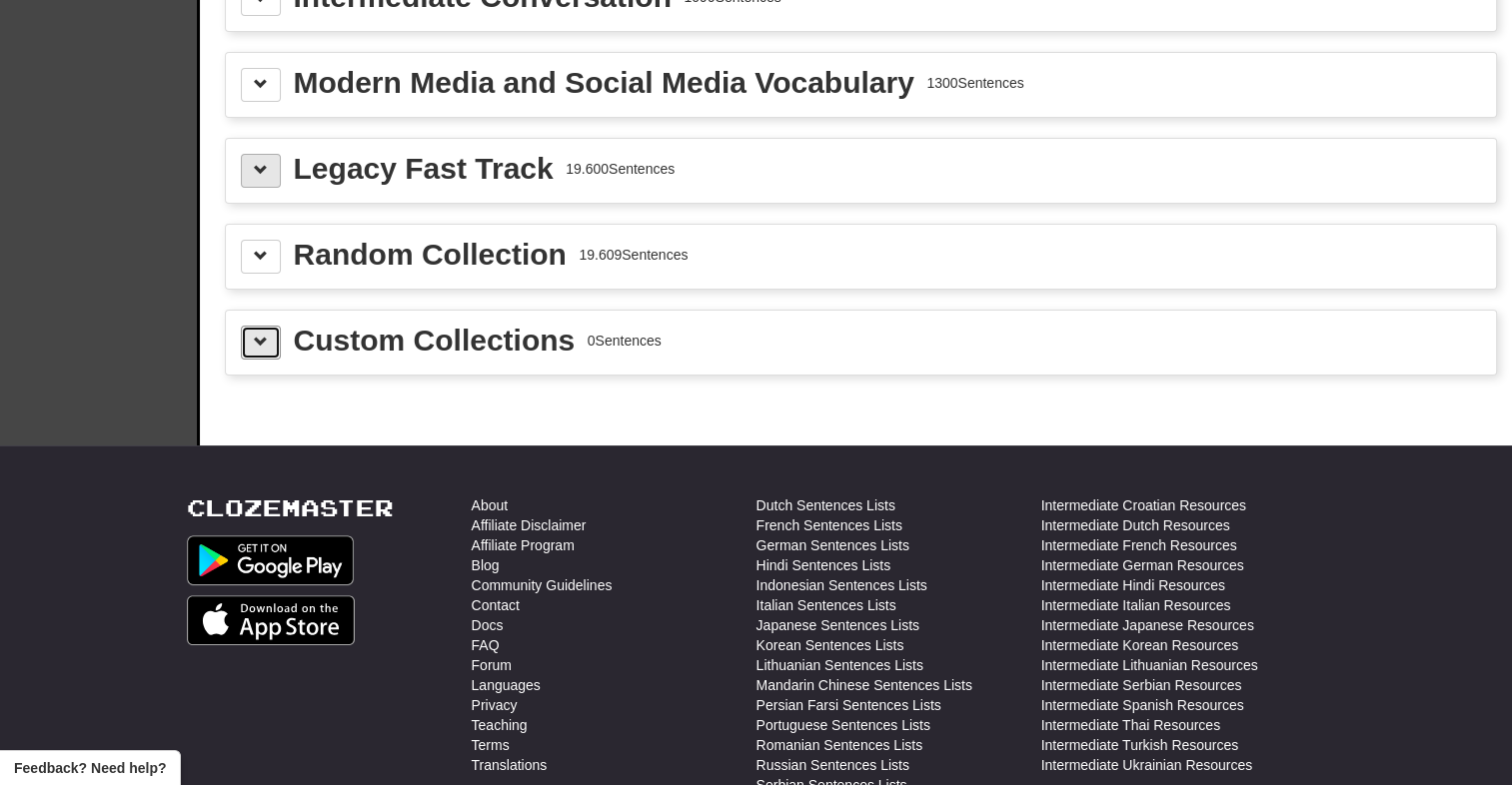 click at bounding box center [261, 343] 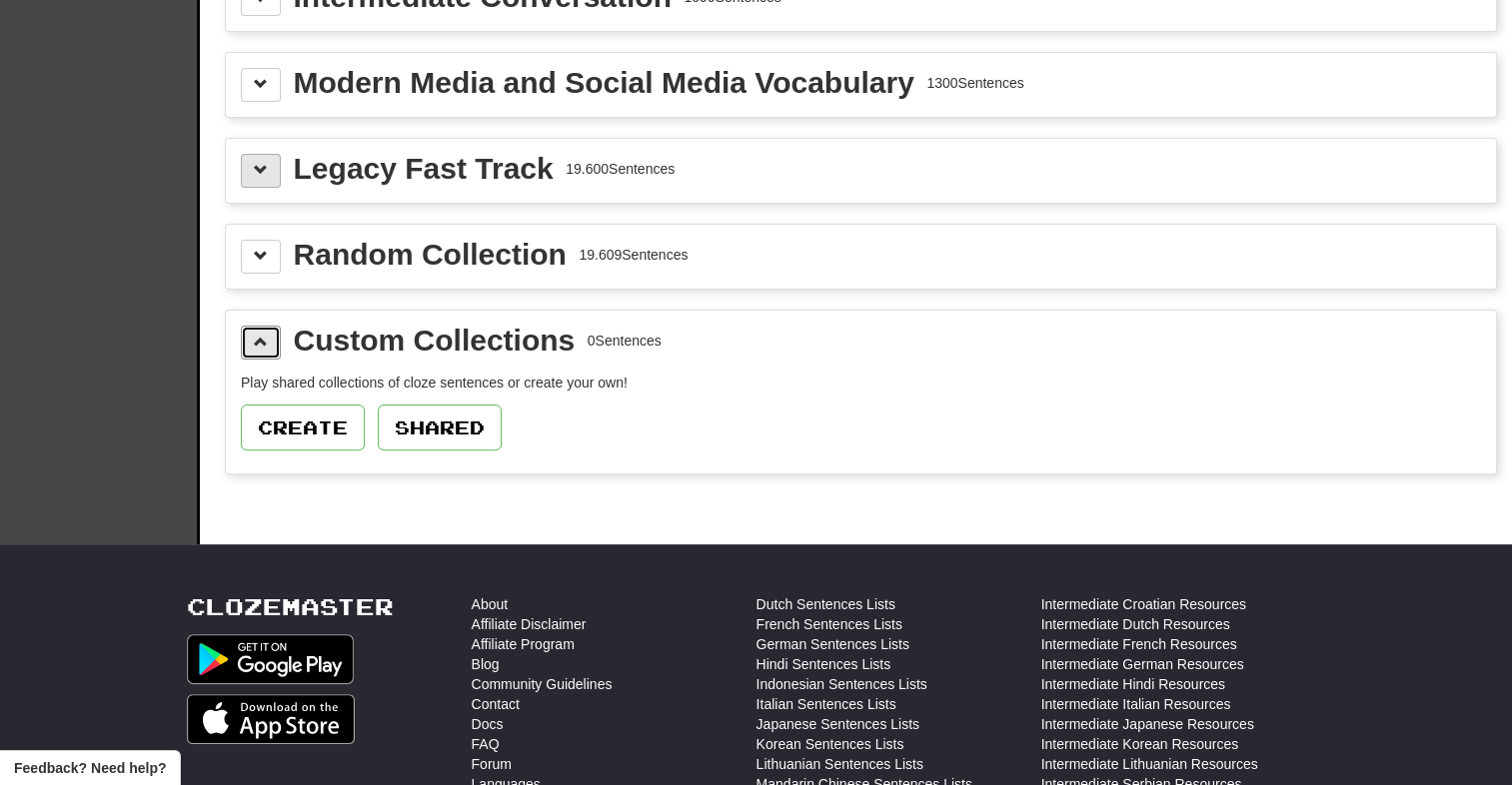 click at bounding box center [261, 343] 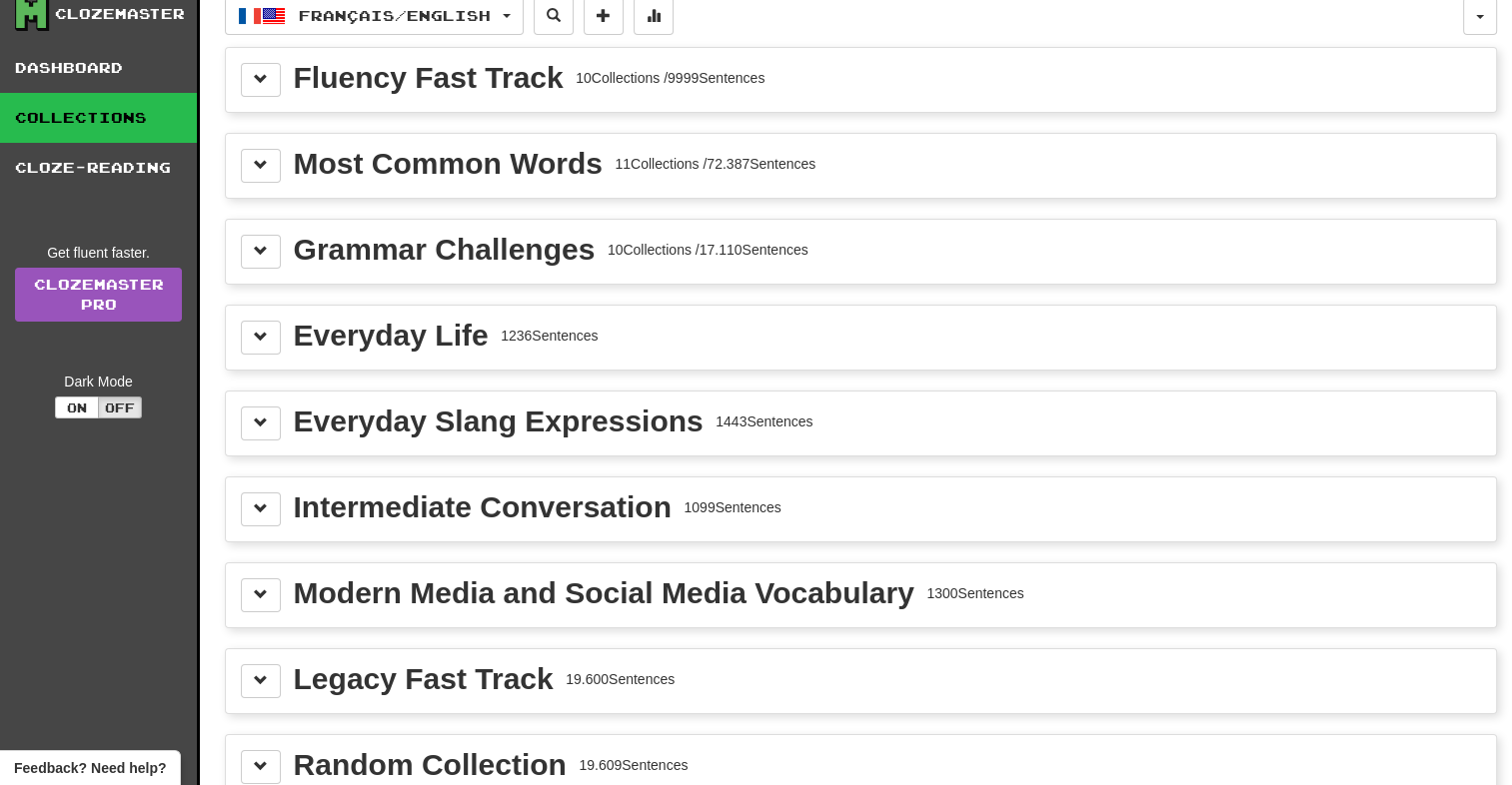 scroll, scrollTop: 0, scrollLeft: 0, axis: both 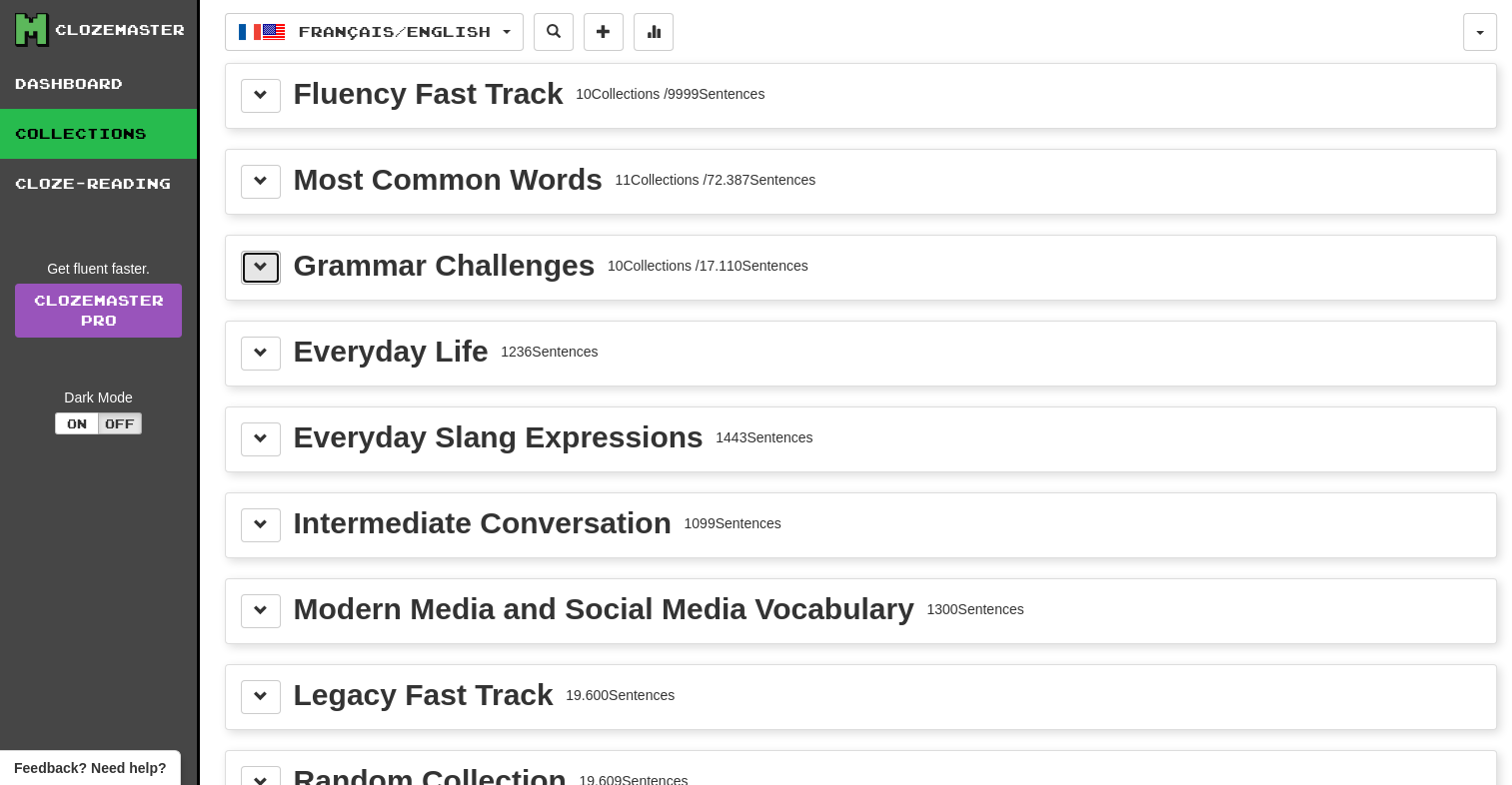 click at bounding box center (261, 267) 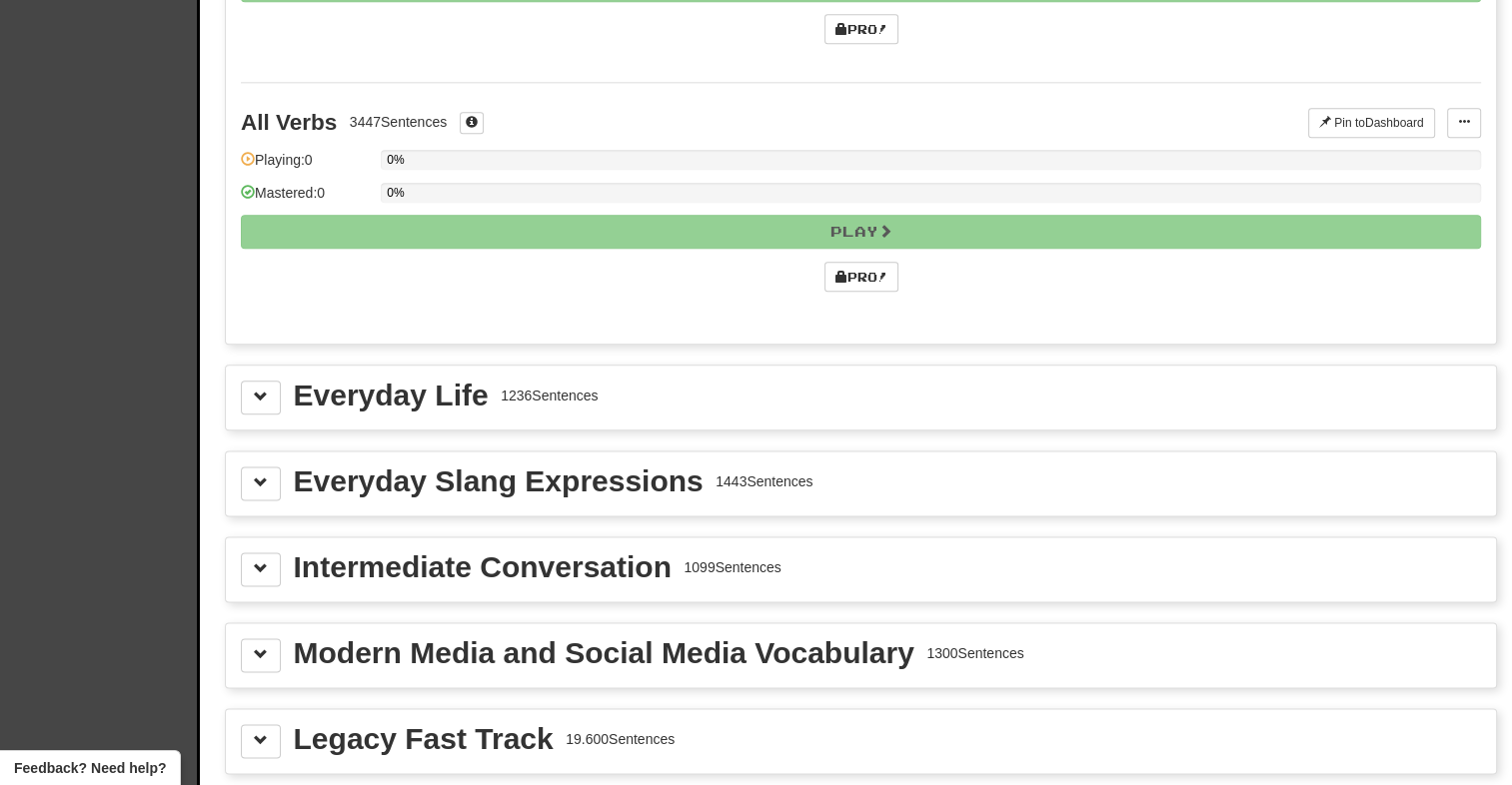 scroll, scrollTop: 2399, scrollLeft: 0, axis: vertical 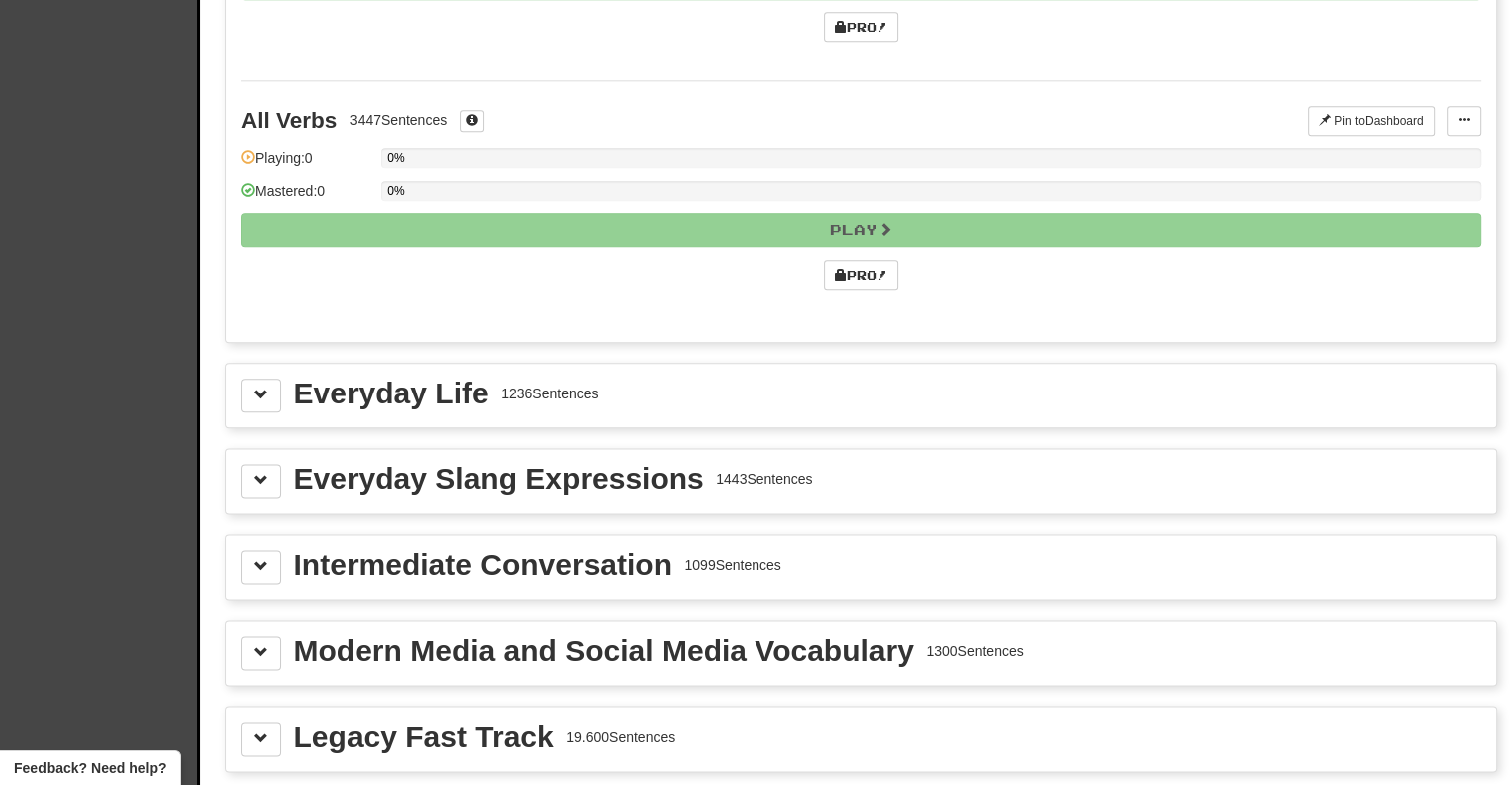 click on "Everyday Life 1236  Sentences" at bounding box center [860, 395] 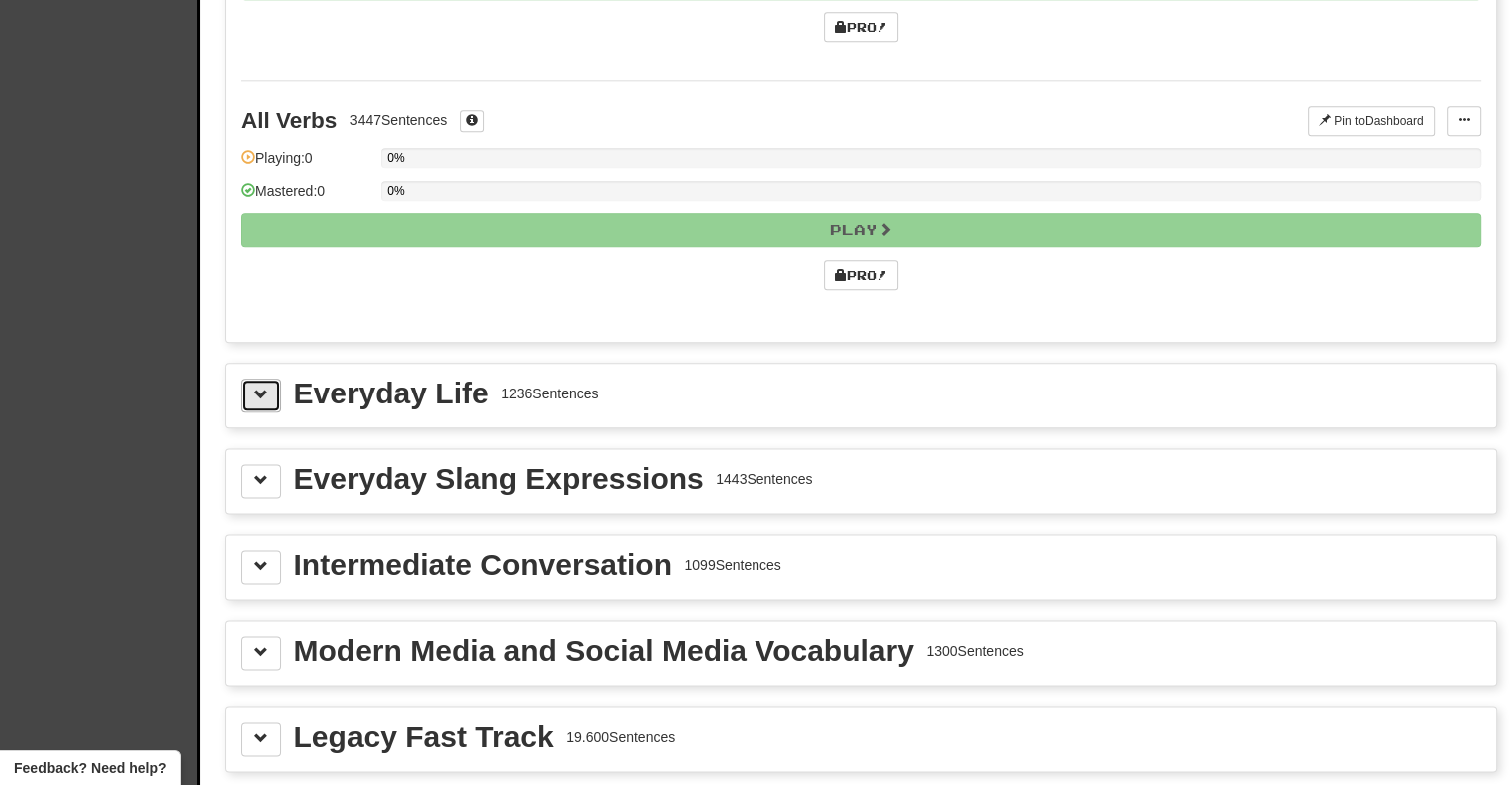 click at bounding box center (261, 395) 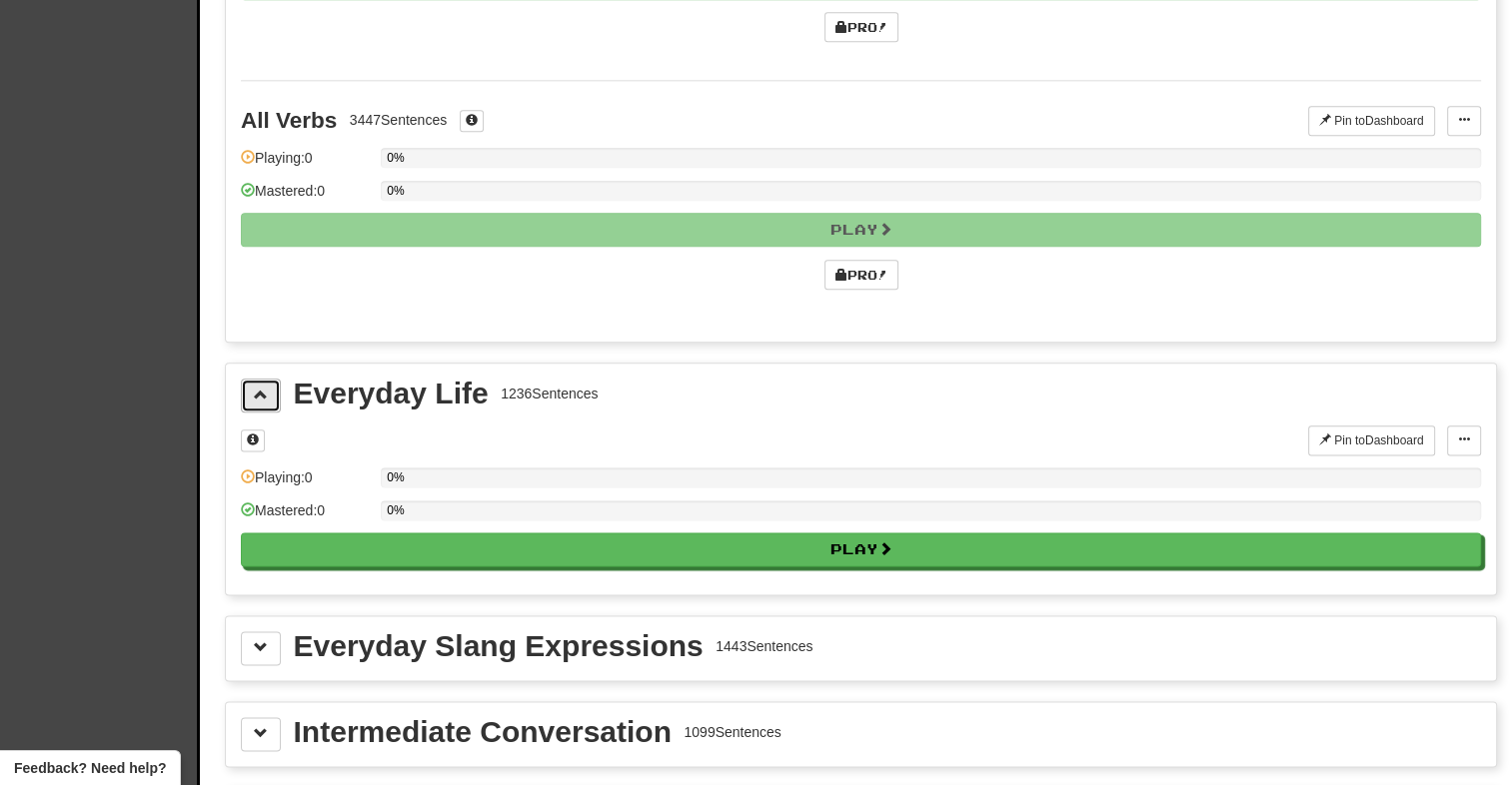 click at bounding box center (261, 395) 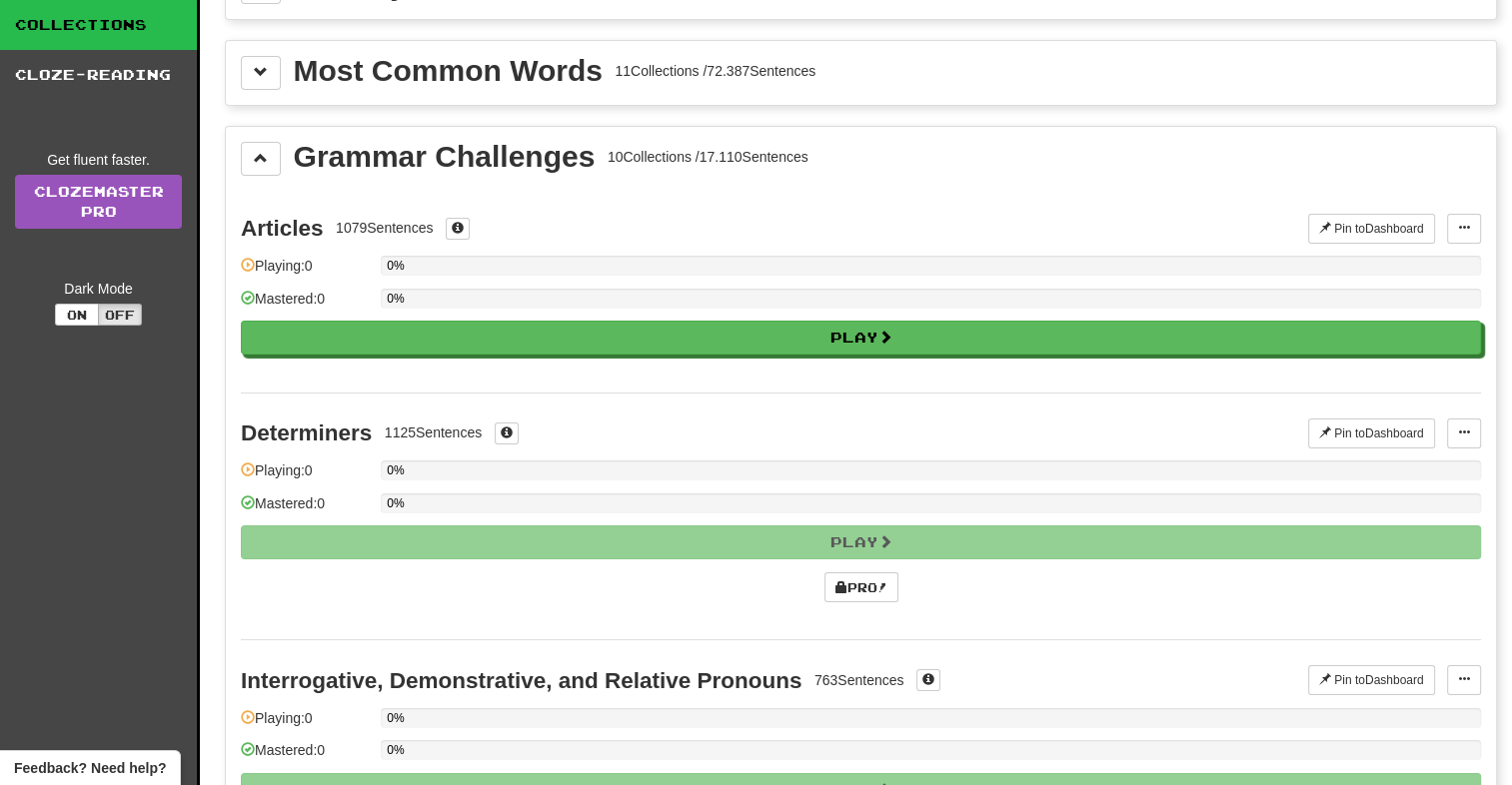 scroll, scrollTop: 0, scrollLeft: 0, axis: both 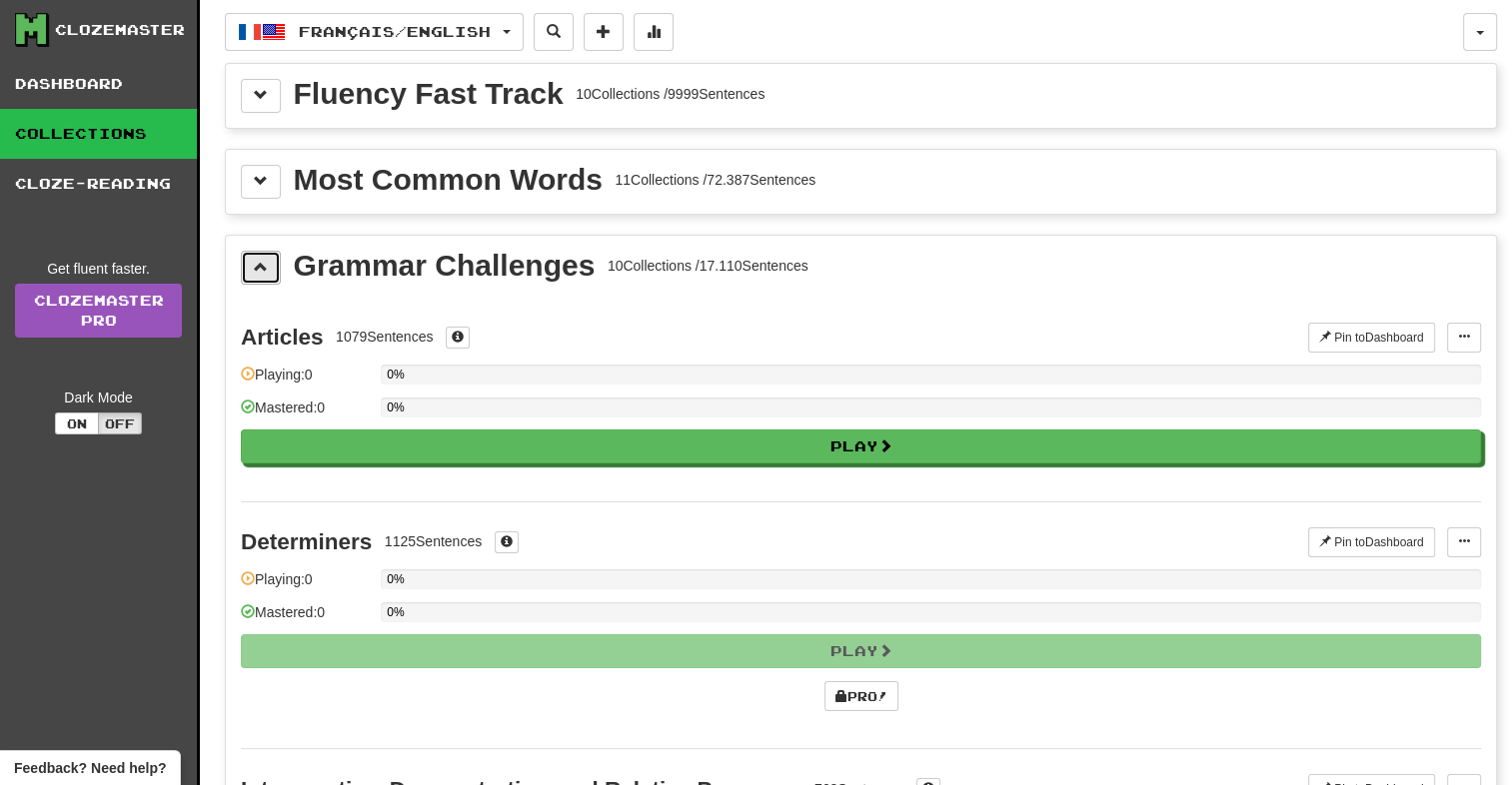 click at bounding box center [261, 268] 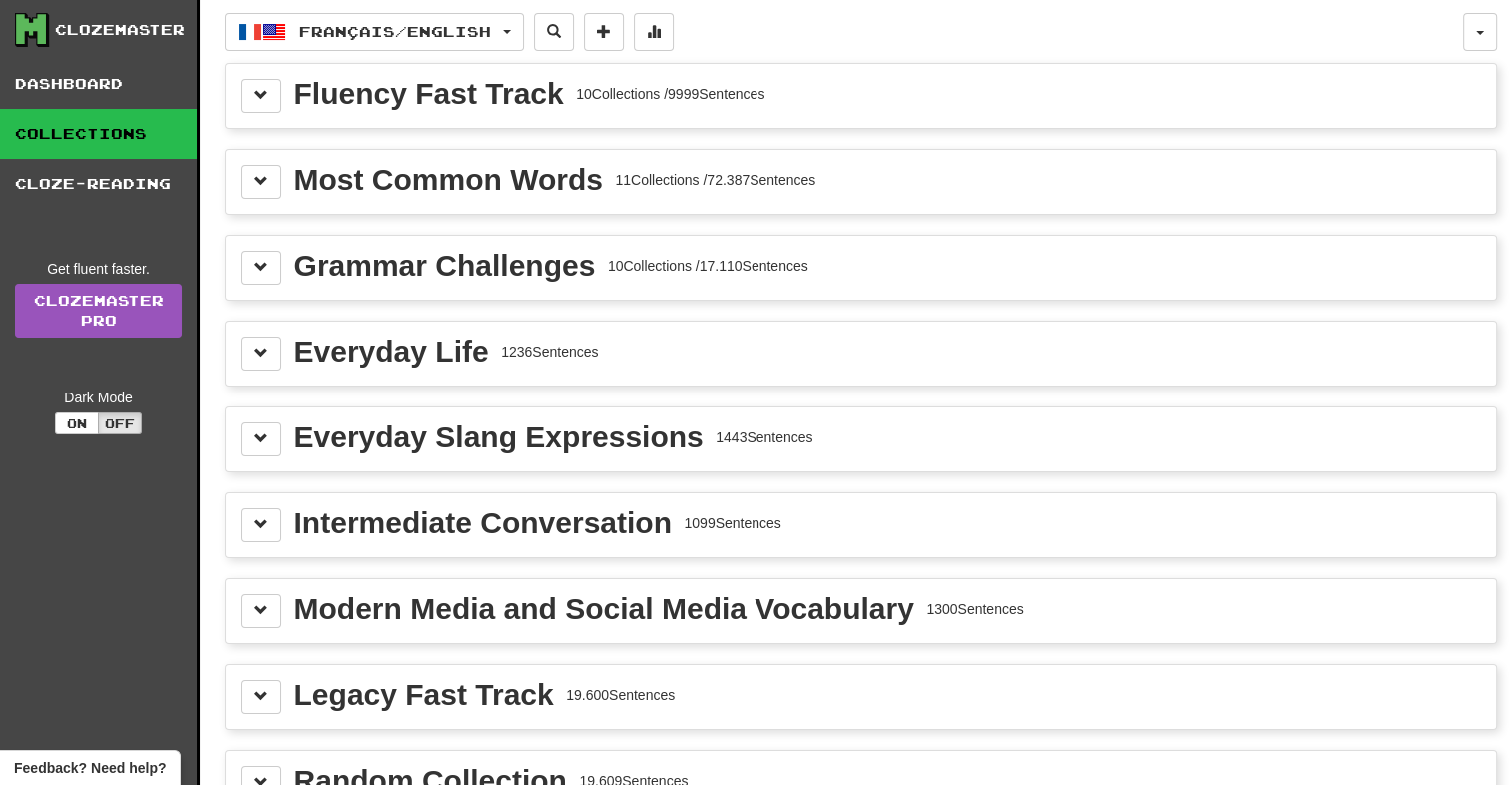 click on "Clozemaster Dashboard Collections Cloze-Reading Get fluent faster. Clozemaster Pro Dark Mode On Off Dashboard Collections Pro Cloze-Reading Français  /  English Deutsch  /  Español Streak:  0   Review:  20 Daily Goal:  0  /  10 Français  /  English Streak:  3   Review:  0 Daily Goal:  720  /  400  Language Pairing Username: FloralBush254 Edit  Account  Notifications  Activity Feed  Profile  Leaderboard  Forum  Logout Fluency Fast Track 10  Collections /  9999  Sentences Most Common Words 11  Collections /  72.387  Sentences Grammar Challenges 10  Collections /  17.110  Sentences Everyday Life 1236  Sentences Everyday Slang Expressions 1443  Sentences Intermediate Conversation 1099  Sentences Modern Media and Social Media Vocabulary 1300  Sentences Legacy Fast Track 19.600  Sentences Random Collection 19.609  Sentences Custom Collections 0  Sentences" at bounding box center [756, 485] 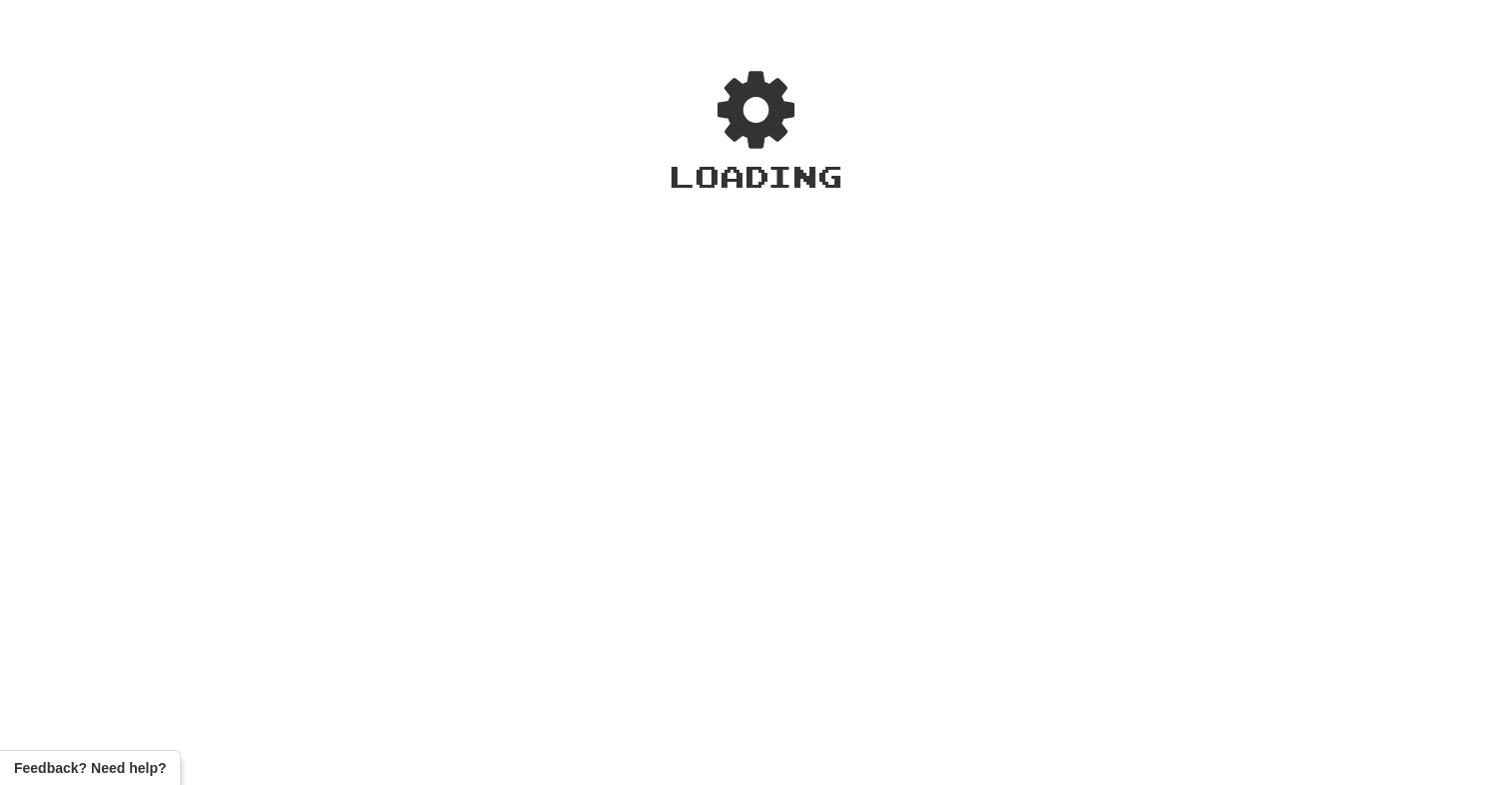 scroll, scrollTop: 0, scrollLeft: 0, axis: both 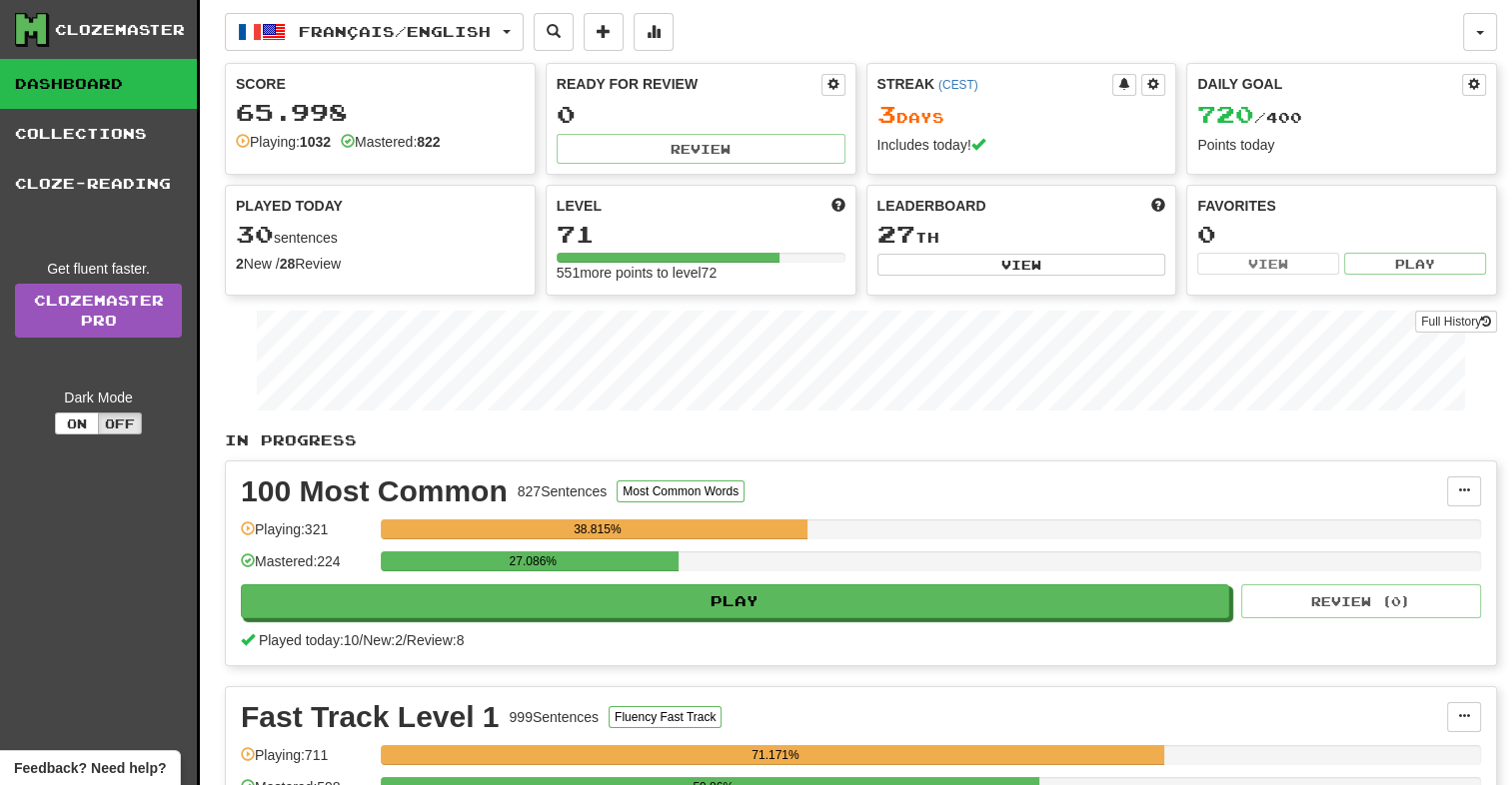 click on "Clozemaster Dashboard Collections Cloze-Reading Get fluent faster. Clozemaster Pro Dark Mode On Off Dashboard Collections Pro Cloze-Reading Français  /  English Deutsch  /  Español Streak:  0   Review:  20 Daily Goal:  0  /  10 Français  /  English Streak:  3   Review:  0 Daily Goal:  720  /  400  Language Pairing Username: [USERNAME] Edit  Account  Notifications  Activity Feed  Profile  Leaderboard  Forum  Logout Score 65.998  Playing:  1032  Mastered:  822 Ready for Review 0   Review Streak   ( CEST ) 3  Day s Includes today!  Daily Goal 720  /  400 Points today Played Today 30  sentences 2  New /  28  Review Full History  Level 71 551  more points to level  72 Leaderboard 27 th View Favorites 0 View Play Full History  In Progress 100 Most Common 827  Sentences Most Common Words Manage Sentences Unpin from Dashboard  Playing:  321 38.815%  Mastered:  224 27.086% Play Review ( 0 )   Played today:  10  /  New:  2  /  Review:  8 Fast Track Level 1 999  Sentences Fluency Fast Track Manage Sentences 711 0" at bounding box center [756, 503] 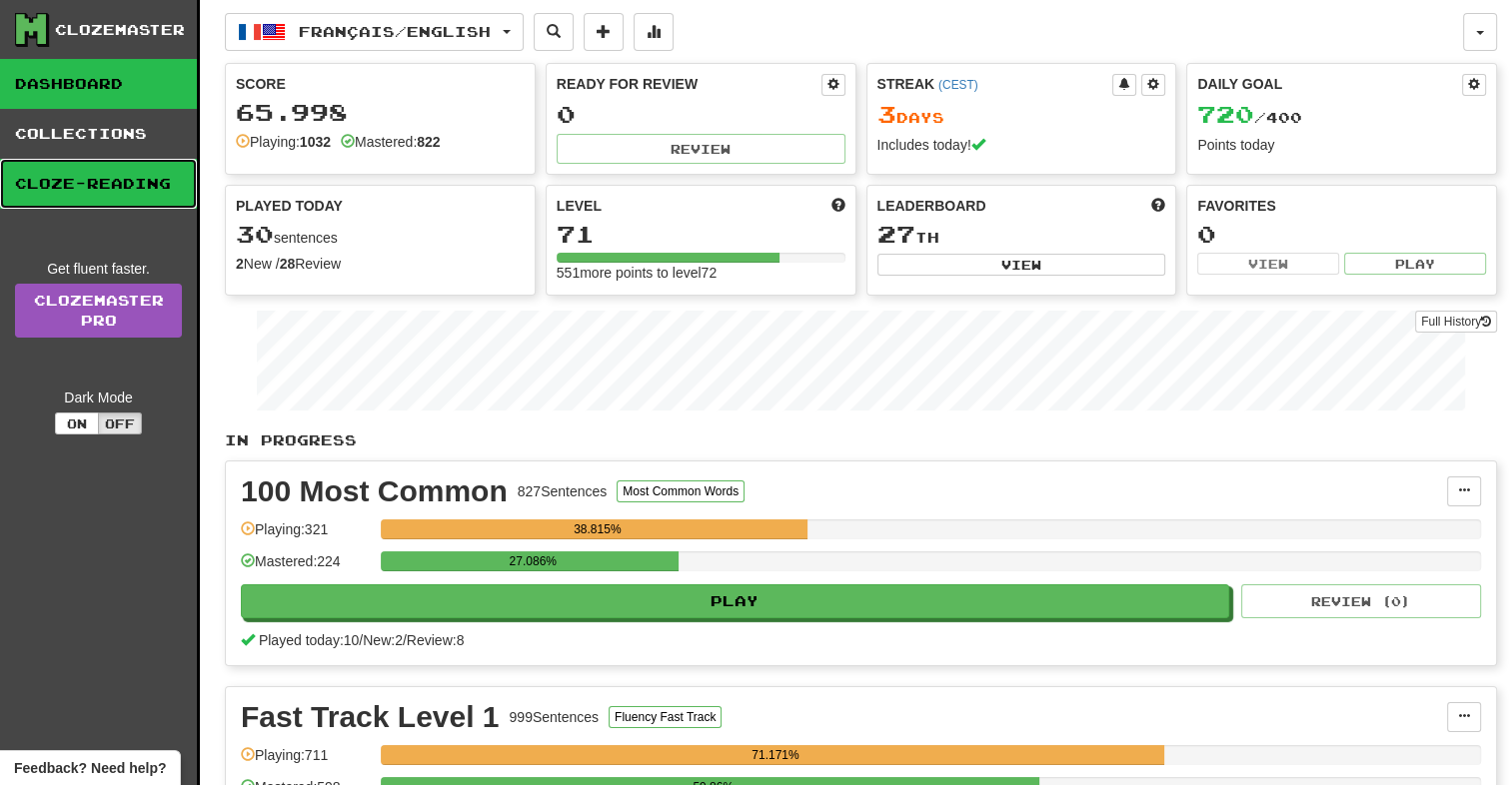click on "Cloze-Reading" at bounding box center [98, 184] 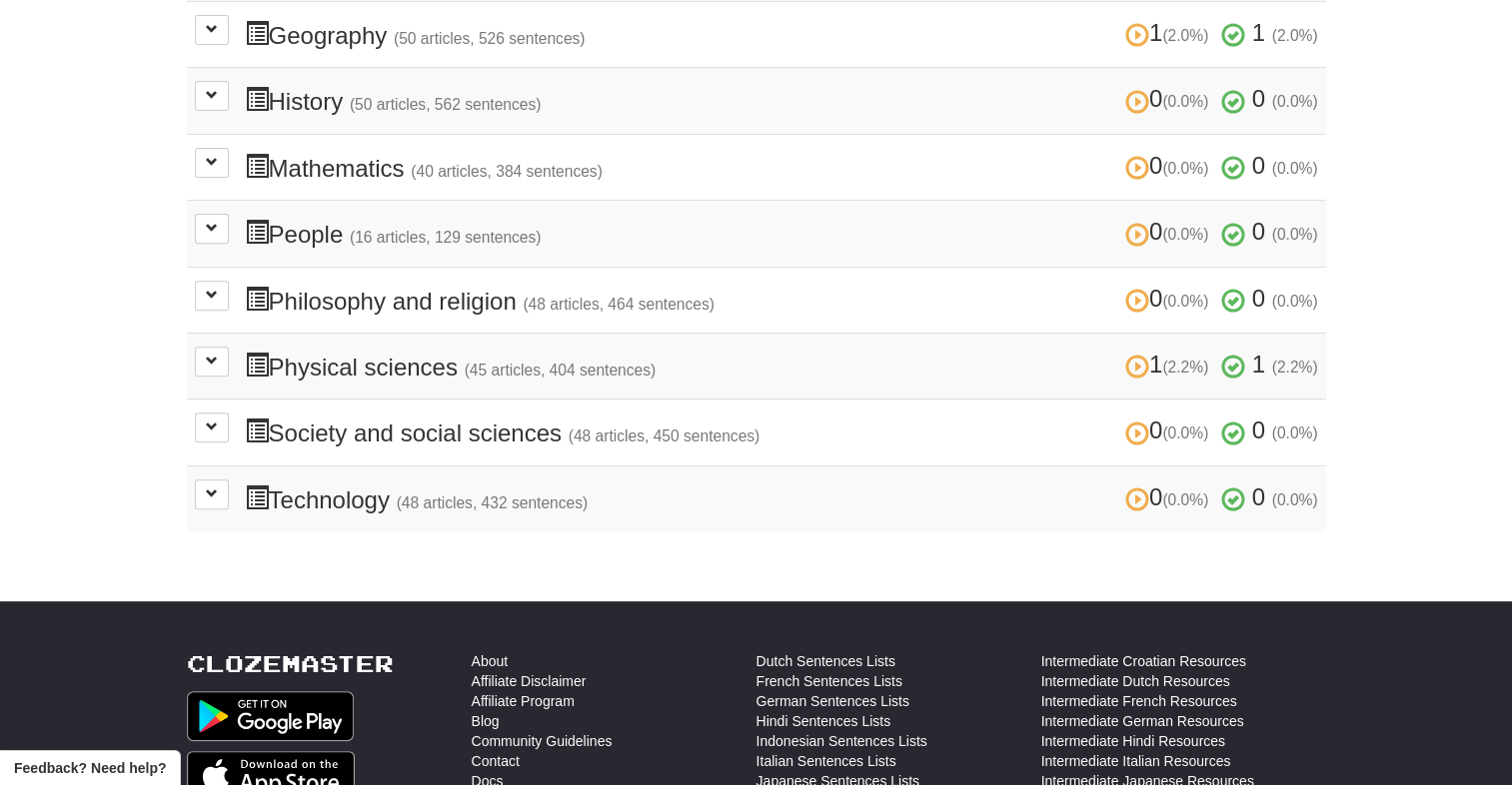 scroll, scrollTop: 743, scrollLeft: 0, axis: vertical 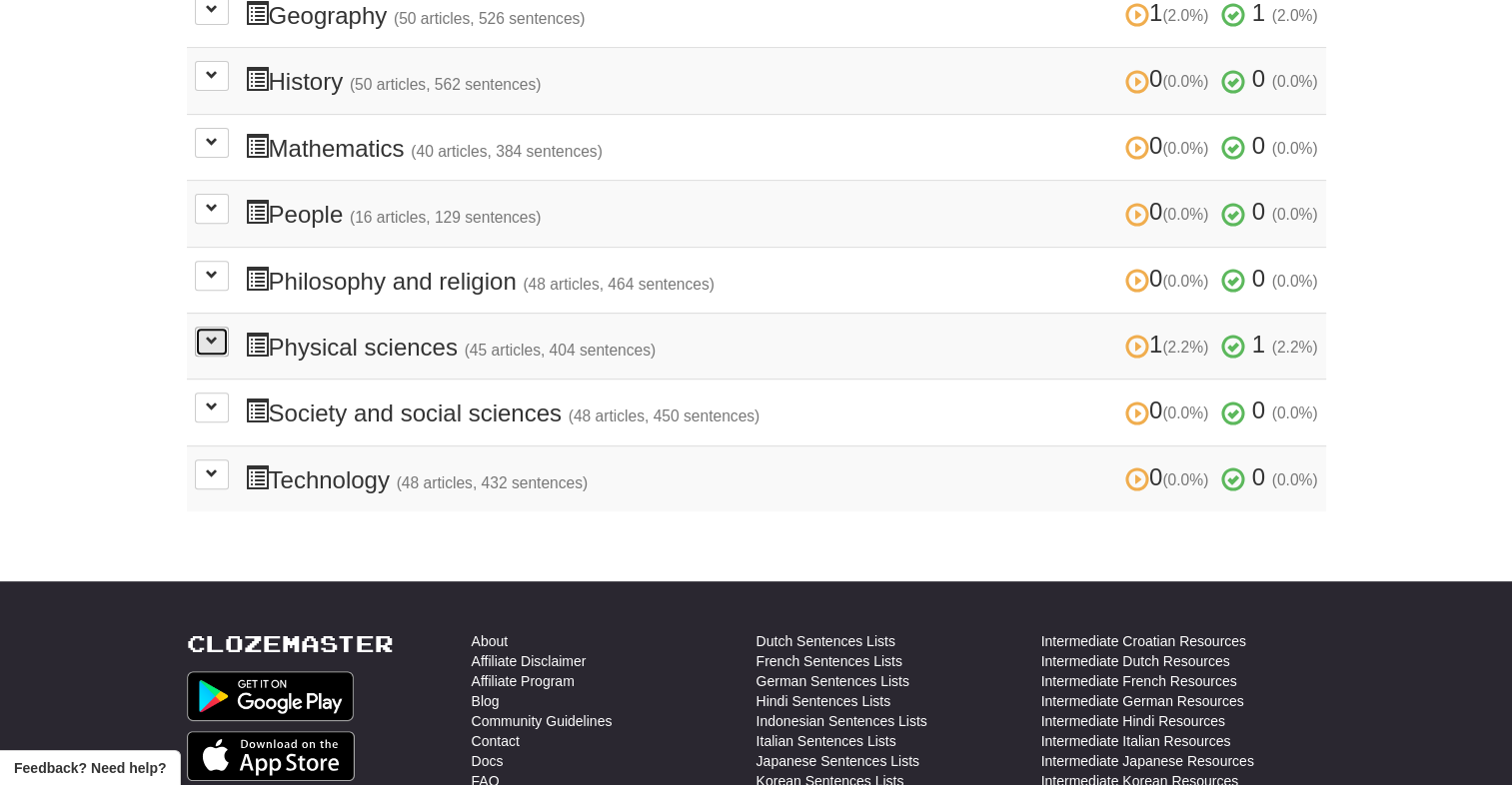 click at bounding box center [212, 342] 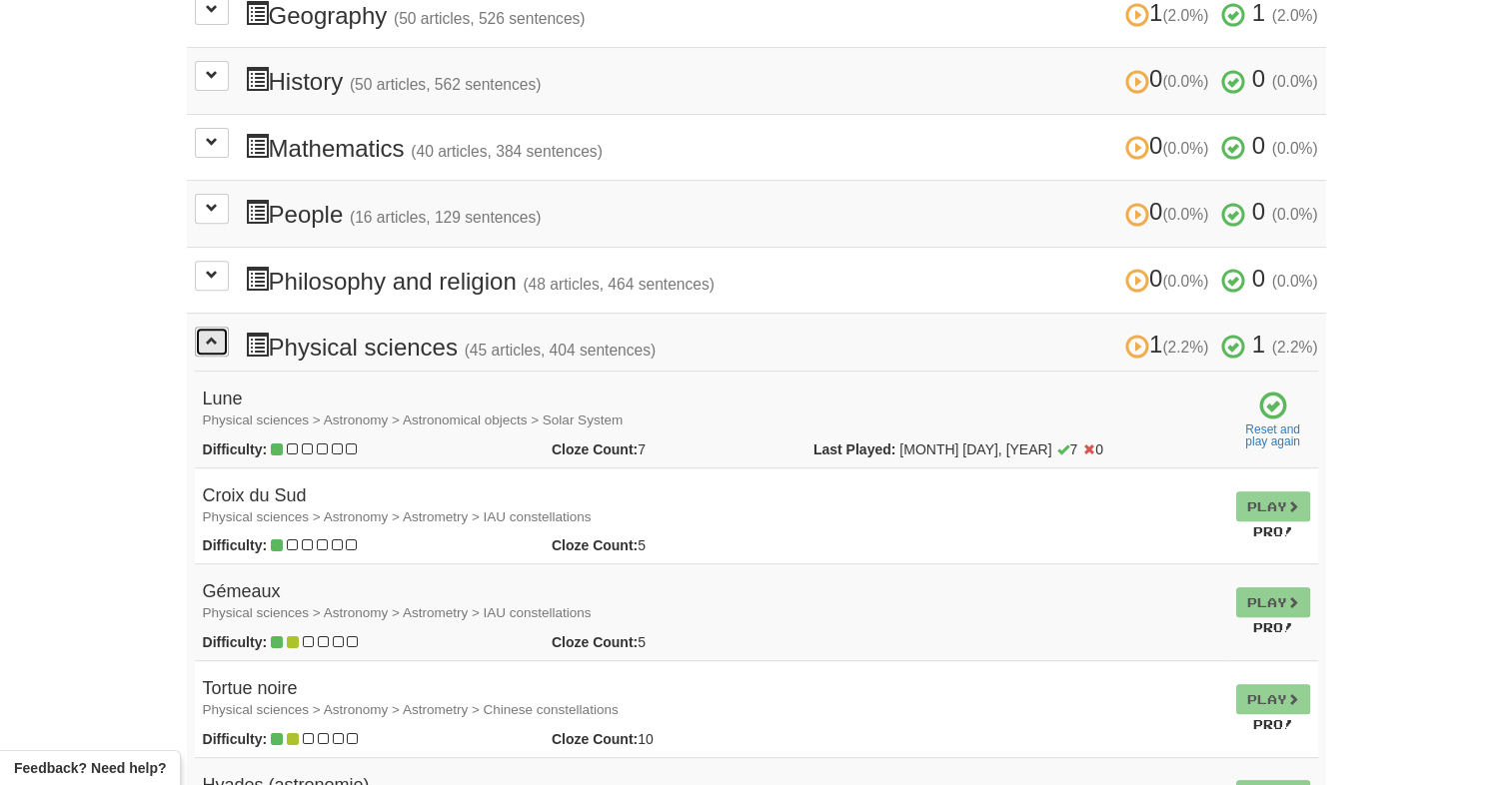 click at bounding box center (212, 342) 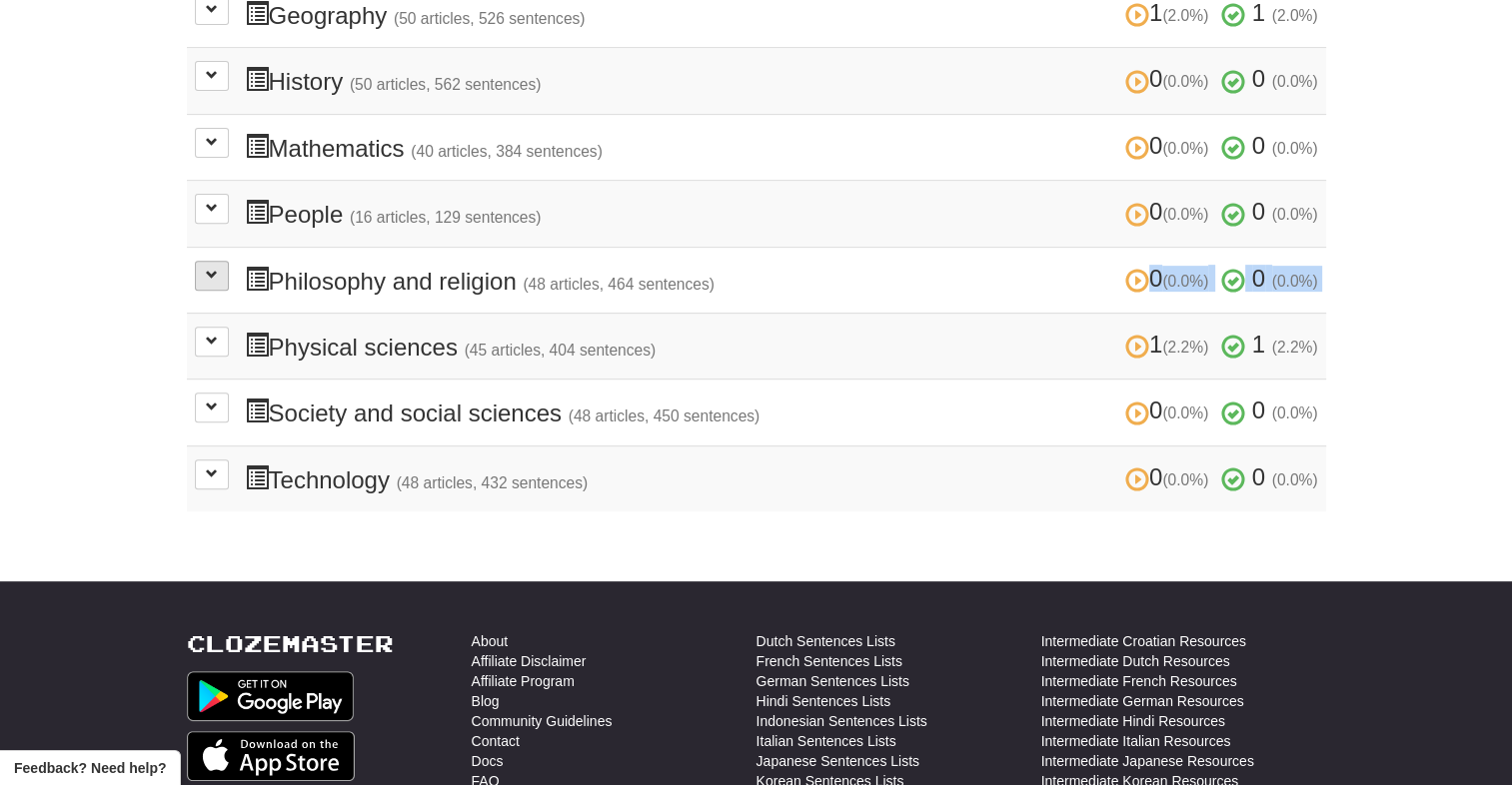 drag, startPoint x: 211, startPoint y: 284, endPoint x: 218, endPoint y: 262, distance: 23.086793 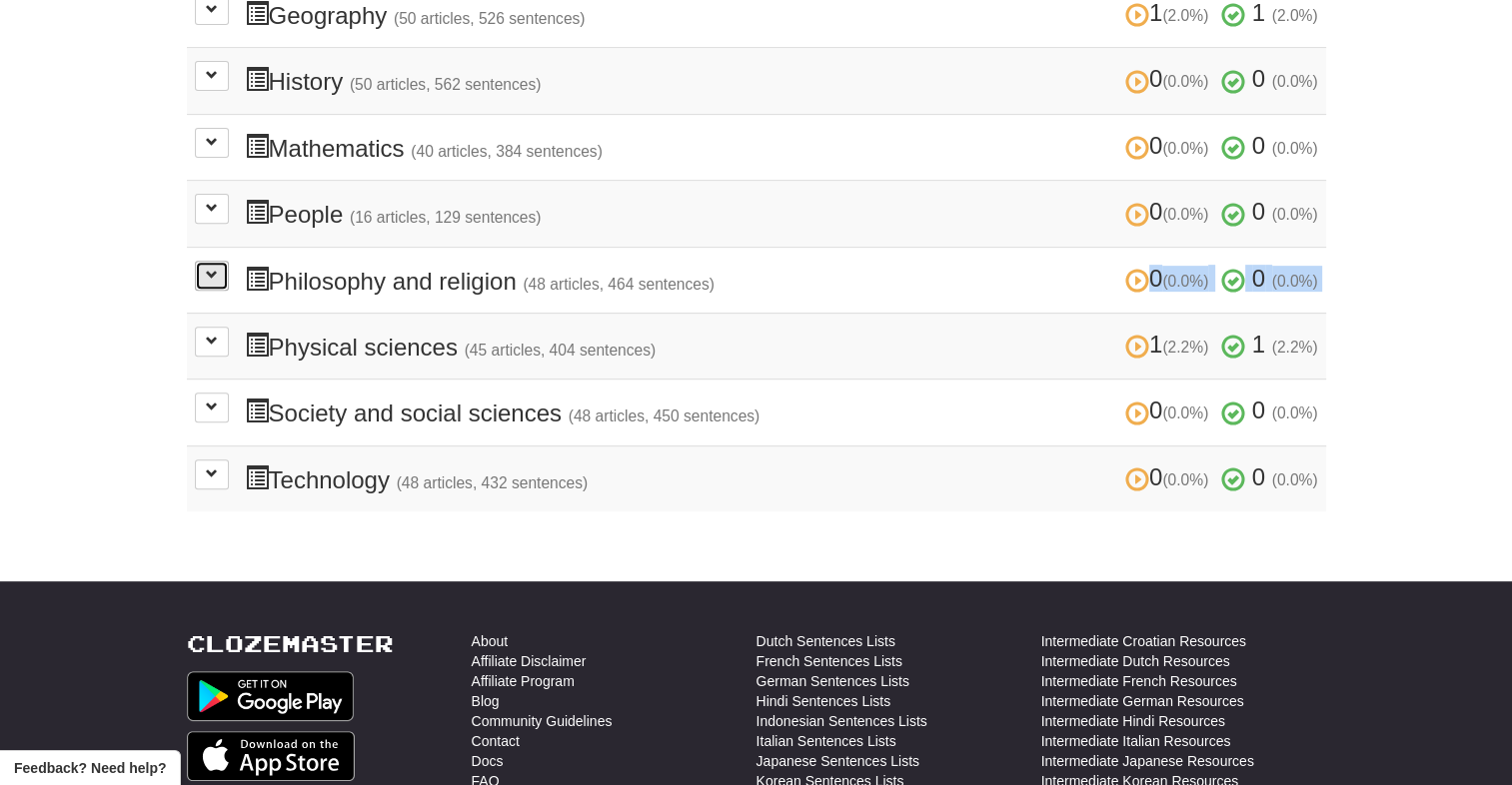 click at bounding box center [212, 276] 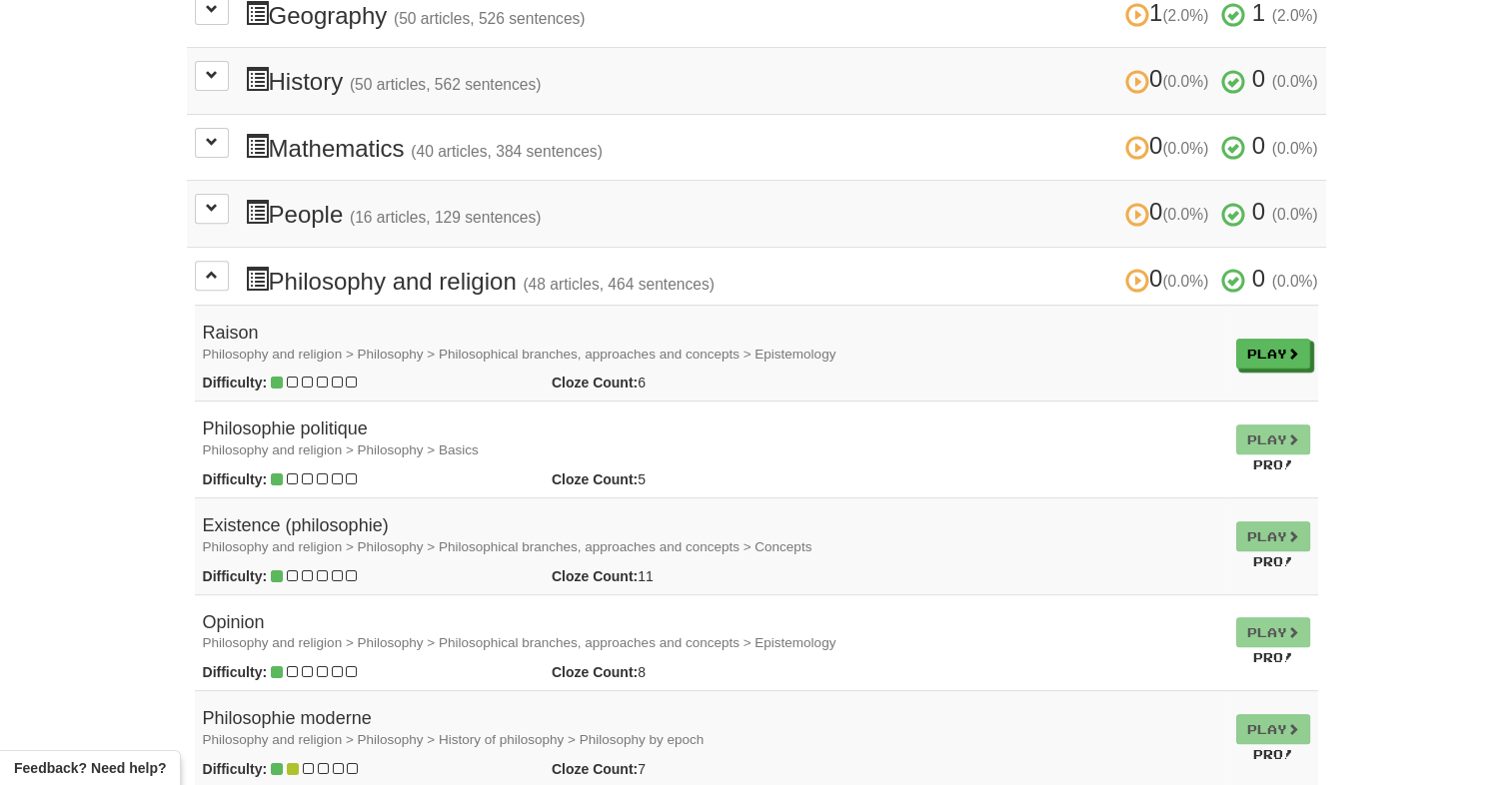 click on "Clozemaster
FloralBush[NUMBER]
/
Toggle Dropdown
Dashboard
Leaderboard
Activity Feed
Notifications
Profile
Discussions
Deutsch
/
Español
Streak:
[NUMBER]
Review:
[NUMBER]
Daily Goal:  [NUMBER] /[NUMBER]
Français
/
English
Streak:
[NUMBER]
Review:
[NUMBER]
Daily Goal:  [NUMBER] /[NUMBER]
Languages
Account
Logout
FloralBush[NUMBER]
/
Toggle Dropdown
Dashboard
Leaderboard
Activity Feed
Notifications
Profile
Discussions
Deutsch
/
Español
Streak:
[NUMBER]
Review:
[NUMBER]
Daily Goal:  [NUMBER] /[NUMBER]
Français
/
English
Streak:
[NUMBER]
Review:
[NUMBER]
Daily Goal:  [NUMBER] /[NUMBER]
Languages
Account
Logout
clozemaster" at bounding box center [756, 2219] 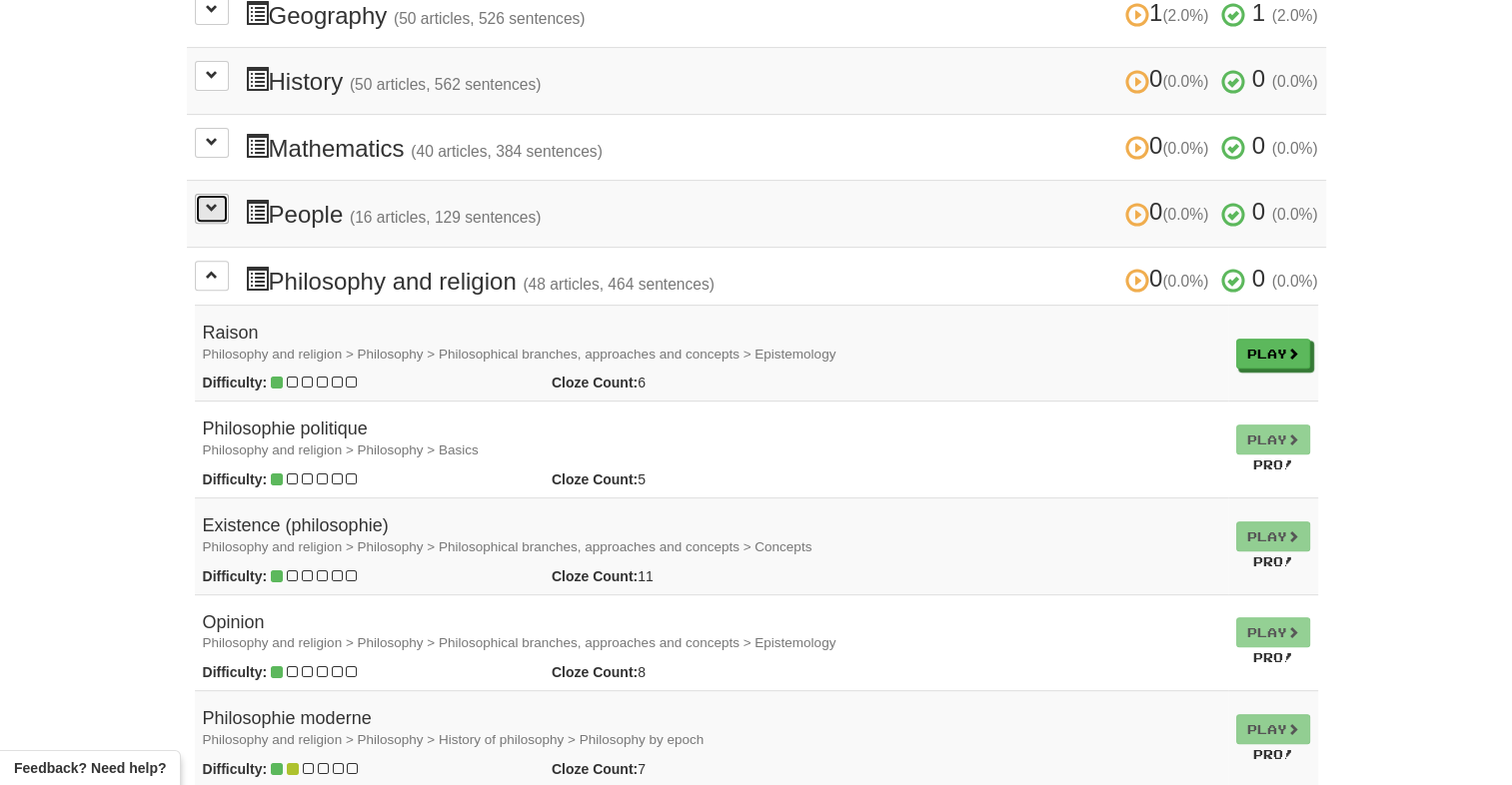 click at bounding box center [212, 209] 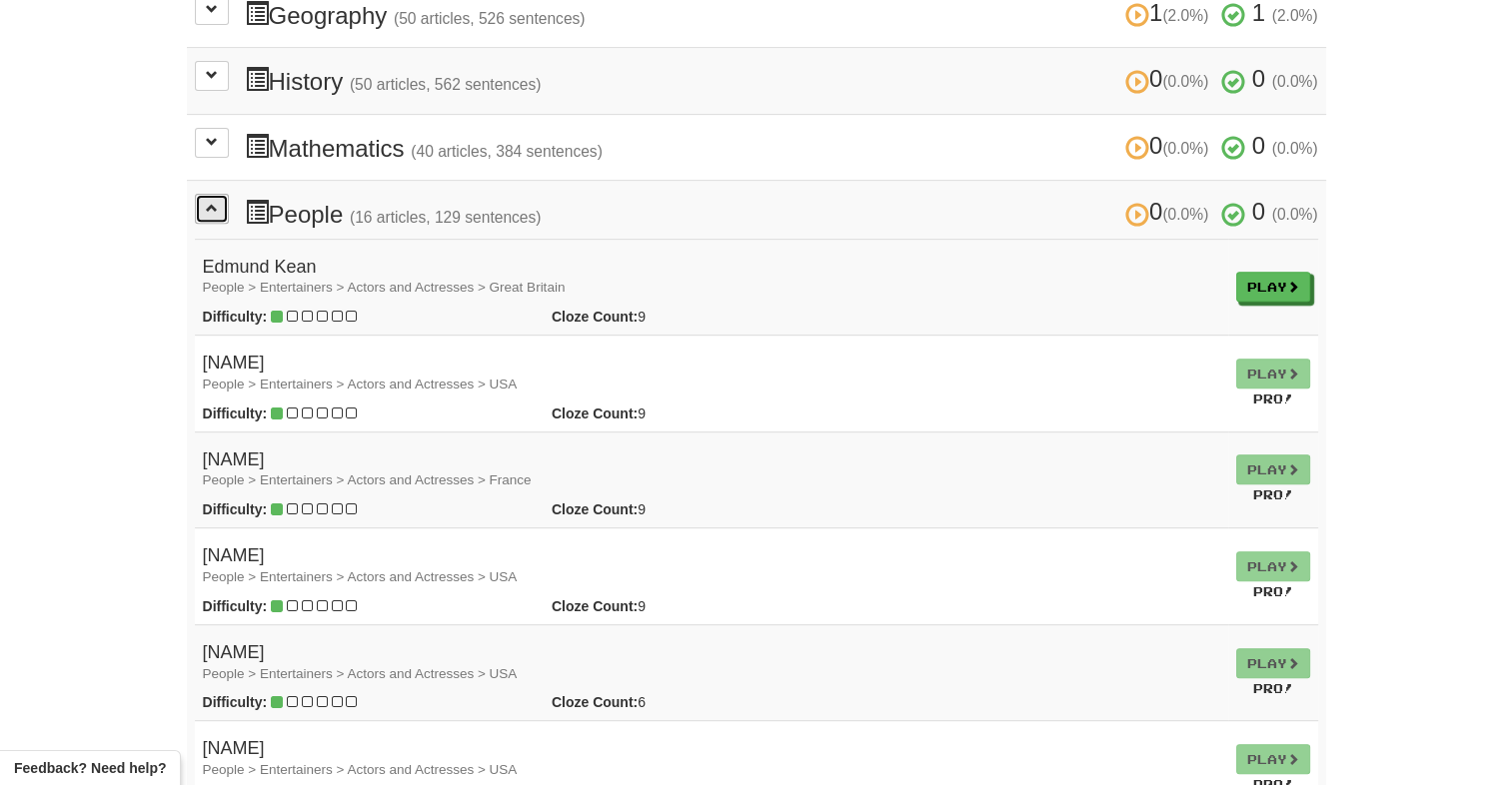 click at bounding box center [212, 209] 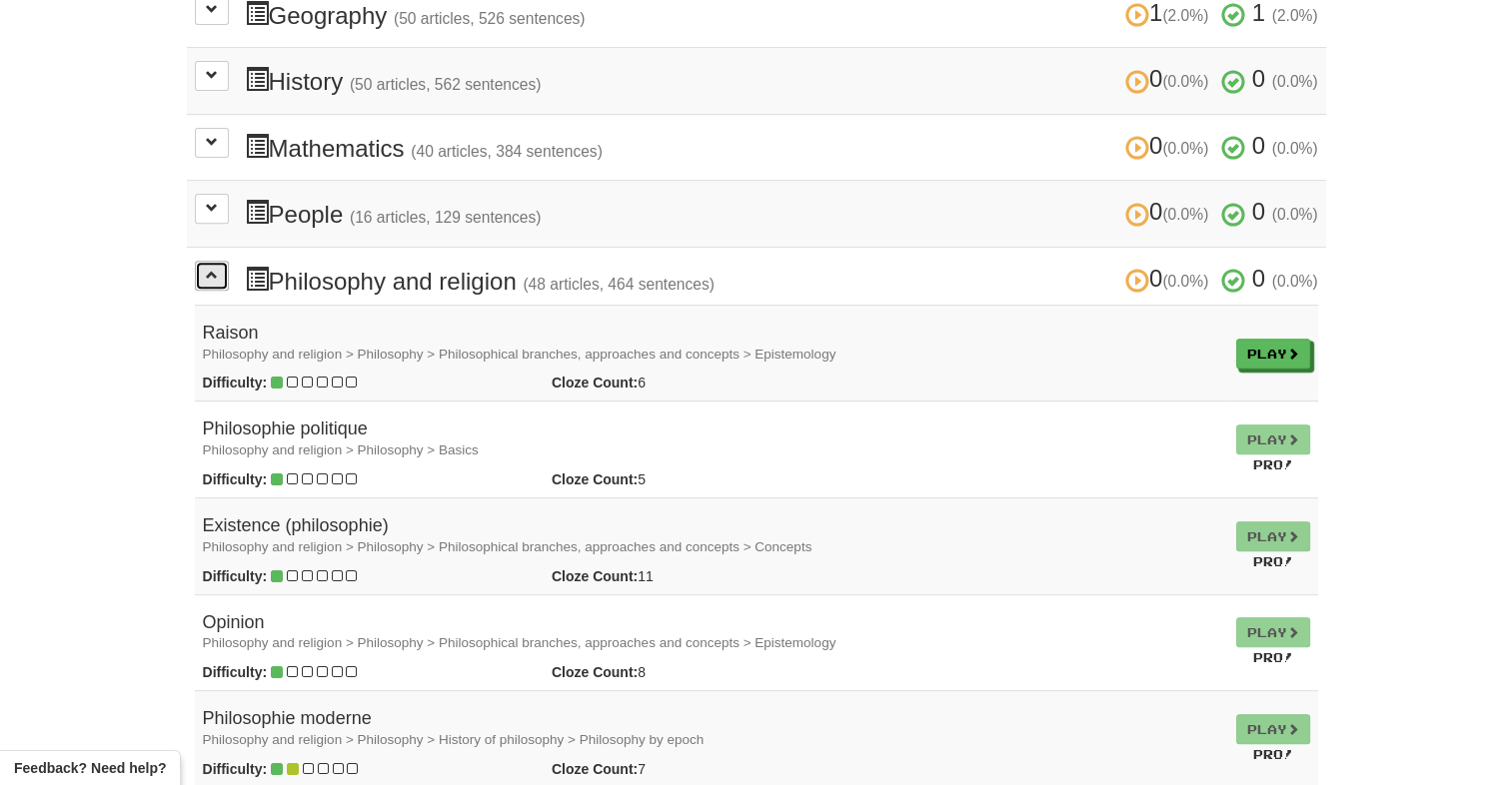 click at bounding box center (212, 276) 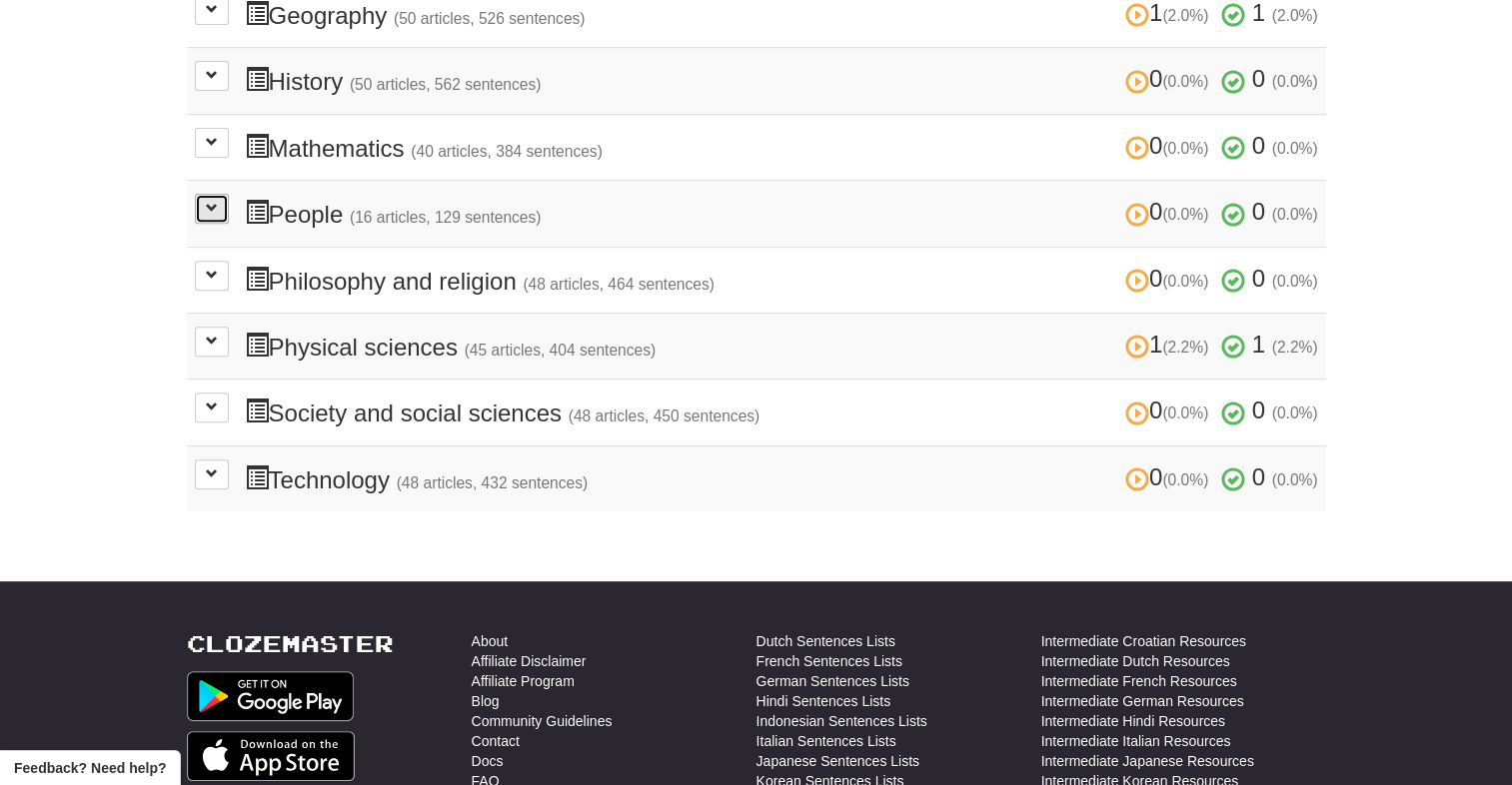 click at bounding box center [212, 208] 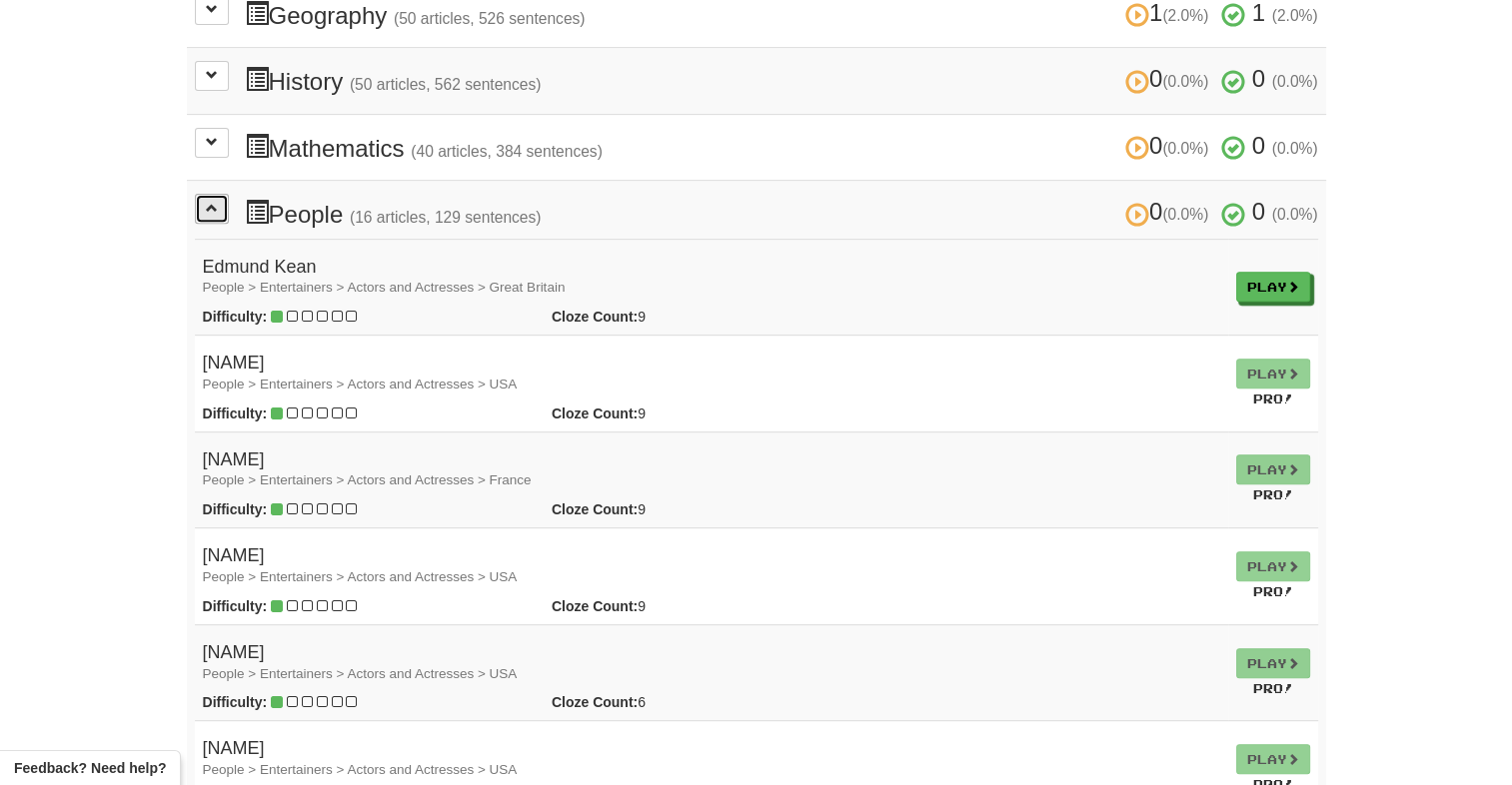click at bounding box center [212, 208] 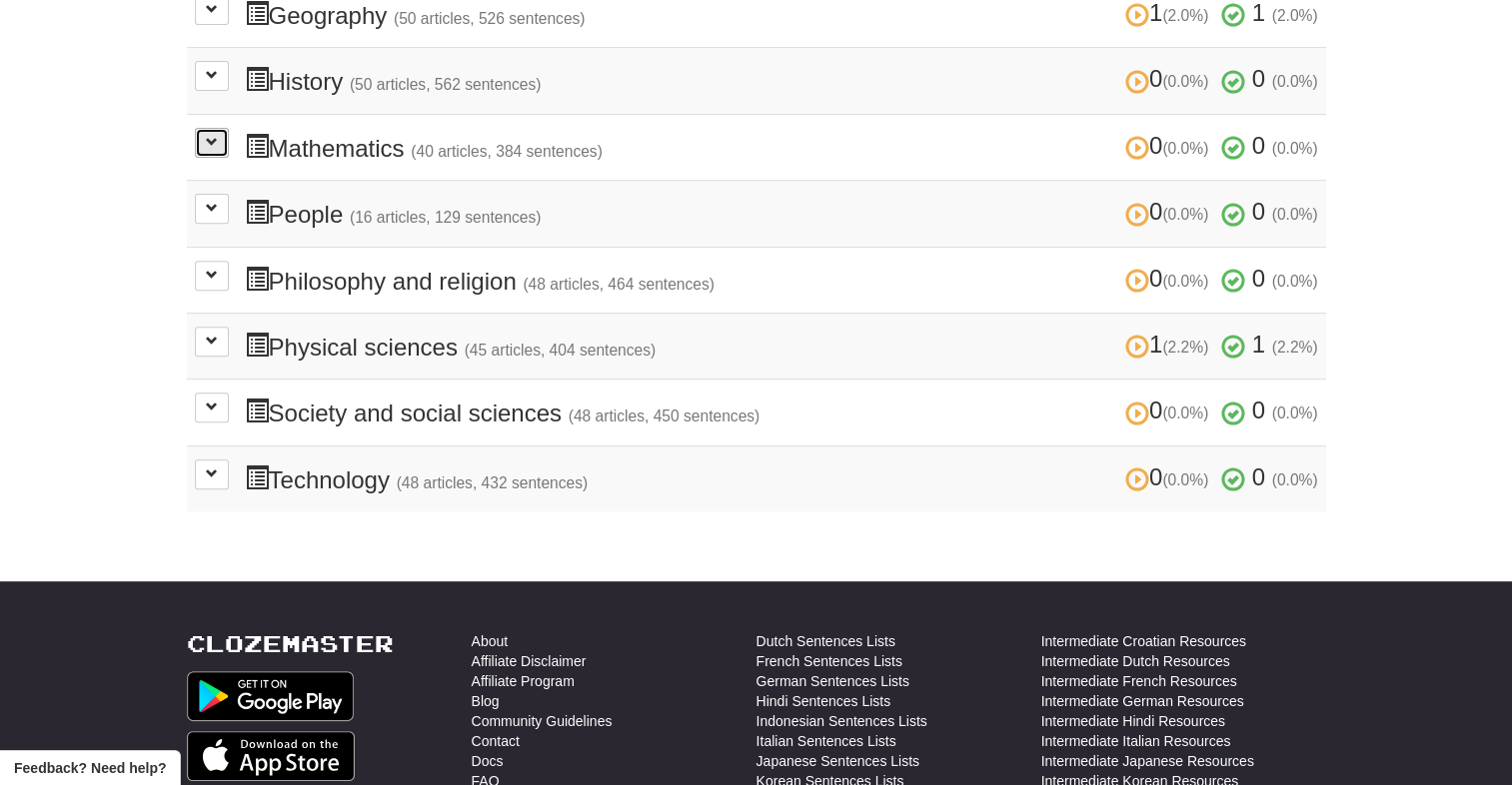 click at bounding box center (212, 143) 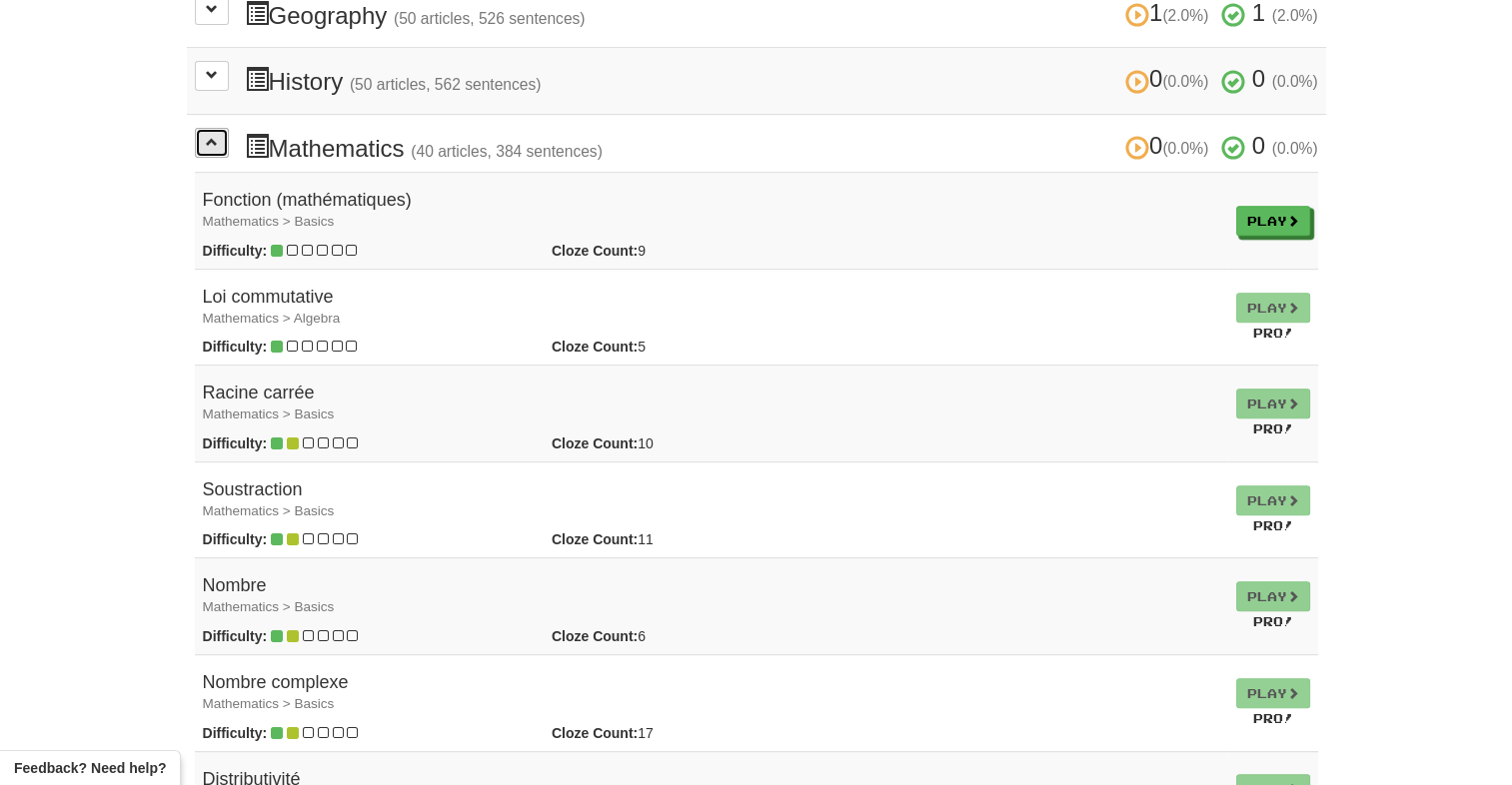 click at bounding box center (212, 143) 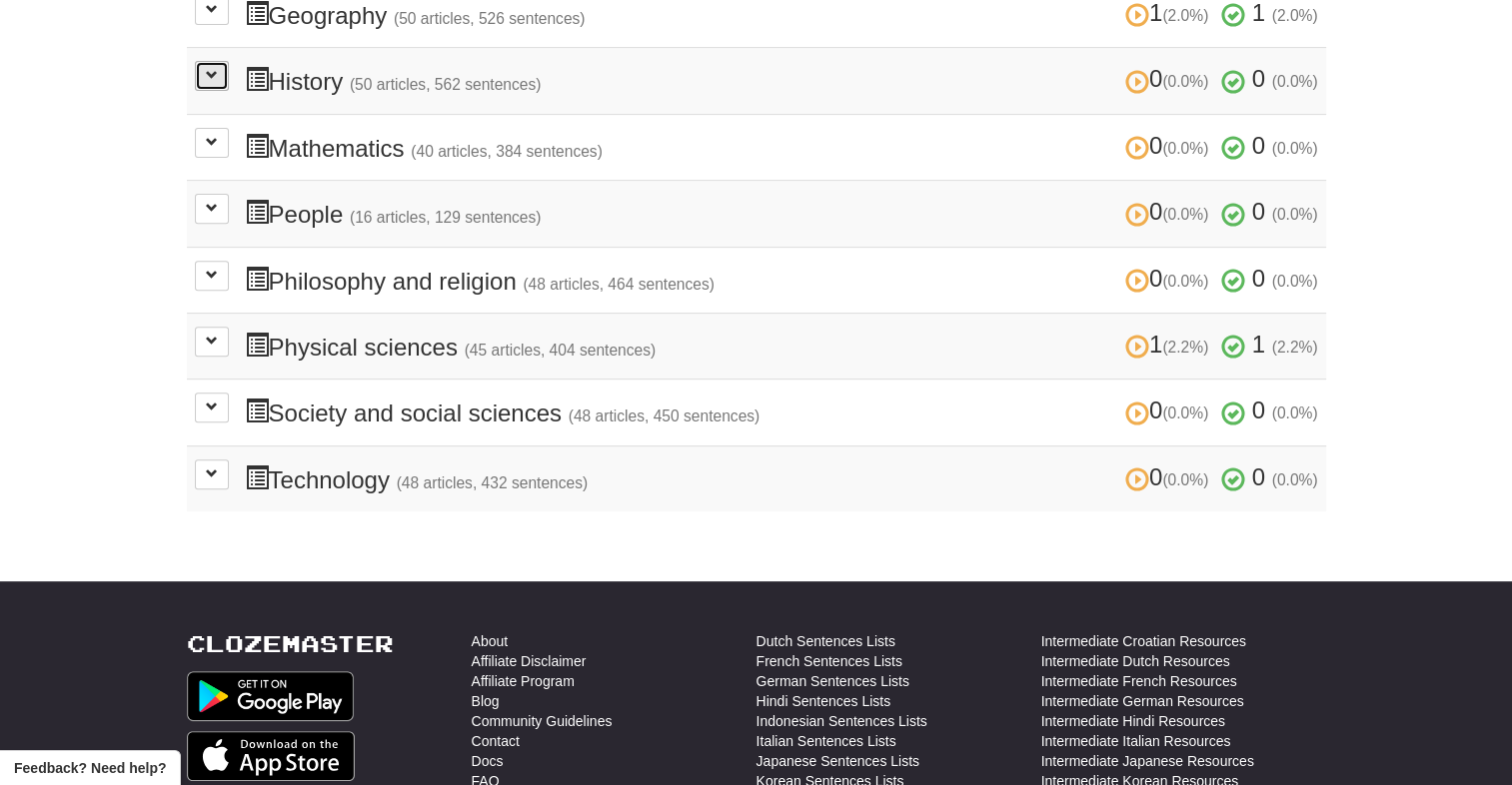 click at bounding box center [212, 76] 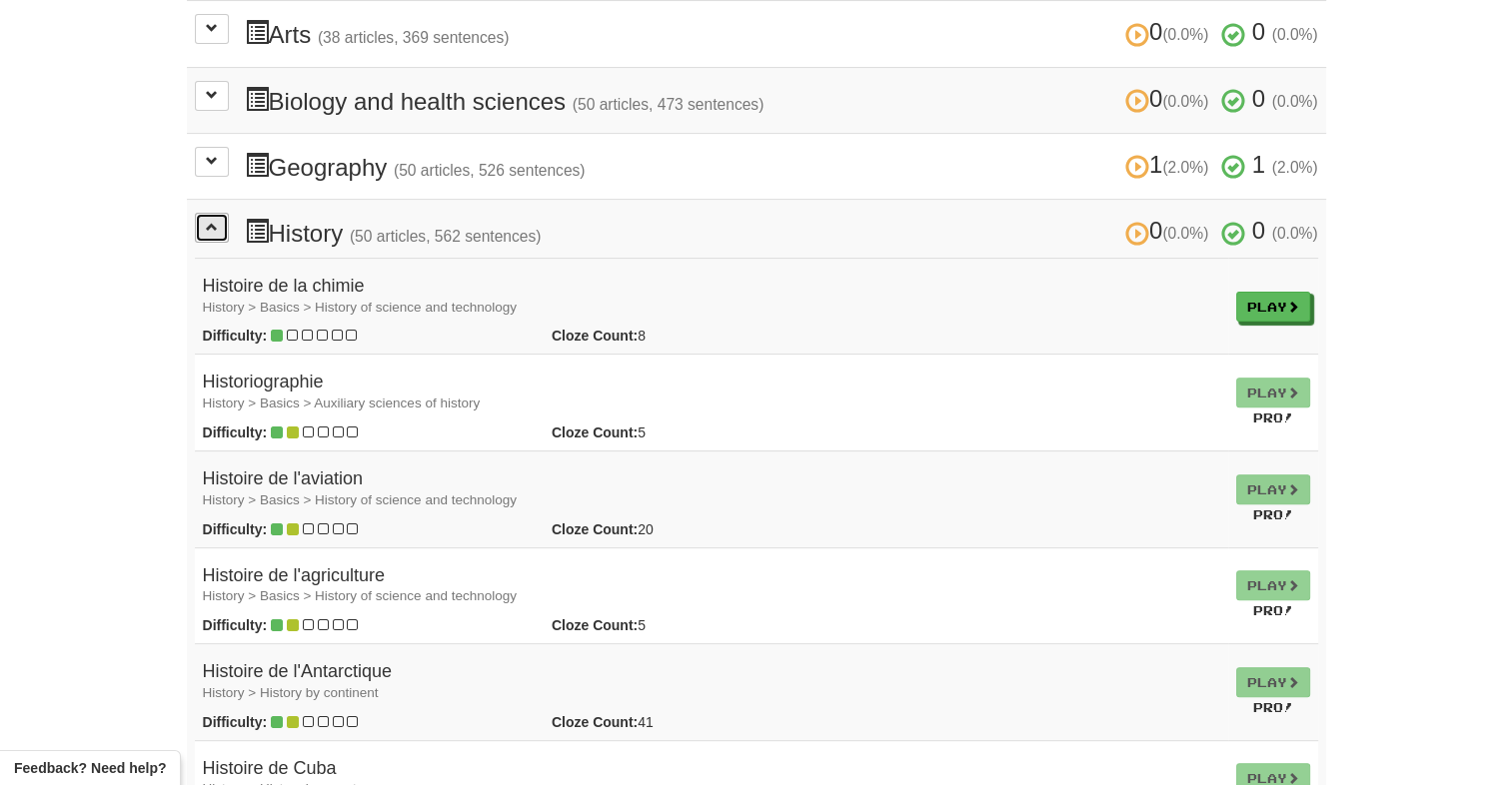 scroll, scrollTop: 591, scrollLeft: 0, axis: vertical 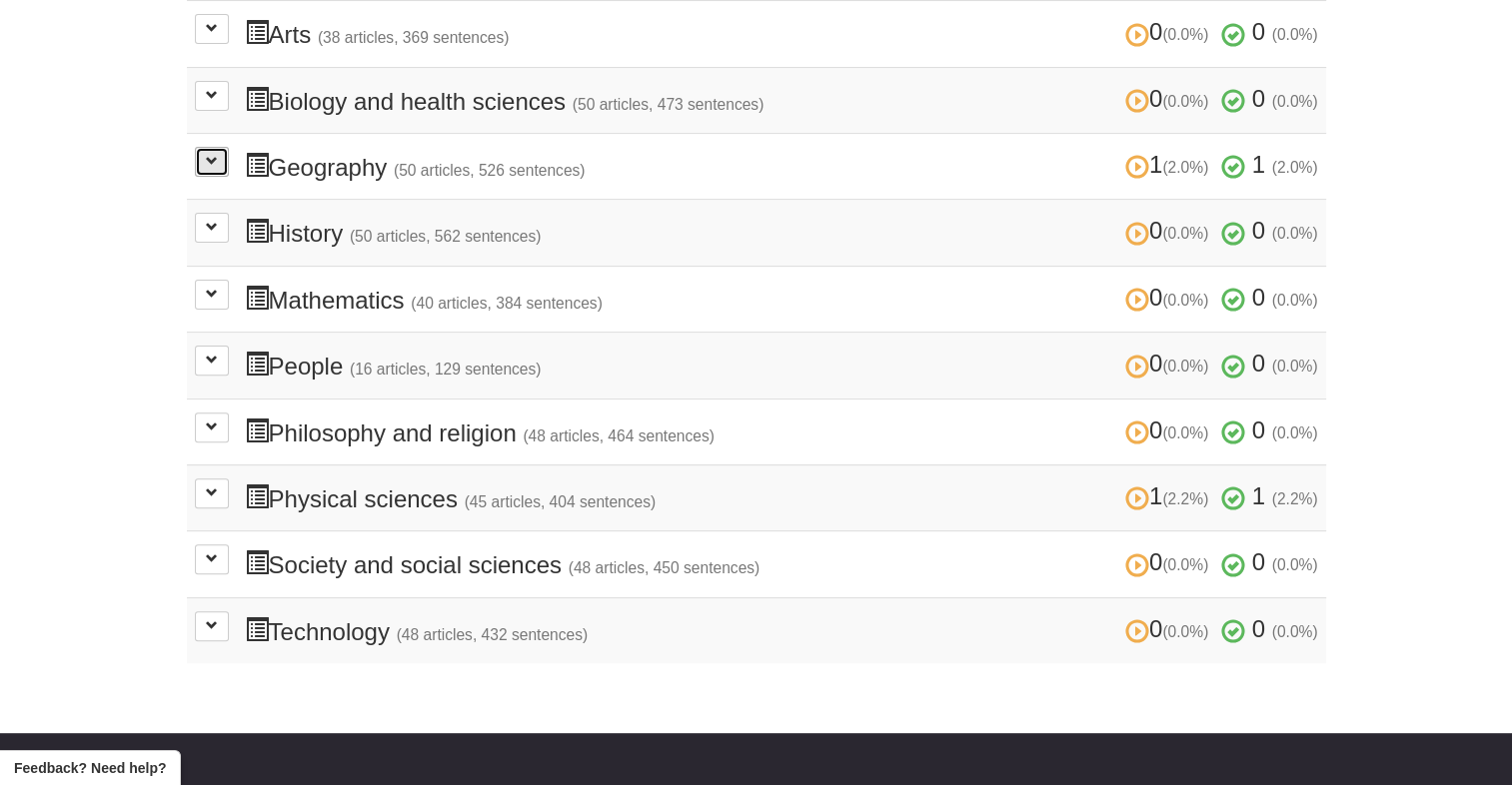 click at bounding box center [212, 161] 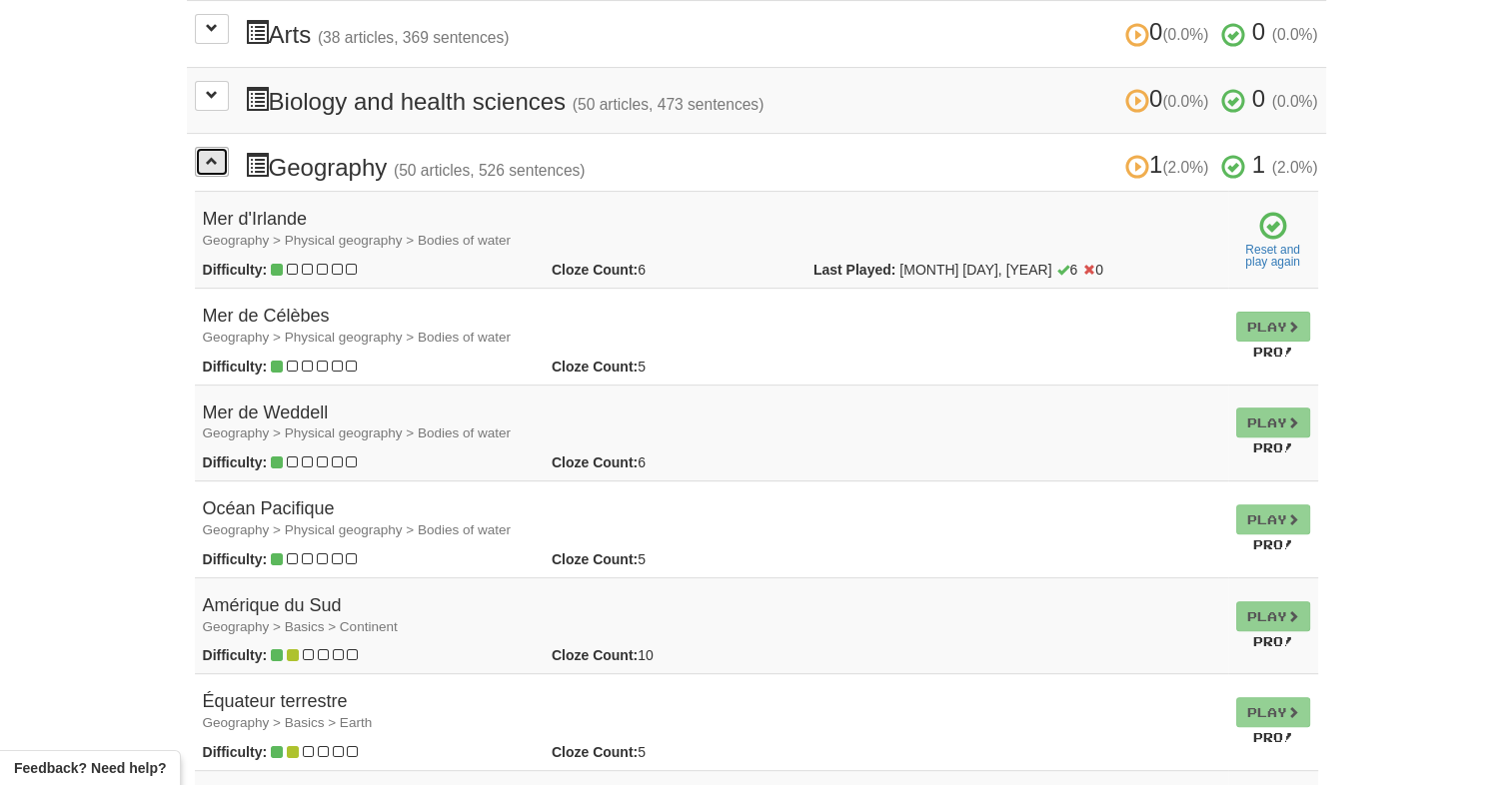 click at bounding box center [212, 161] 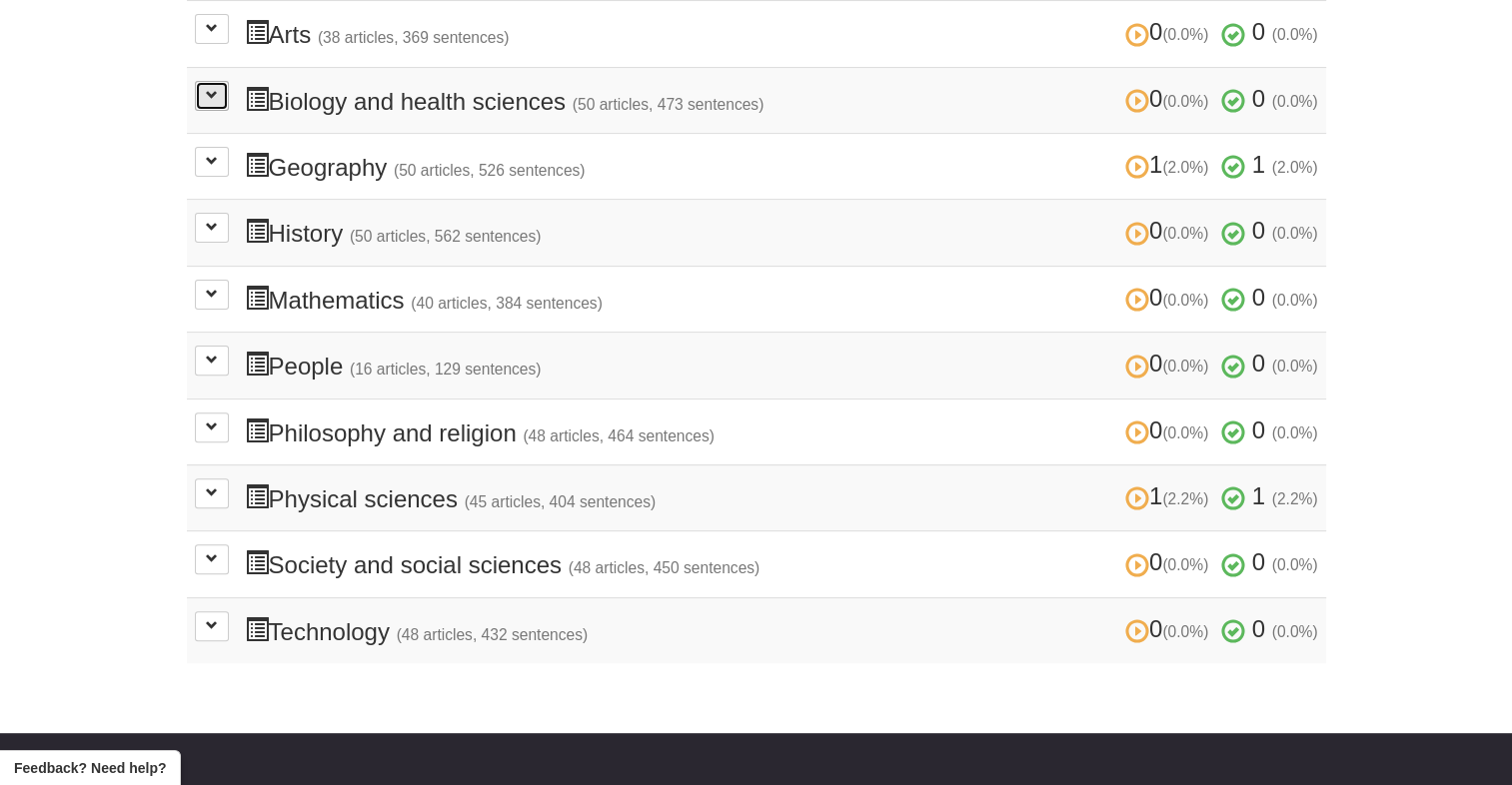 click at bounding box center [212, 96] 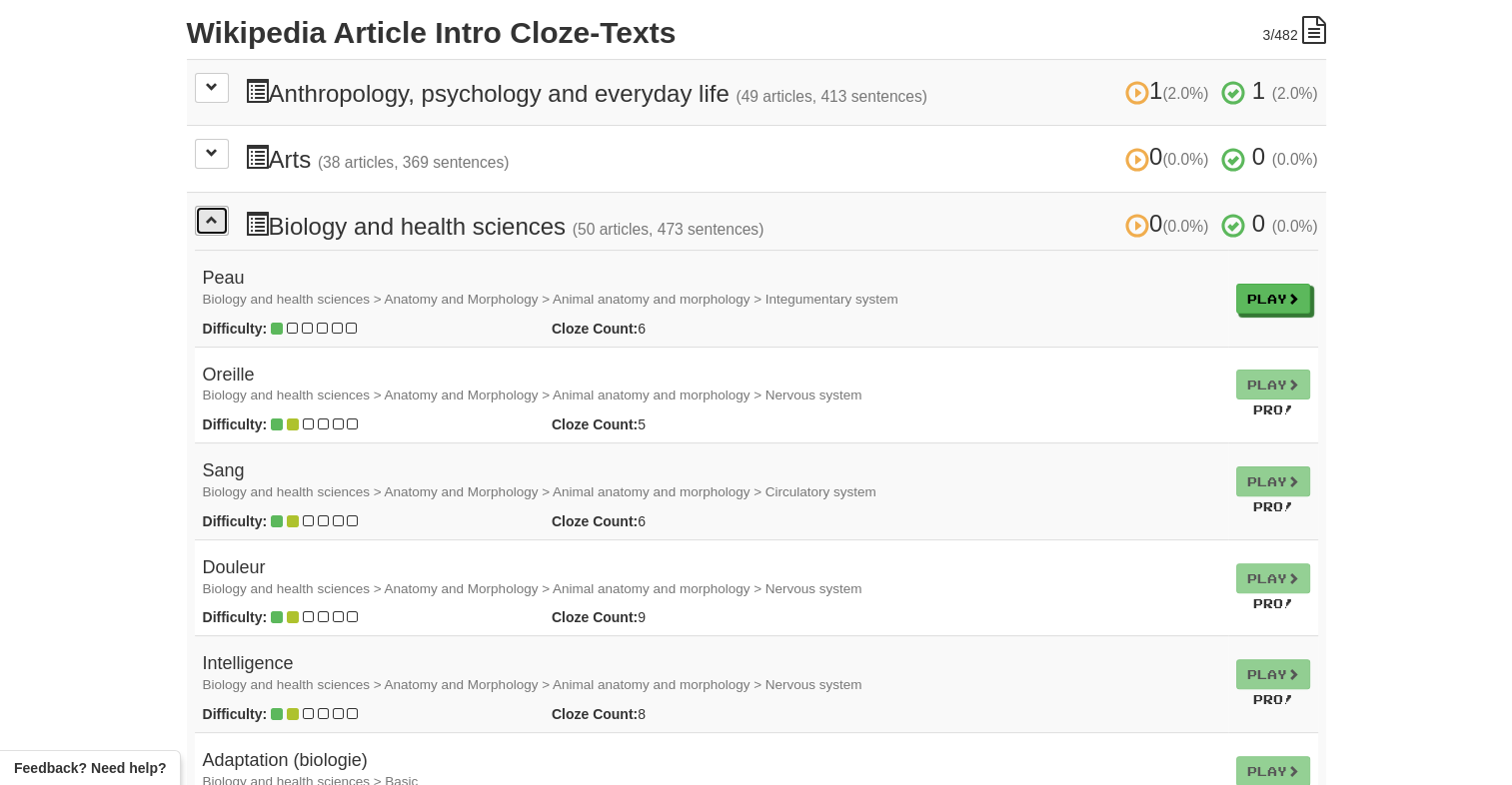 scroll, scrollTop: 465, scrollLeft: 0, axis: vertical 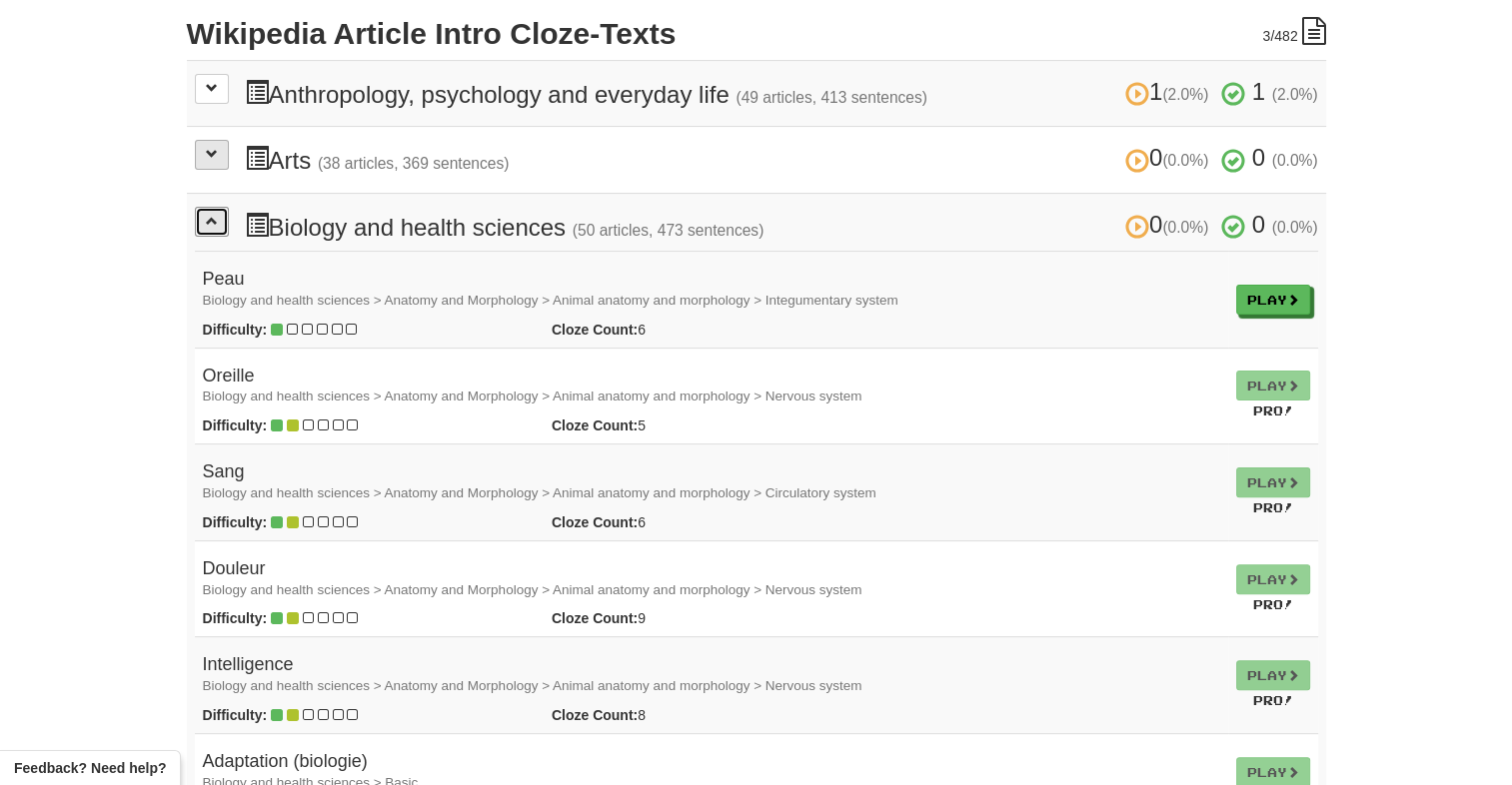 drag, startPoint x: 203, startPoint y: 218, endPoint x: 200, endPoint y: 148, distance: 70.064256 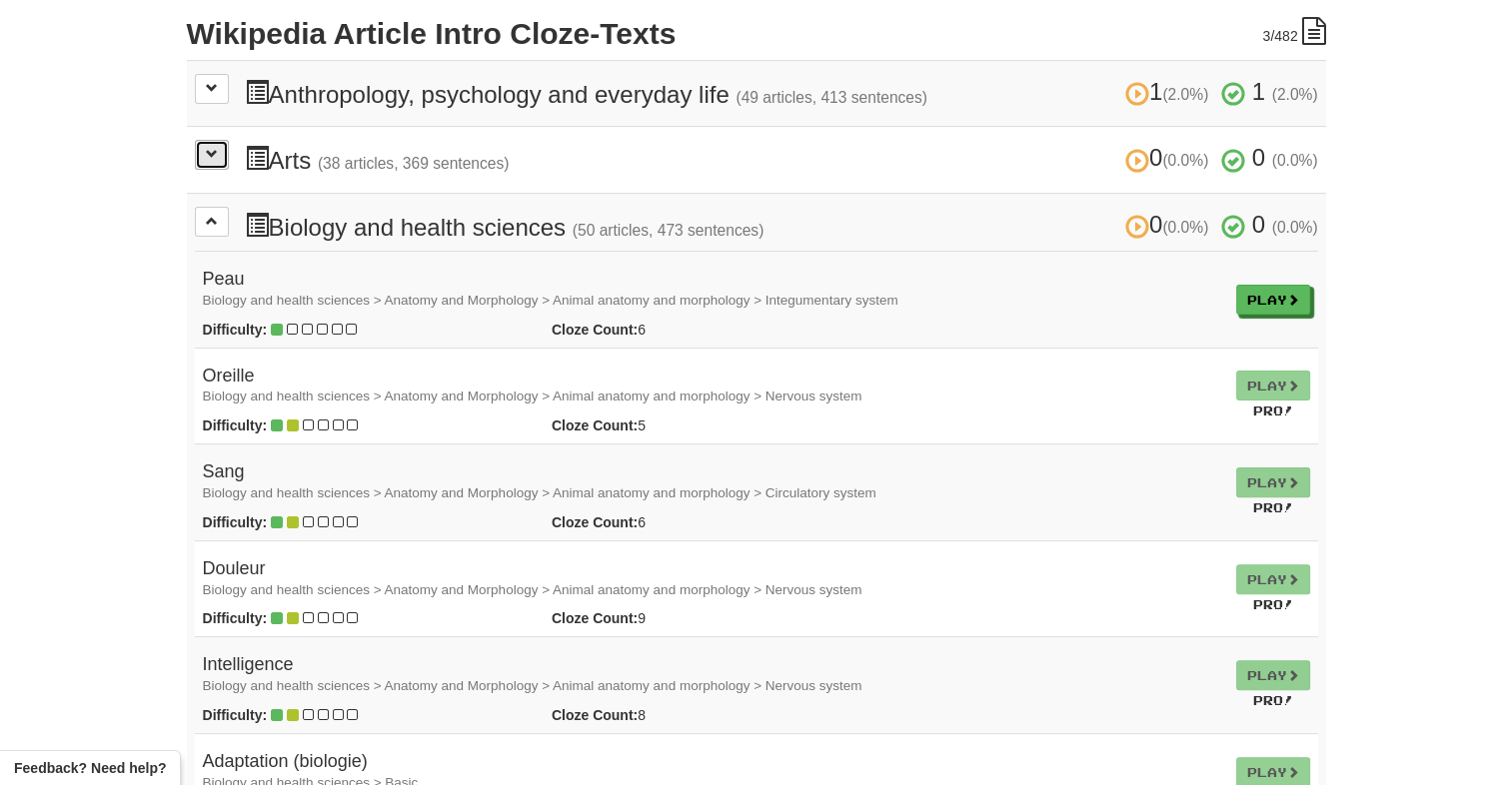 click at bounding box center (212, 155) 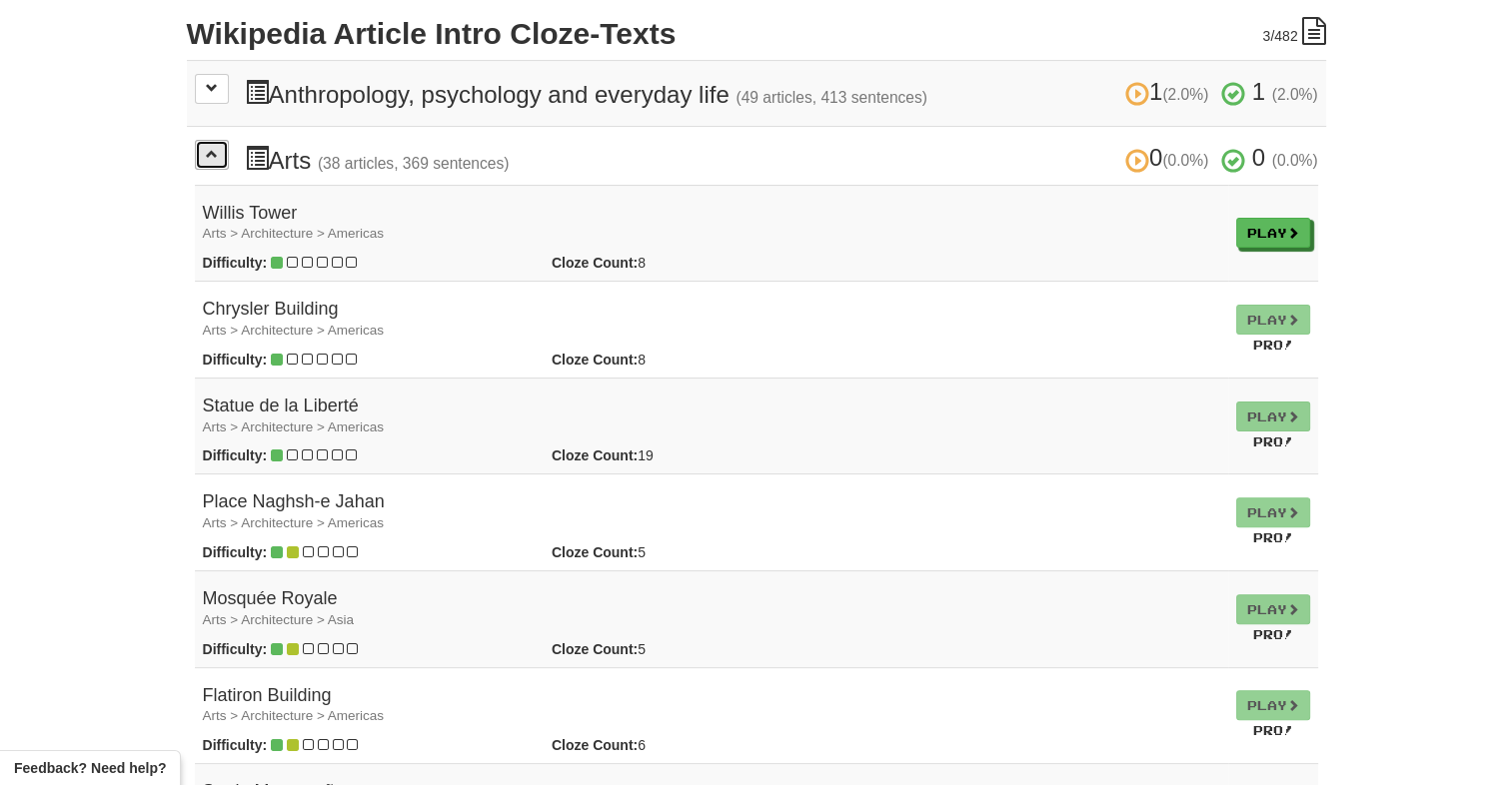 click at bounding box center (212, 154) 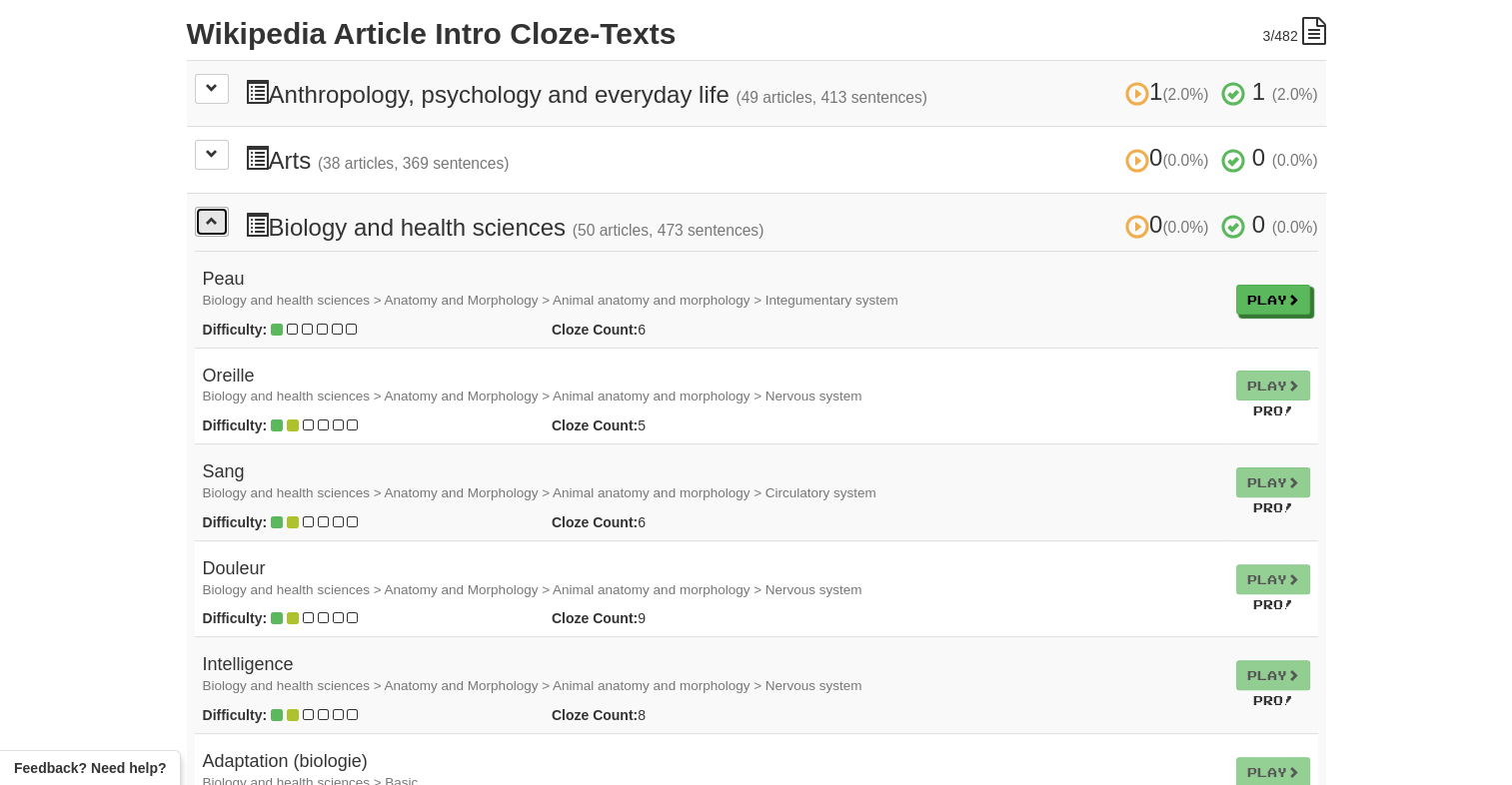 click at bounding box center [212, 222] 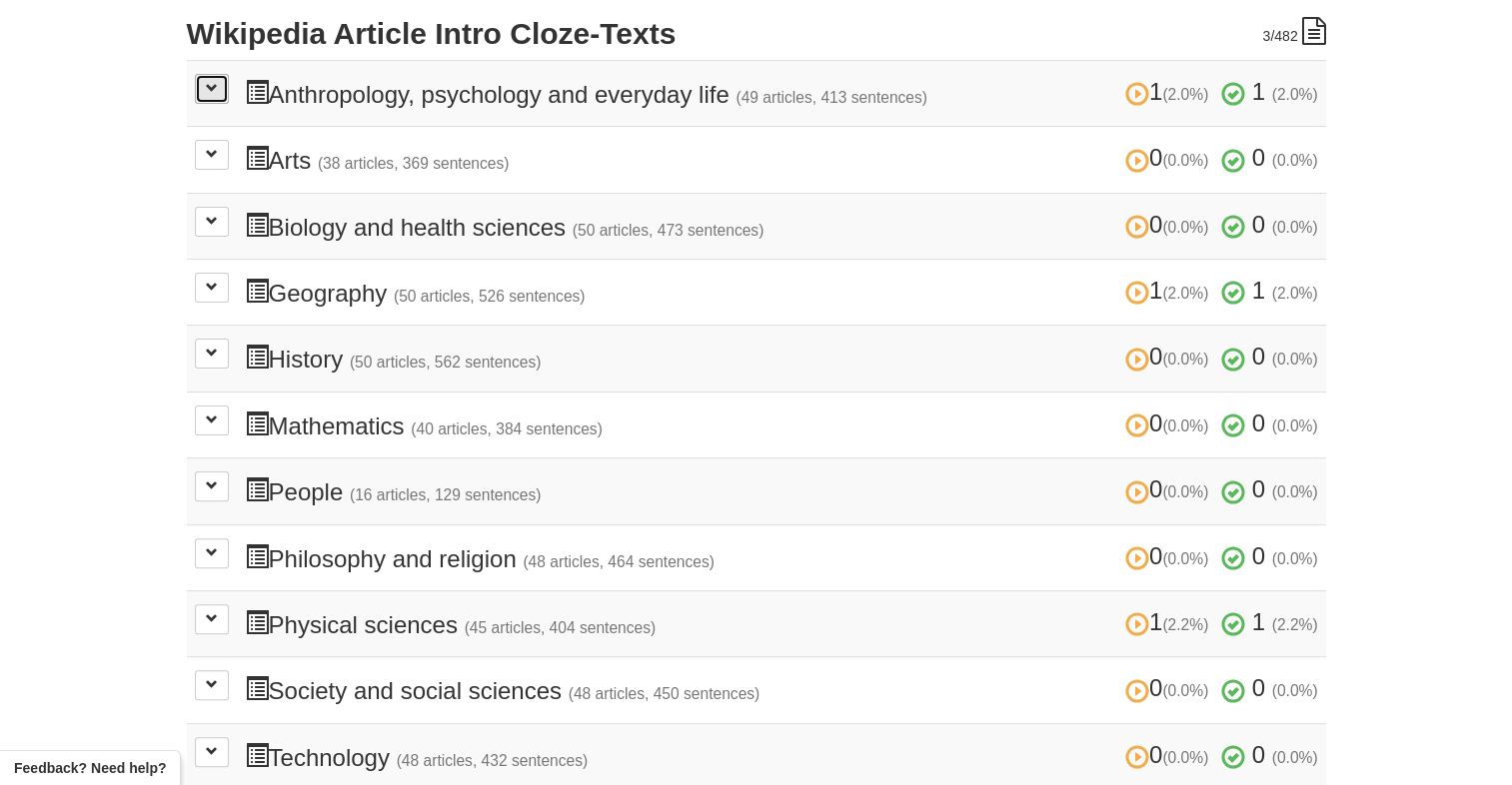 click at bounding box center (212, 89) 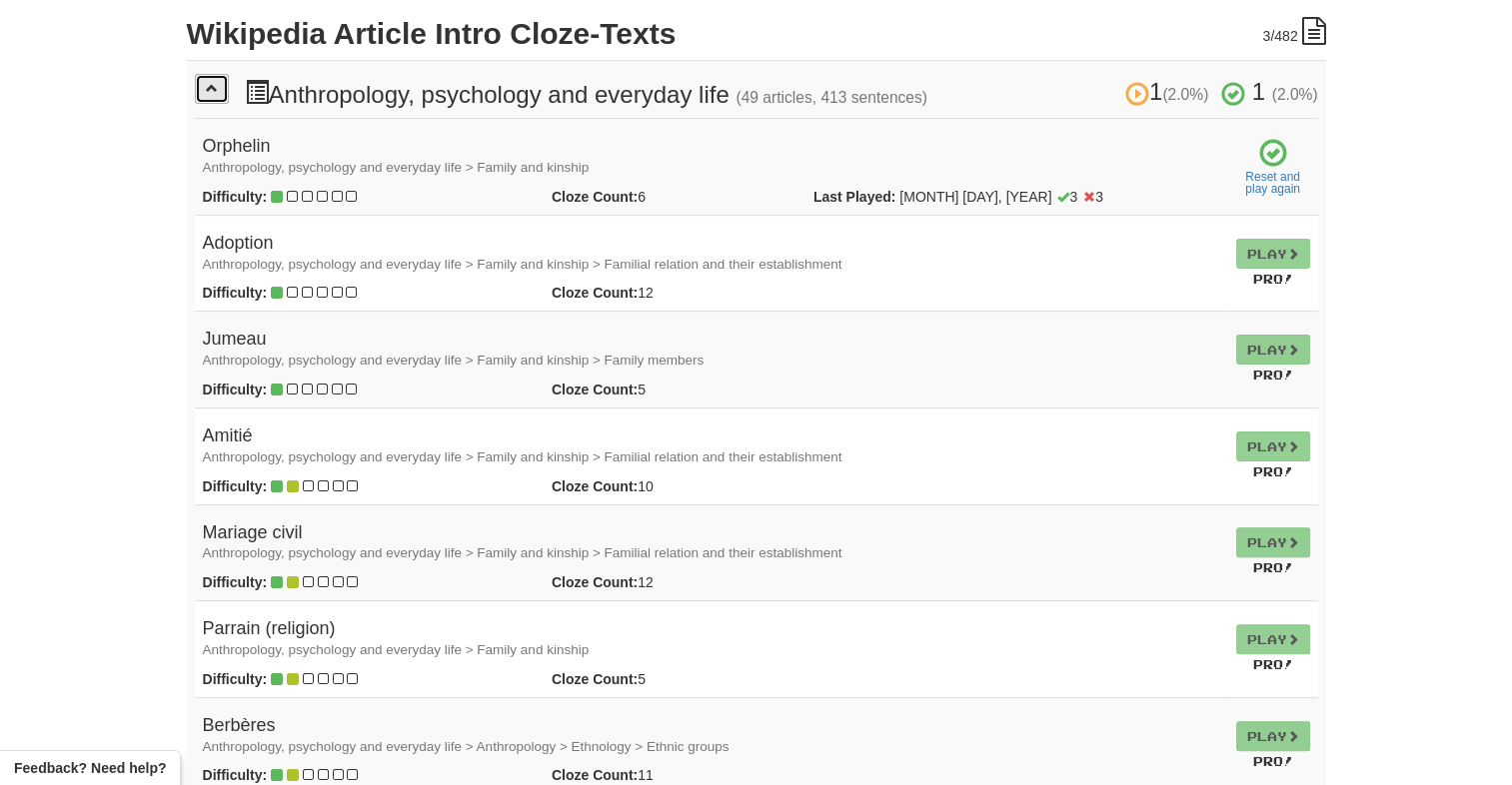 click at bounding box center (212, 89) 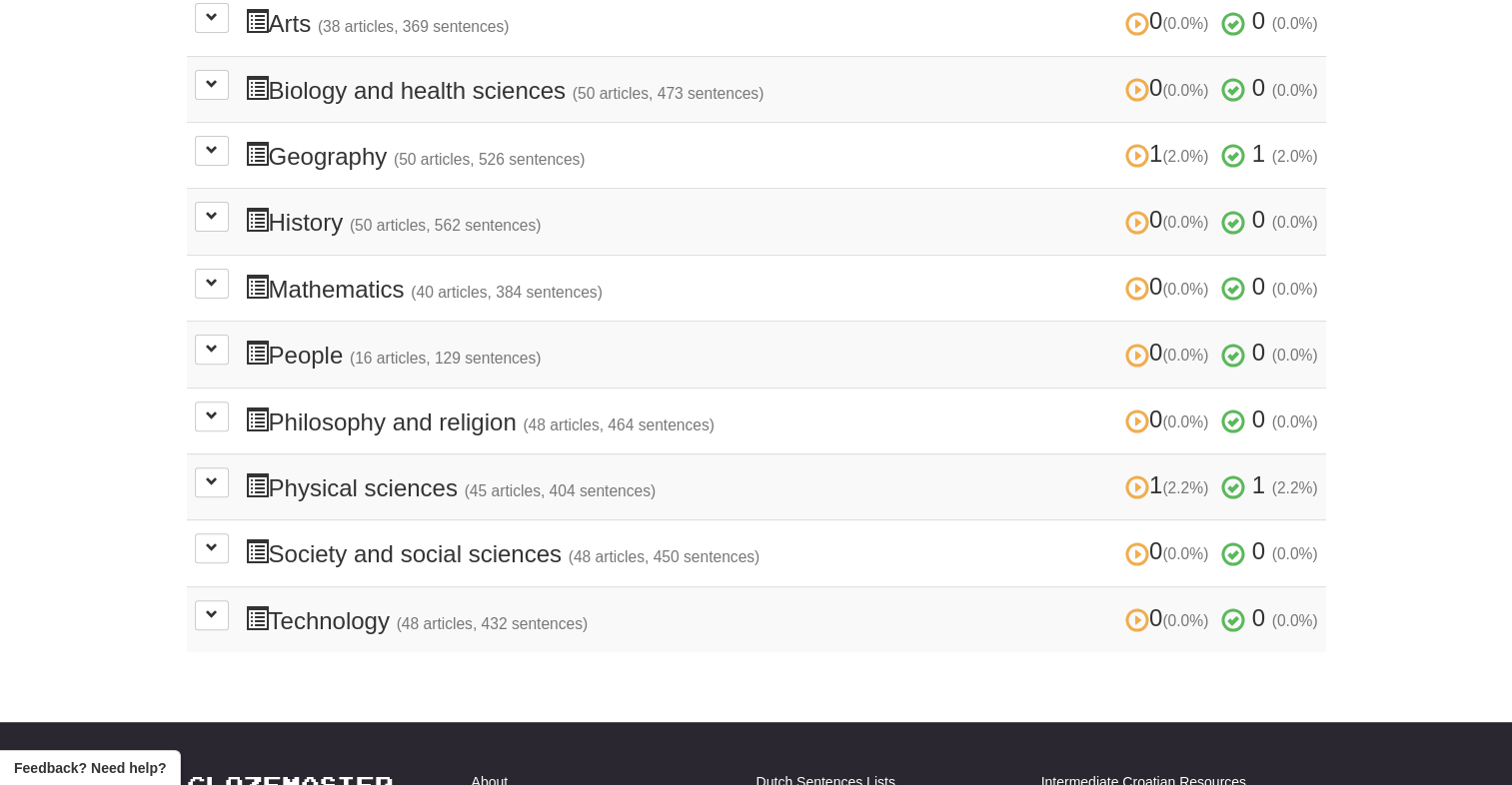 scroll, scrollTop: 610, scrollLeft: 0, axis: vertical 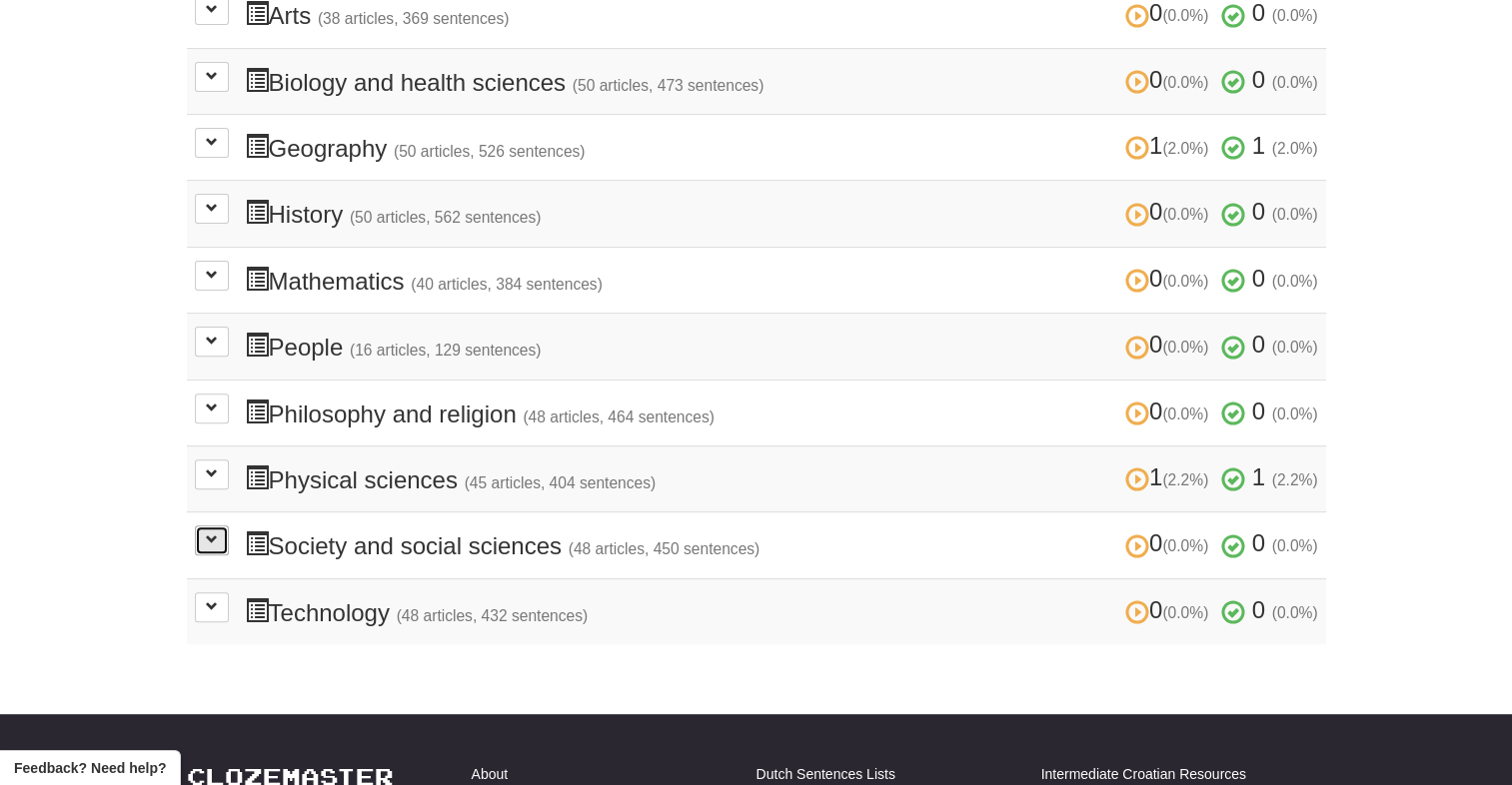 click at bounding box center (212, 539) 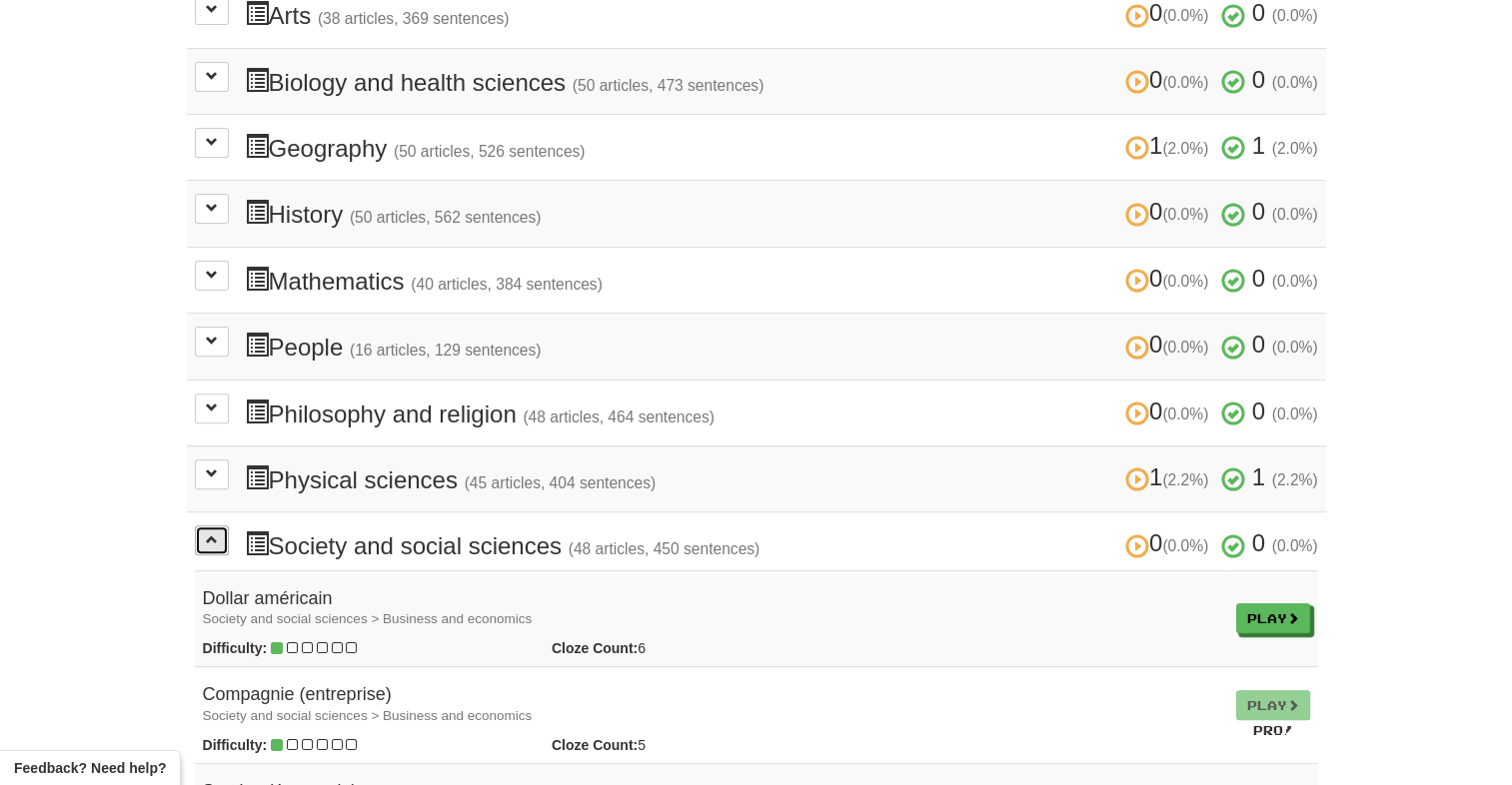 click at bounding box center [212, 539] 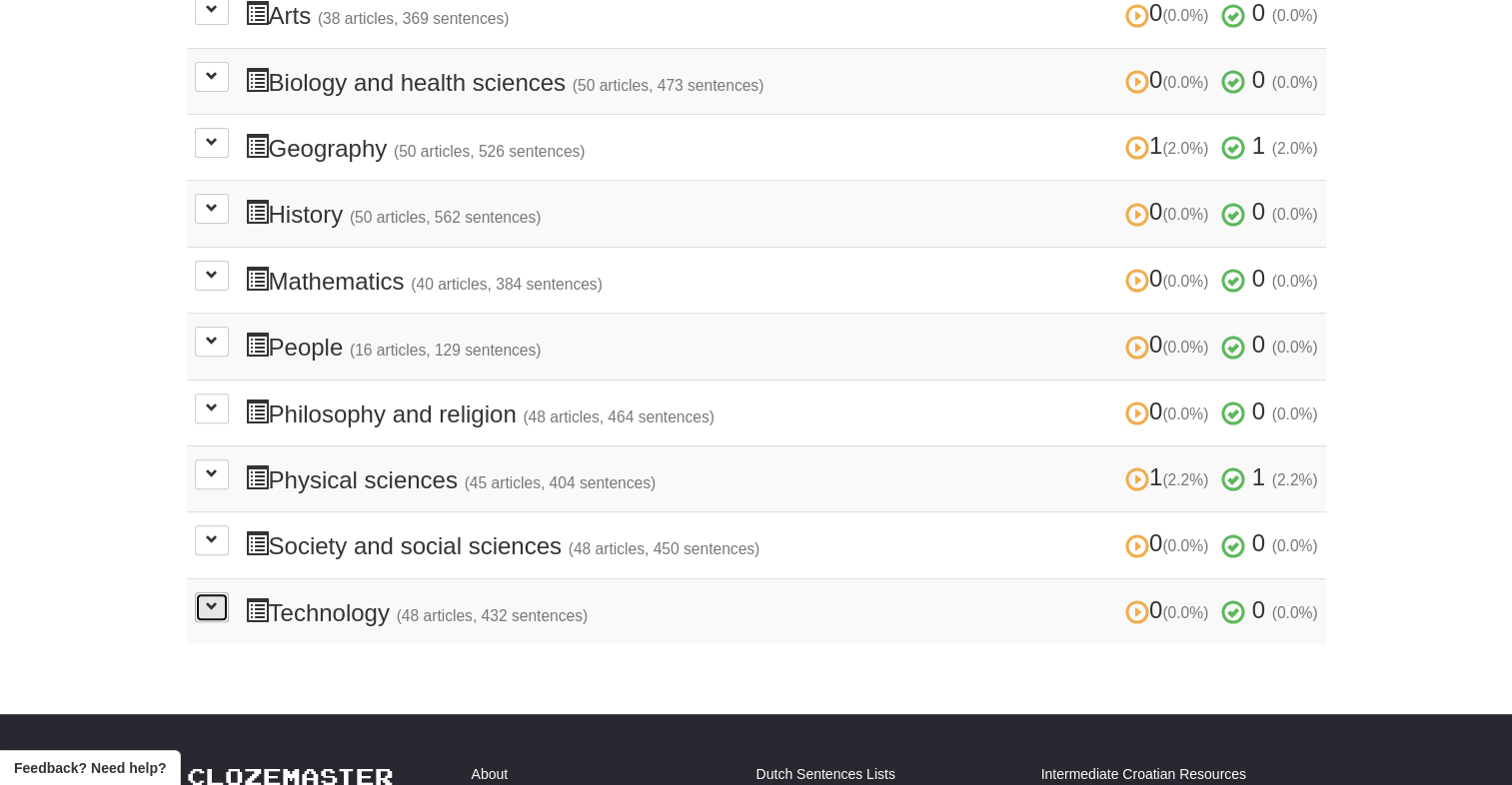 click at bounding box center [212, 607] 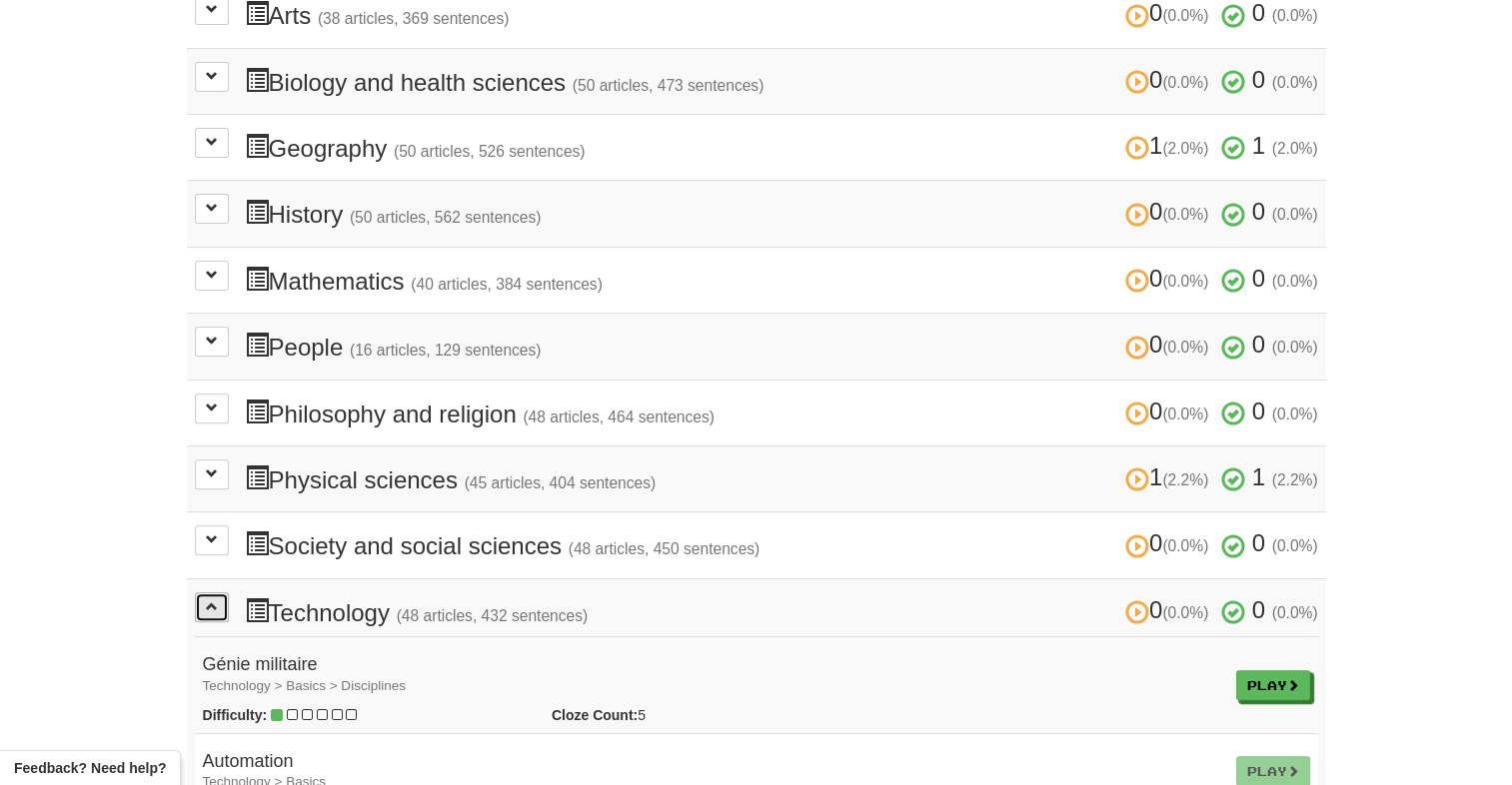 click at bounding box center [212, 607] 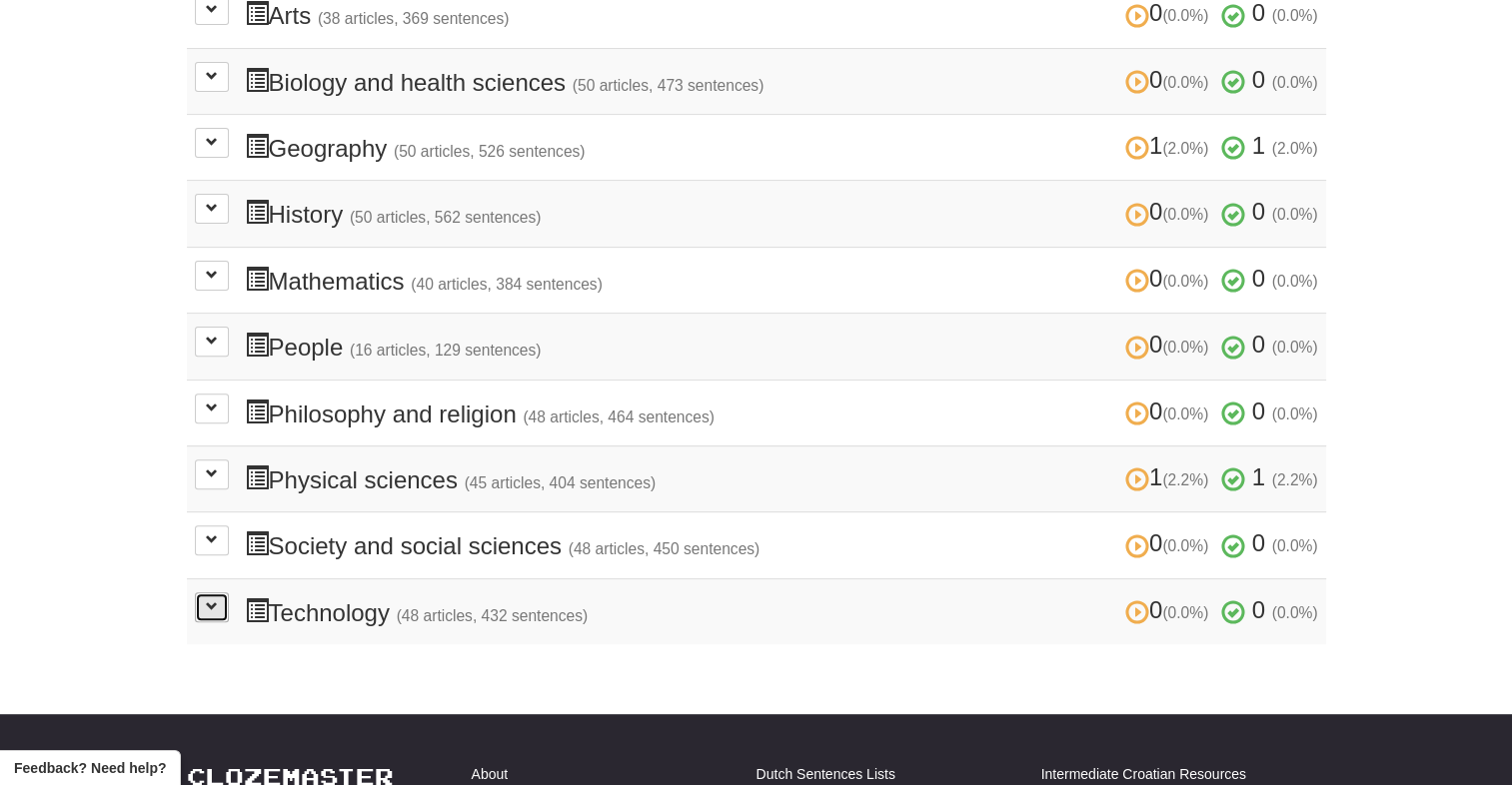 scroll, scrollTop: 0, scrollLeft: 0, axis: both 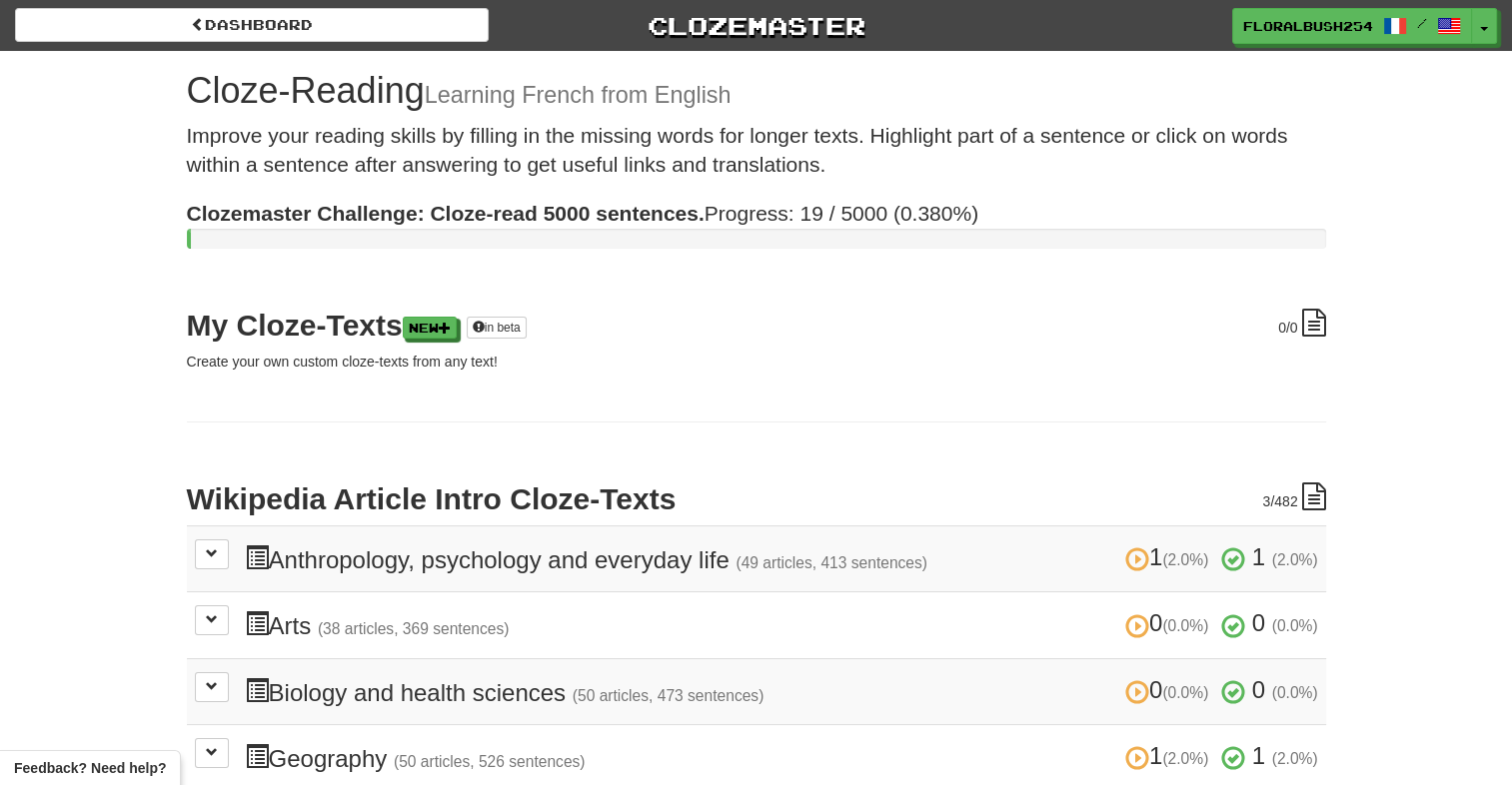 click on "[NUMBER] /[NUMBER]
My Cloze-Texts
New
in beta
Create your own custom cloze-texts from any text!
[NUMBER] /[NUMBER]
Wikipedia Article Intro Cloze-Texts
[NUMBER]
(2.0%)
[NUMBER]
(2.0%)
Anthropology, psychology and everyday life
(49 articles, 413 sentences)
[NUMBER]
(2.0%)
[NUMBER]
(2.0%)
Orphelin
Anthropology, psychology and everyday life > Family and kinship
Difficulty:
Cloze Count:
[NUMBER]
Last Played:
Dec [NUMBER], [NUMBER]
[NUMBER]
[NUMBER]
Reset and play again
Reset and play again
Adoption
Anthropology, psychology and everyday life > Family and kinship  > Familial relation and their establishment
Difficulty:
Cloze Count:
[NUMBER]
Play
Play
Pro!
Jumeau
Anthropology, psychology and everyday life > Family and kinship  > Family members
Difficulty:
Cloze Count:
[NUMBER]" at bounding box center (756, 781) 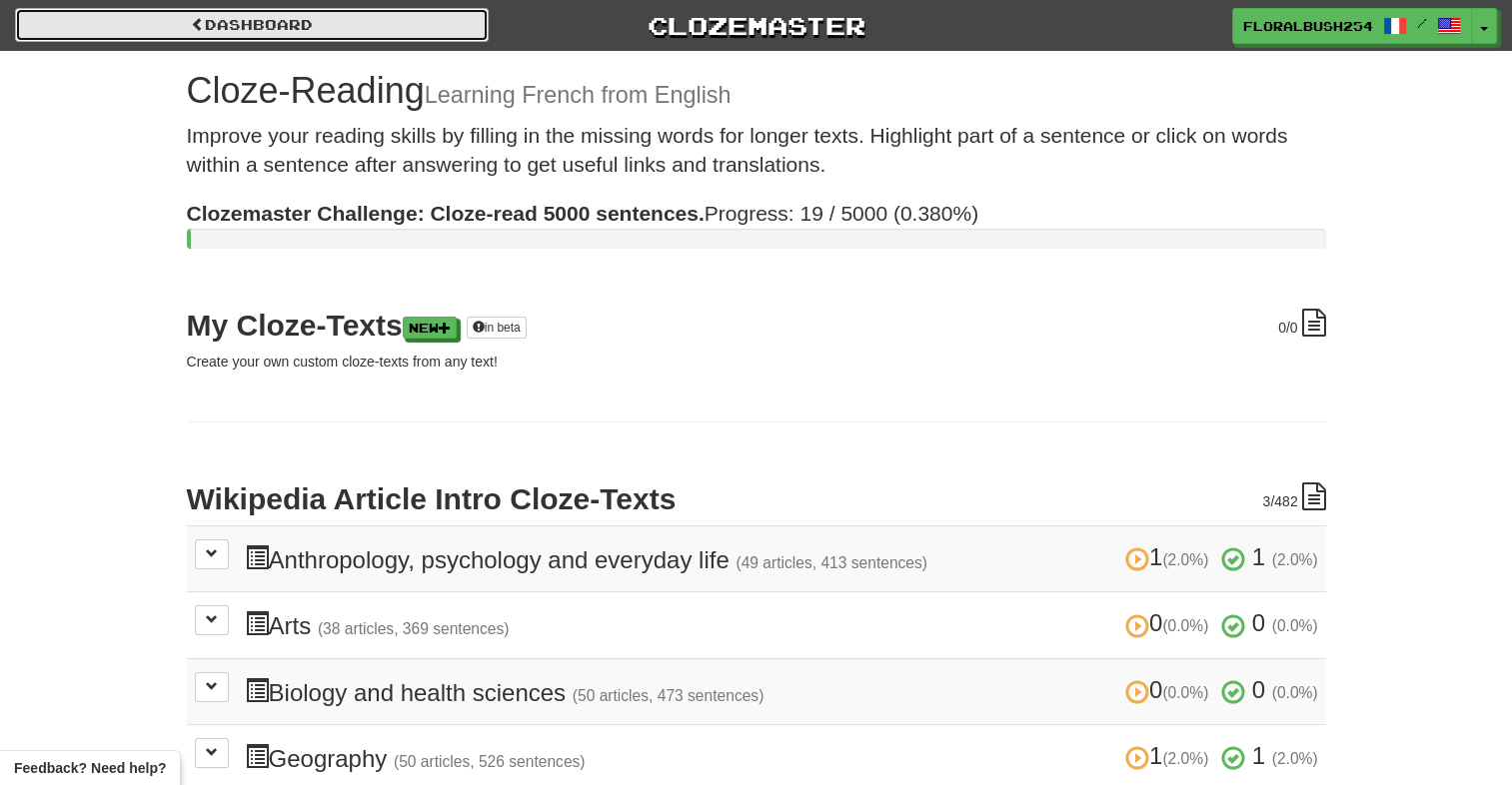 click on "Dashboard" at bounding box center [252, 25] 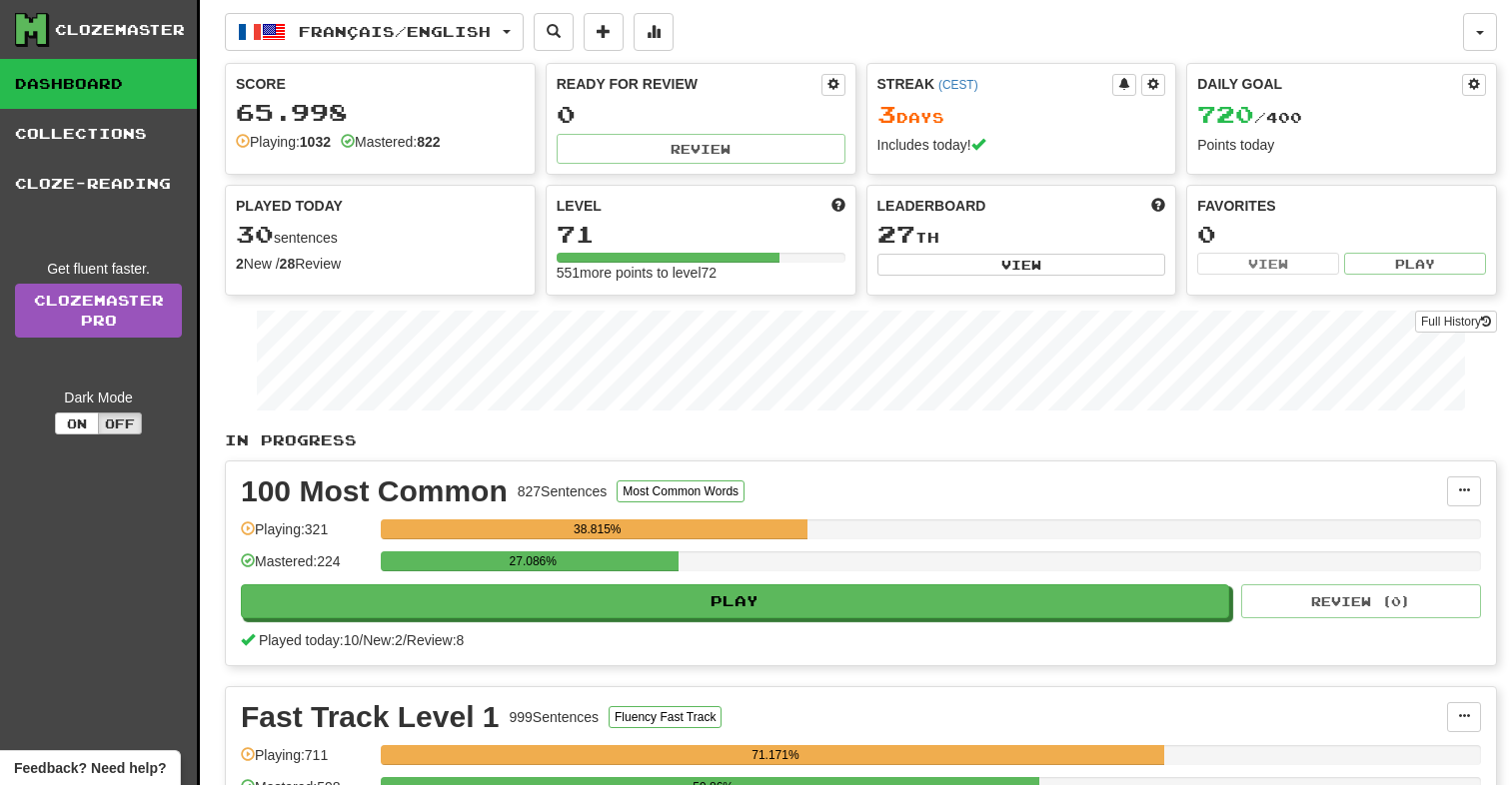 scroll, scrollTop: 0, scrollLeft: 0, axis: both 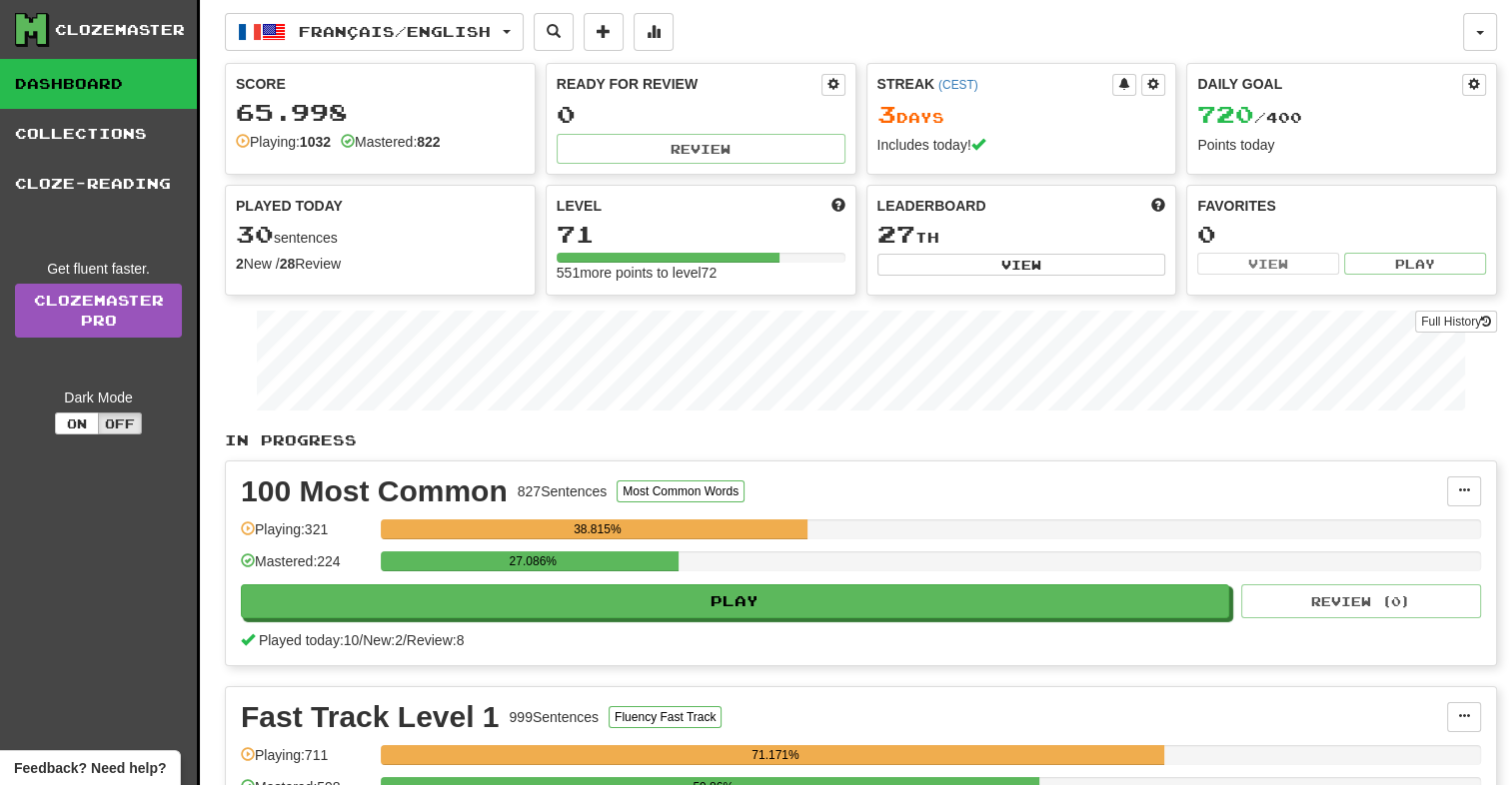 click on "Clozemaster Dashboard Collections Cloze-Reading Get fluent faster. Clozemaster Pro Dark Mode On Off Dashboard Collections Pro Cloze-Reading Français  /  English Deutsch  /  Español Streak:  0   Review:  20 Daily Goal:  0  /  10 Français  /  English Streak:  3   Review:  0 Daily Goal:  720  /  400  Language Pairing Username: [USERNAME] Edit  Account  Notifications  Activity Feed  Profile  Leaderboard  Forum  Logout Score 65.998  Playing:  1032  Mastered:  822 Ready for Review 0   Review Streak   ( CEST ) 3  Day s Includes today!  Daily Goal 720  /  400 Points today Played Today 30  sentences 2  New /  28  Review Full History  Level 71 551  more points to level  72 Leaderboard 27 th View Favorites 0 View Play Full History  In Progress 100 Most Common 827  Sentences Most Common Words Manage Sentences Unpin from Dashboard  Playing:  321 38.815%  Mastered:  224 27.086% Play Review ( 0 )   Played today:  10  /  New:  2  /  Review:  8 Fast Track Level 1 999  Sentences Fluency Fast Track Manage Sentences 711 0" at bounding box center (756, 503) 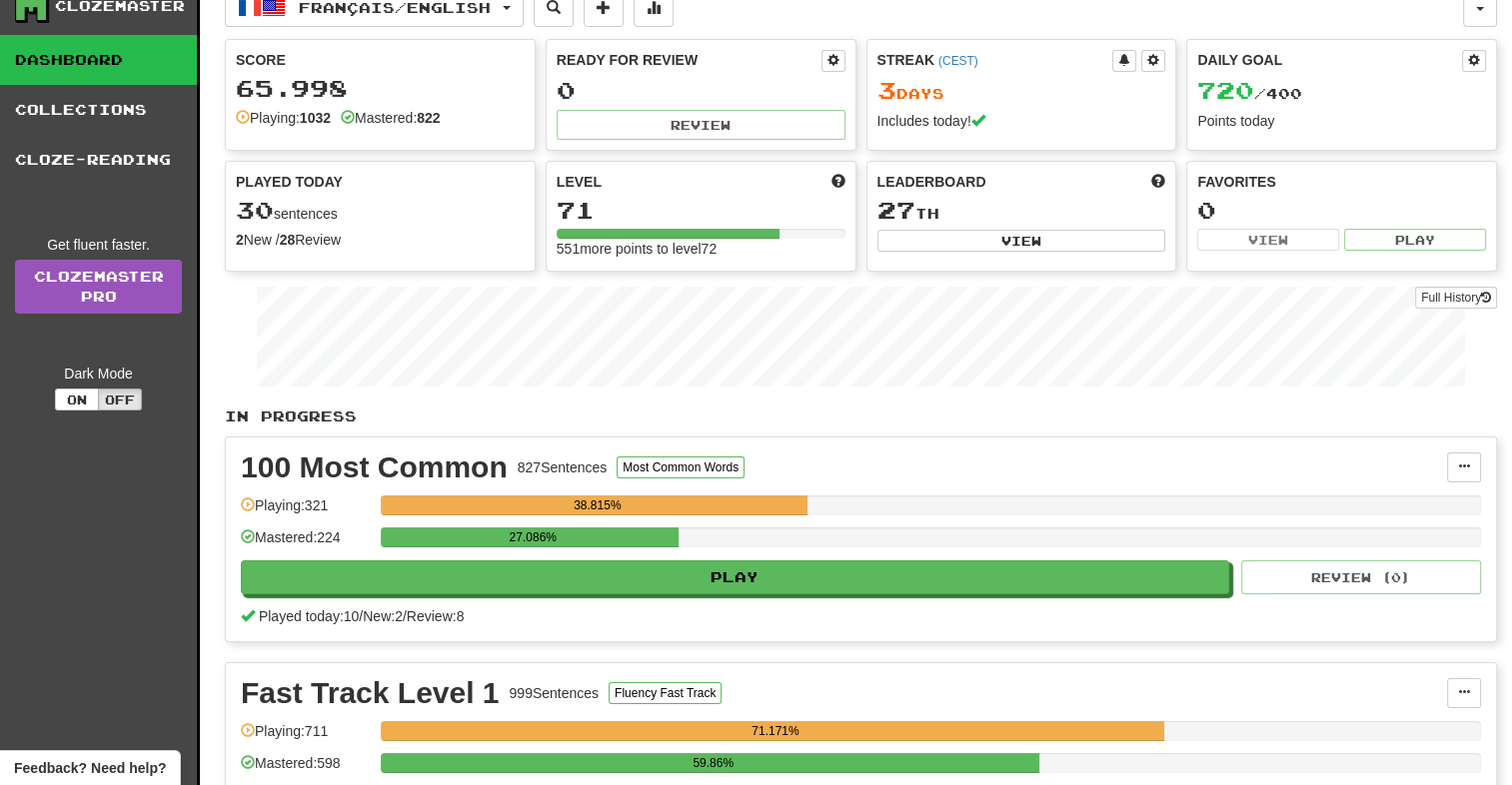 scroll, scrollTop: 0, scrollLeft: 0, axis: both 